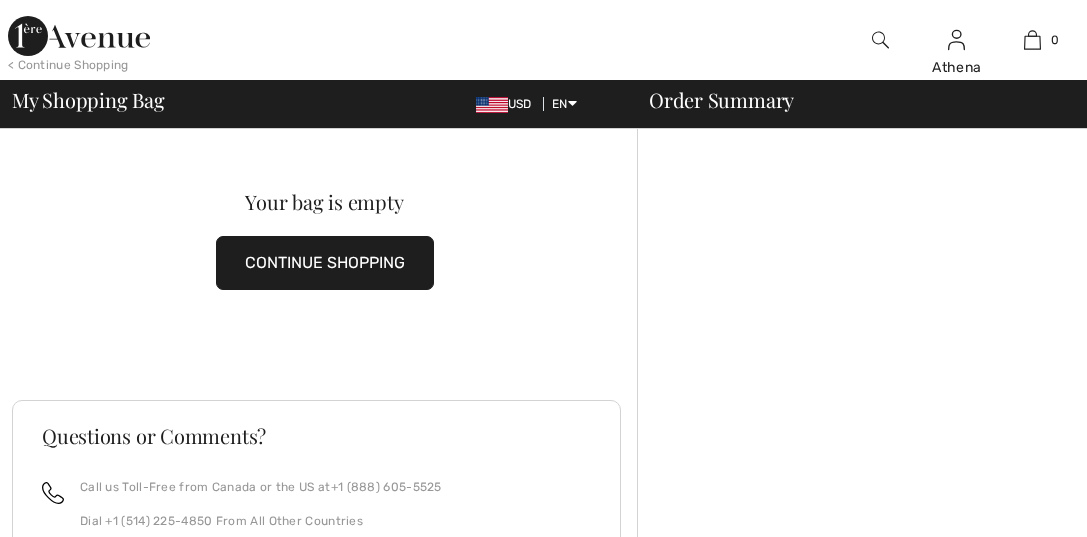 scroll, scrollTop: 0, scrollLeft: 0, axis: both 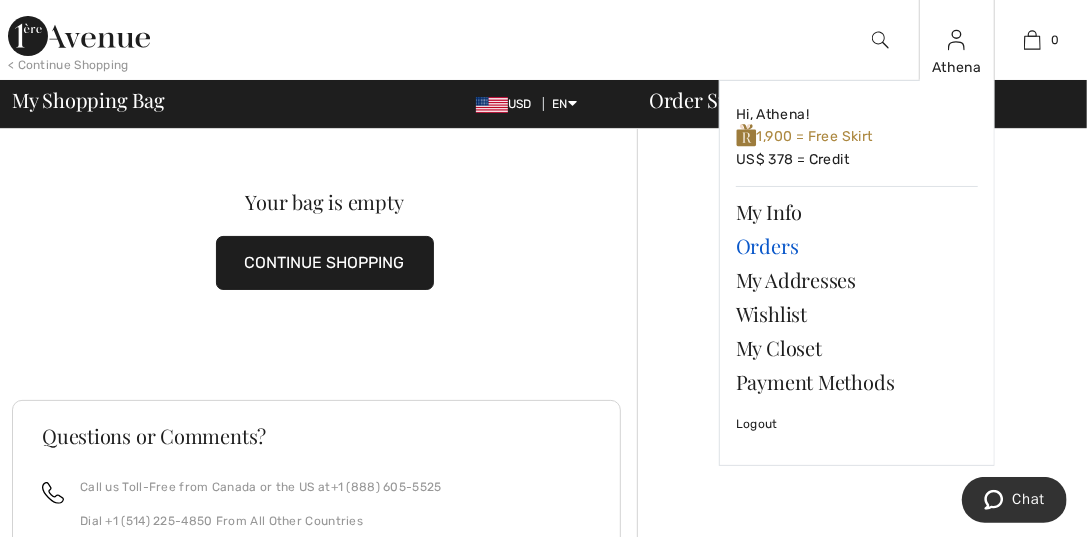 click on "Orders" at bounding box center [857, 246] 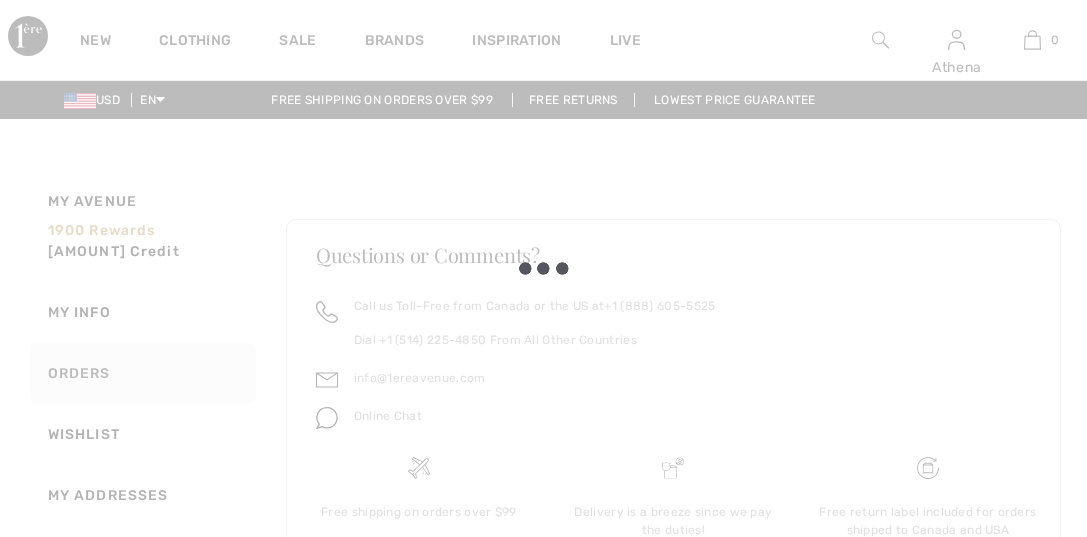 scroll, scrollTop: 0, scrollLeft: 0, axis: both 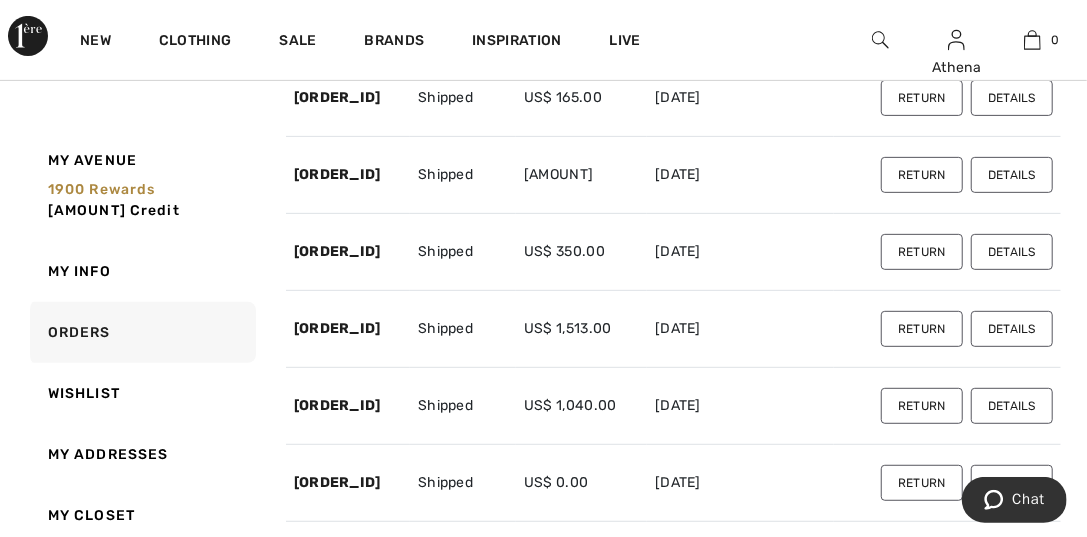 click on "Details" at bounding box center (1012, 252) 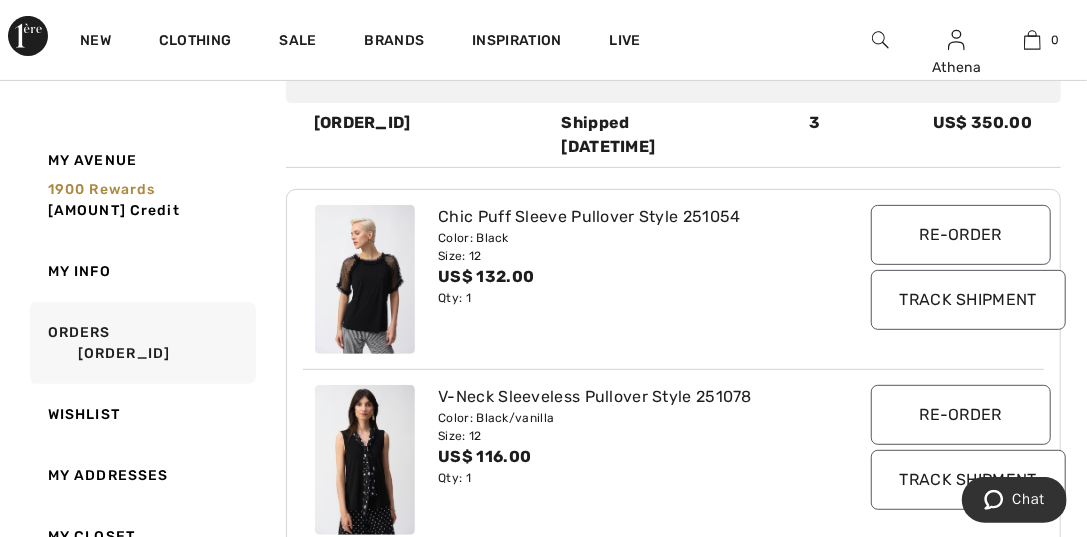 scroll, scrollTop: 200, scrollLeft: 0, axis: vertical 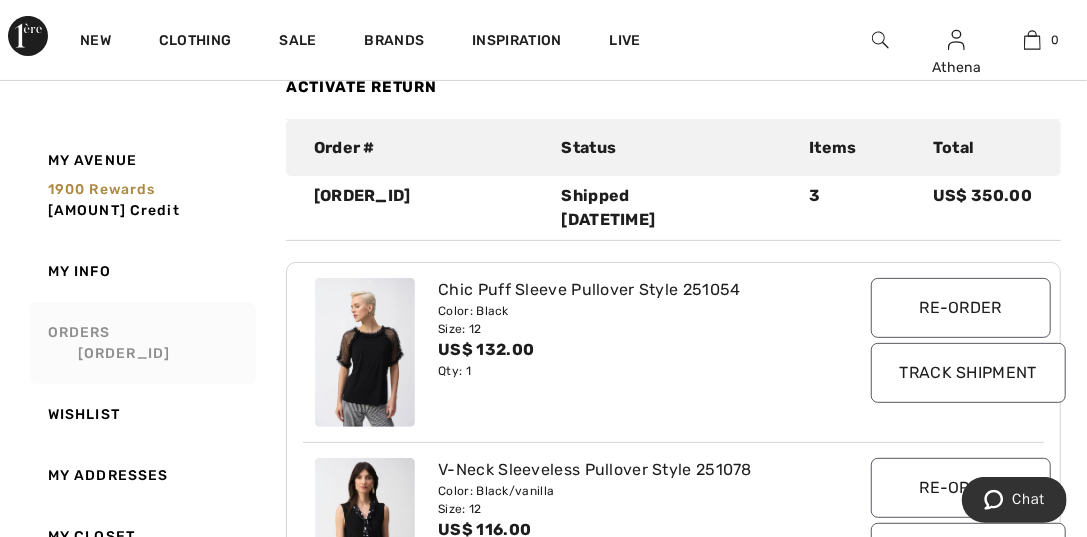 click on "Orders 250630-1363414" at bounding box center (141, 343) 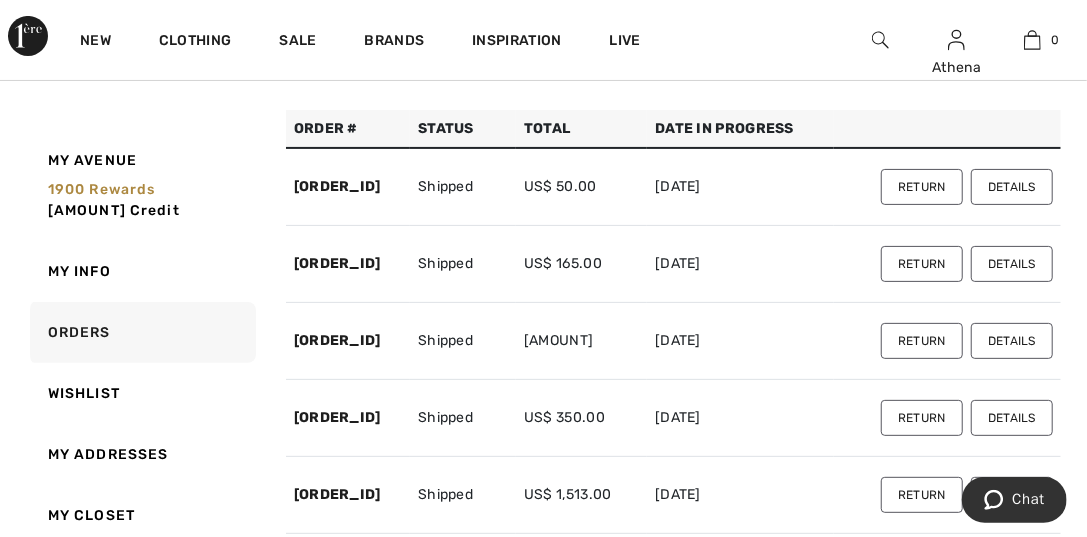 scroll, scrollTop: 200, scrollLeft: 0, axis: vertical 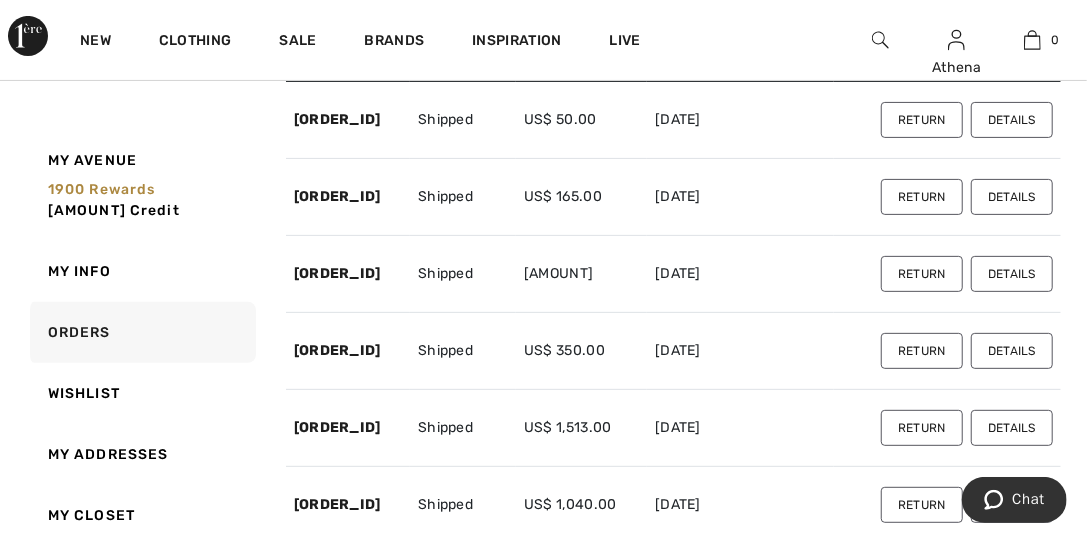 click on "Details" at bounding box center [1012, 274] 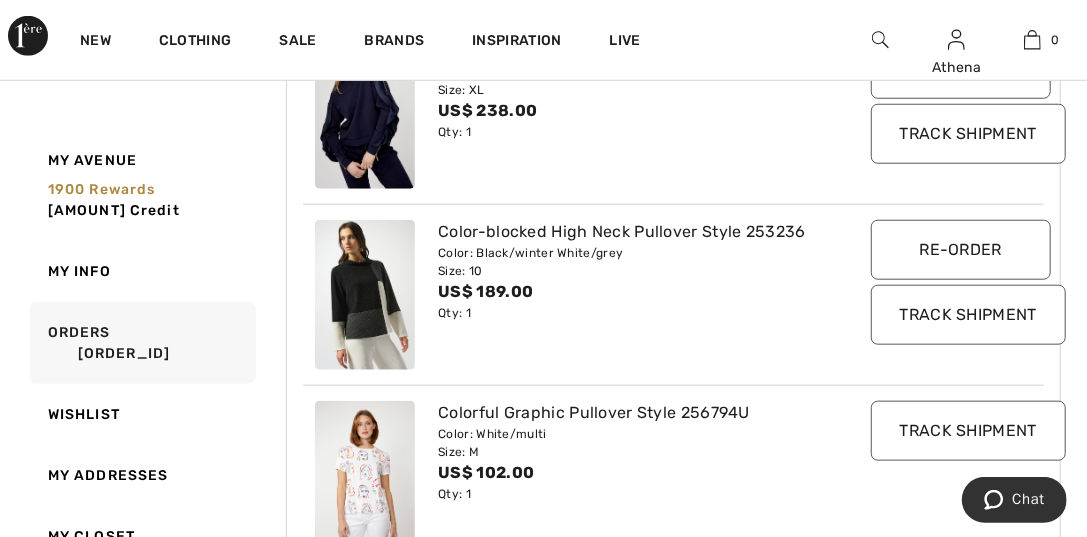 scroll, scrollTop: 1000, scrollLeft: 0, axis: vertical 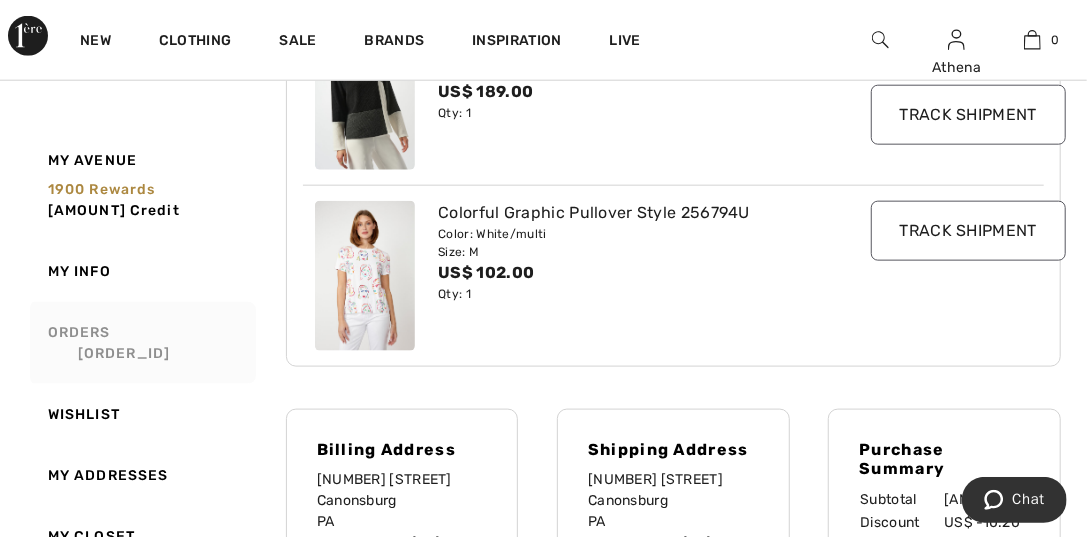 click on "Orders 250710-1366087" at bounding box center (141, 343) 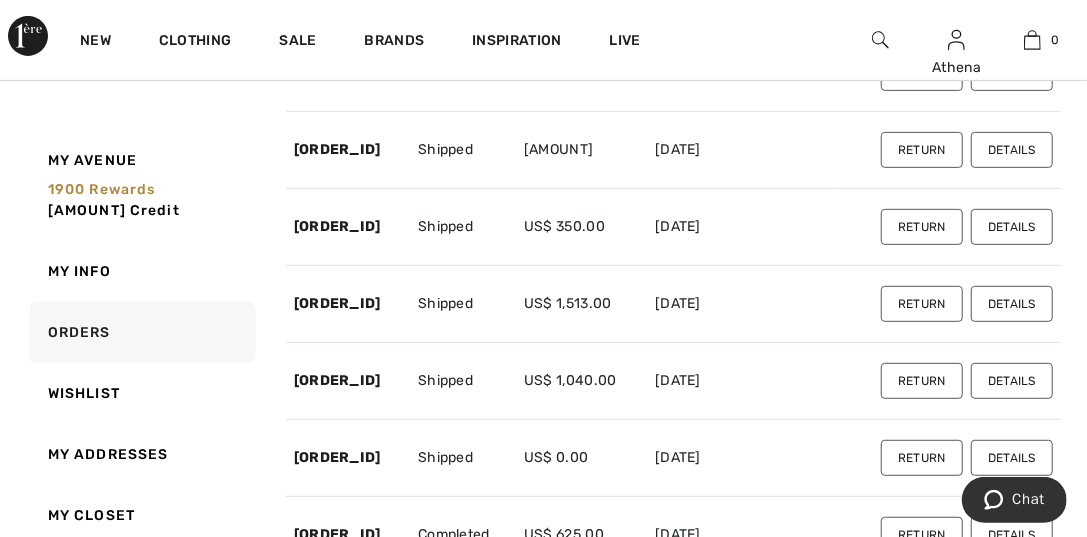 scroll, scrollTop: 200, scrollLeft: 0, axis: vertical 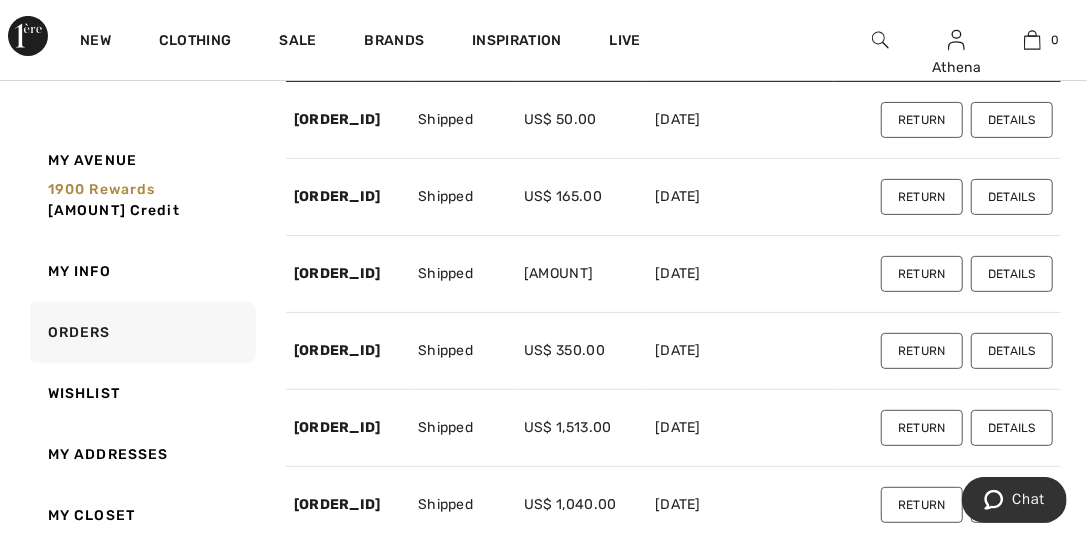 click on "Details" at bounding box center (1012, 274) 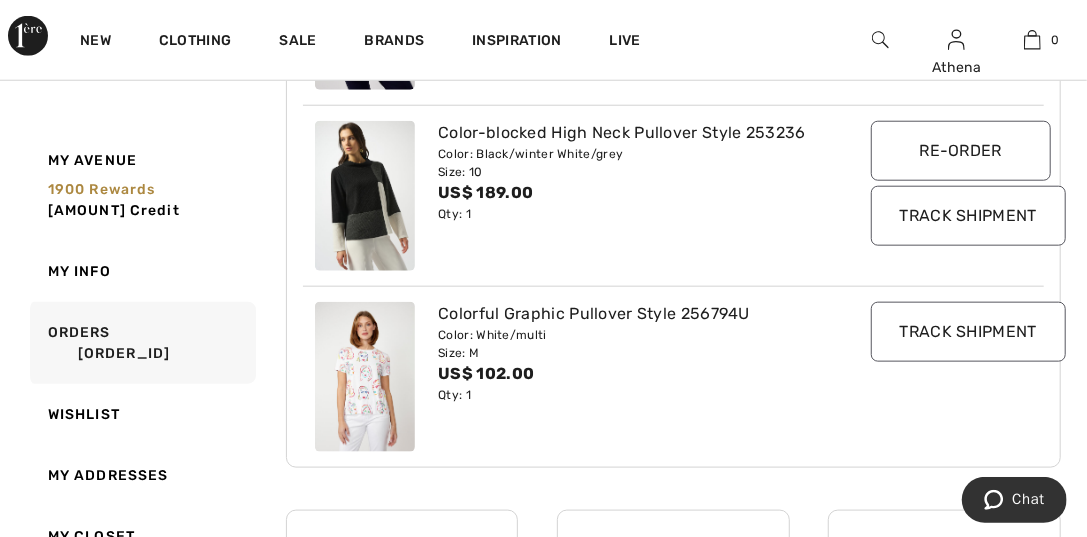 scroll, scrollTop: 400, scrollLeft: 0, axis: vertical 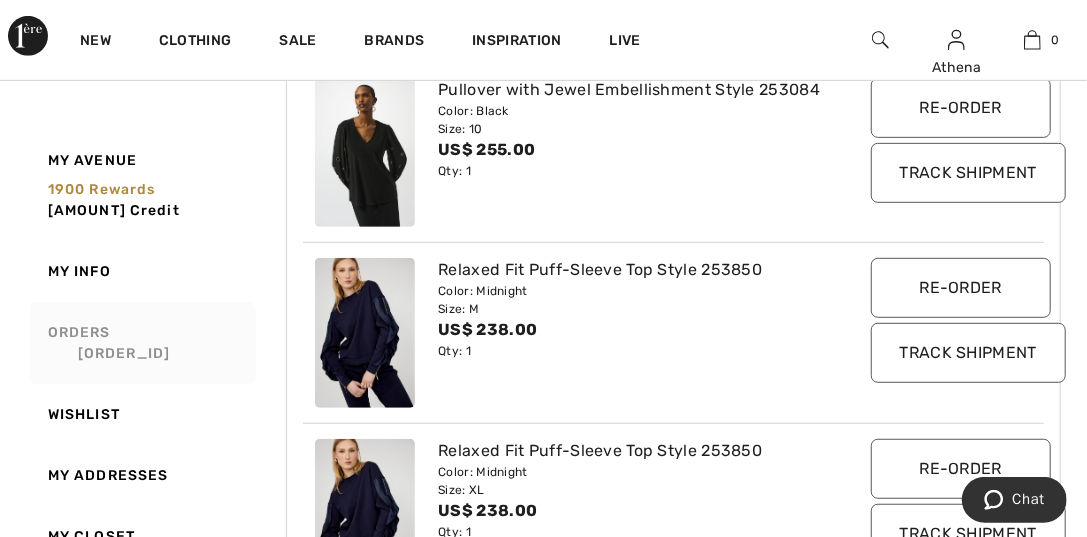 click on "Orders 250710-1366087" at bounding box center [141, 343] 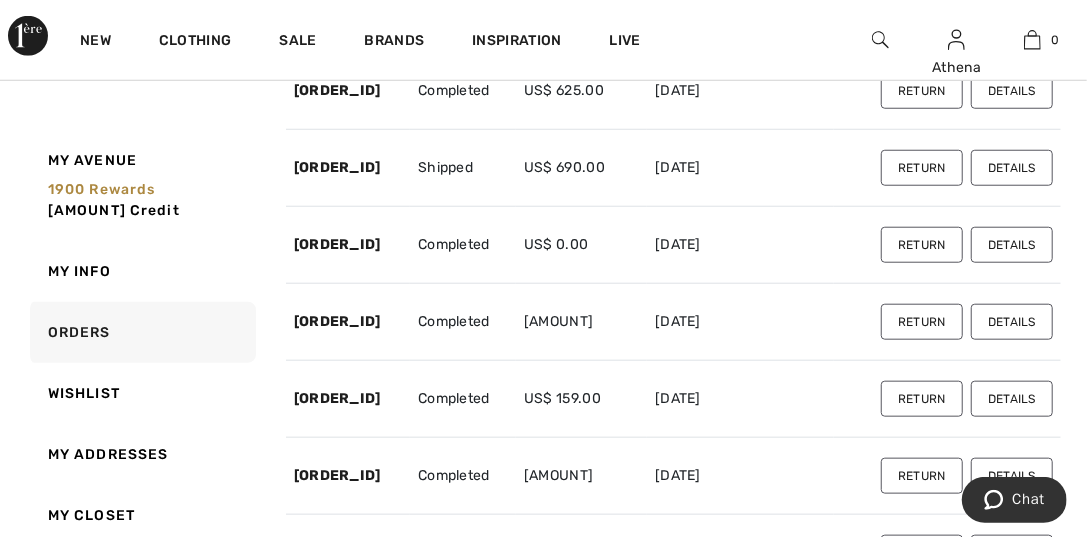 scroll, scrollTop: 800, scrollLeft: 0, axis: vertical 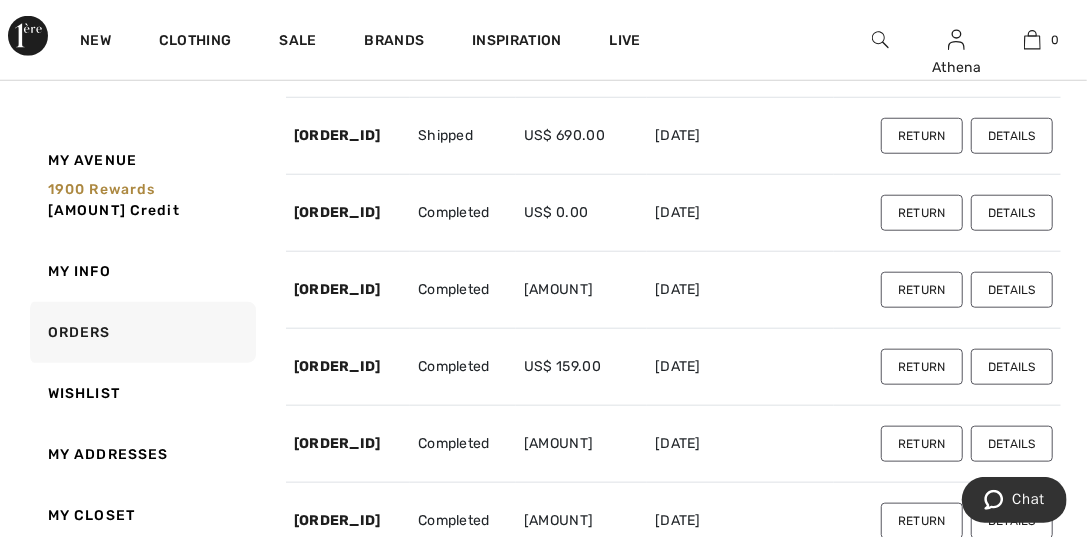 click on "Details" at bounding box center [1012, 213] 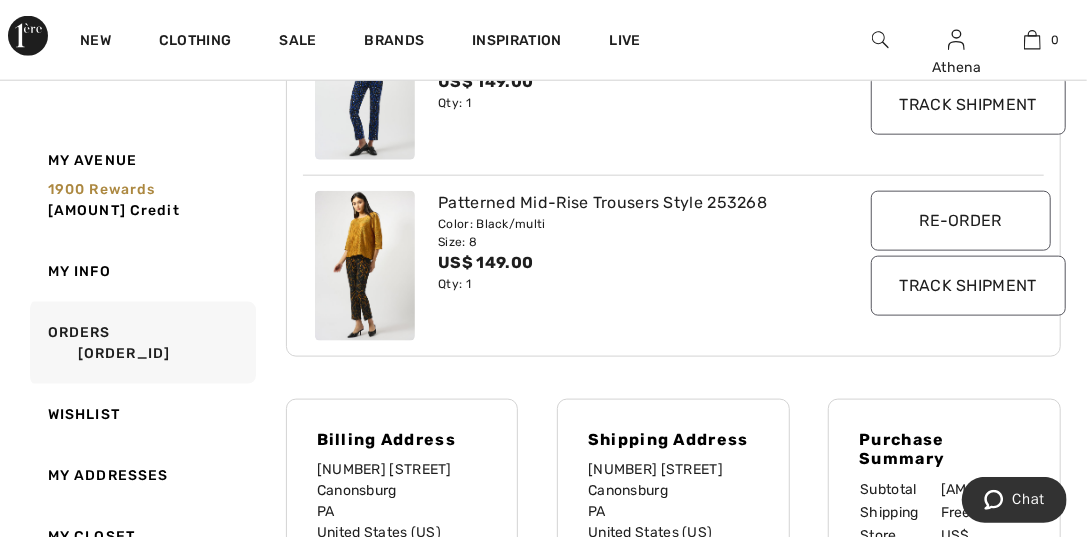 scroll, scrollTop: 800, scrollLeft: 0, axis: vertical 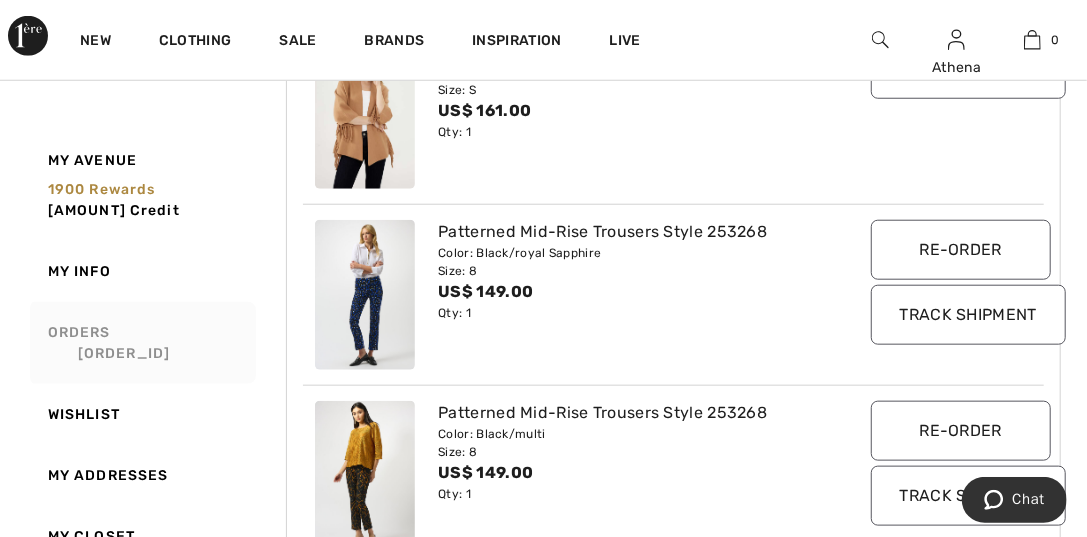 click on "Orders 250526-1349559" at bounding box center (141, 343) 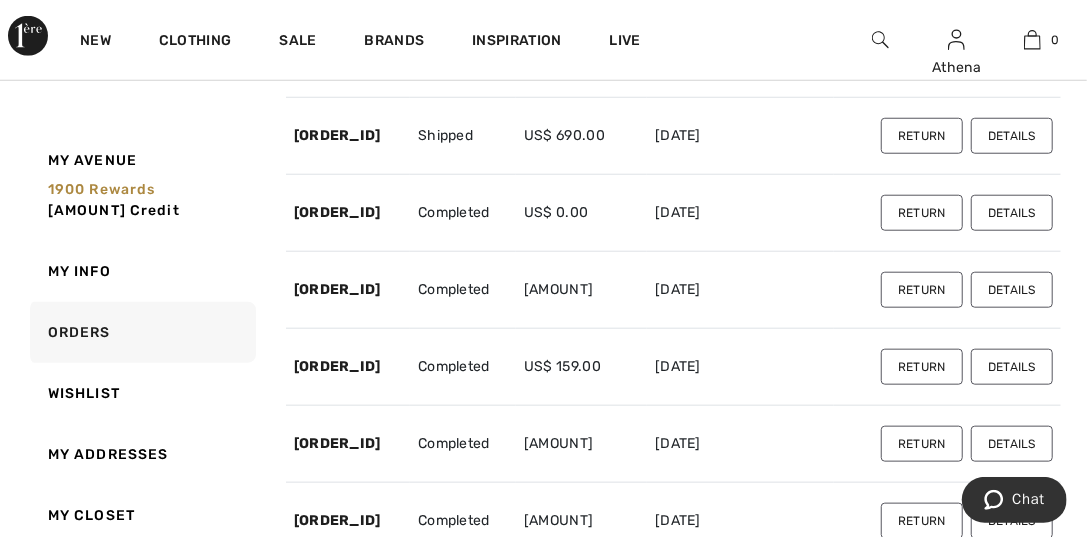 click on "Details" at bounding box center [1012, 136] 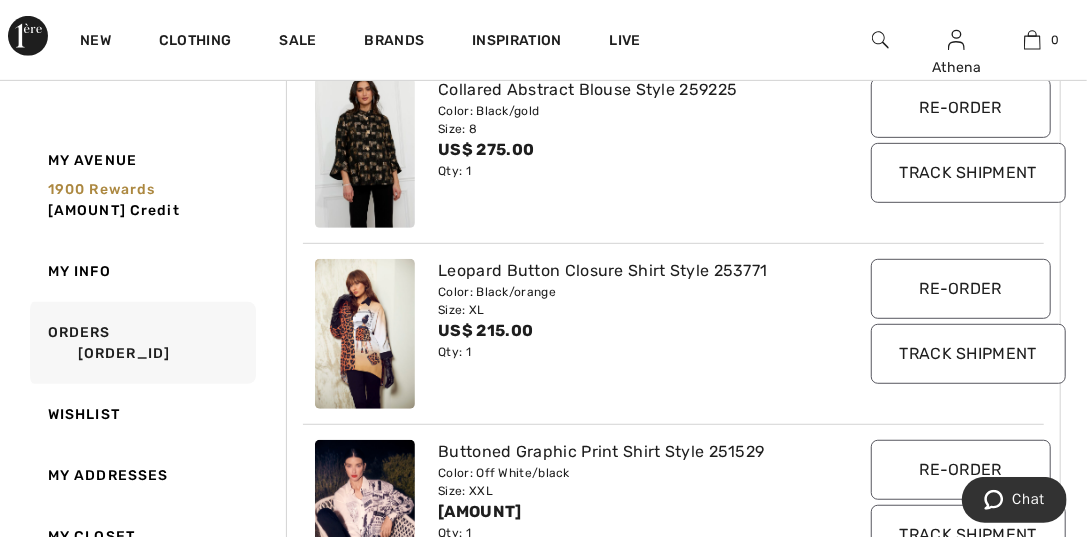 scroll, scrollTop: 299, scrollLeft: 0, axis: vertical 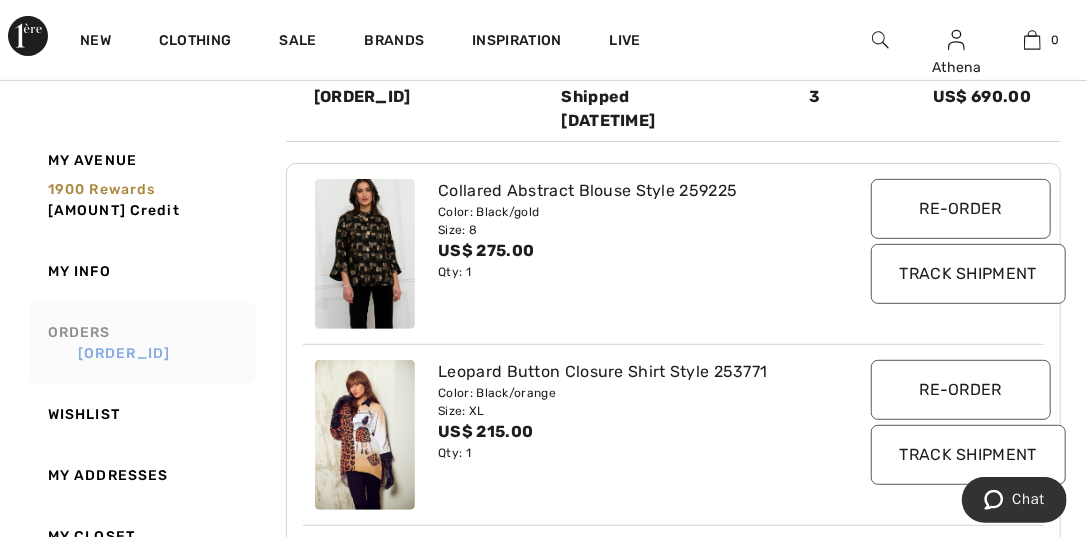 click on "250602-1352273" at bounding box center (149, 353) 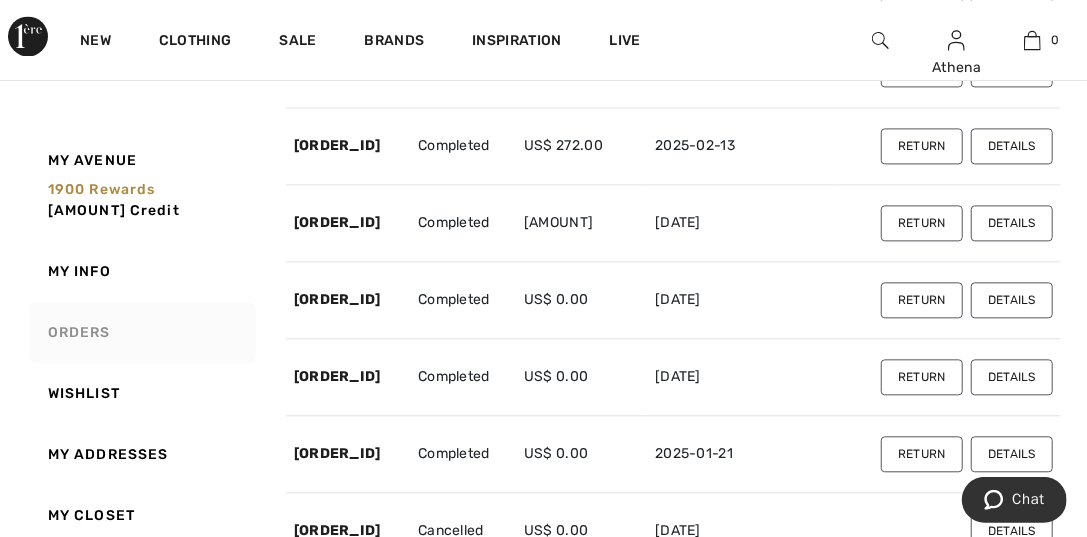 scroll, scrollTop: 1899, scrollLeft: 0, axis: vertical 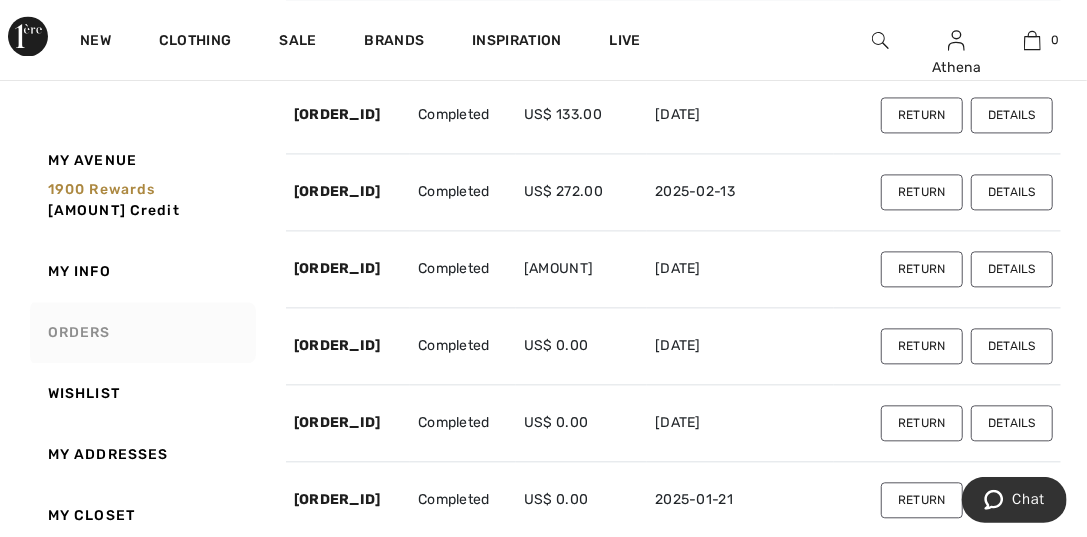 click on "Details" at bounding box center [1012, 269] 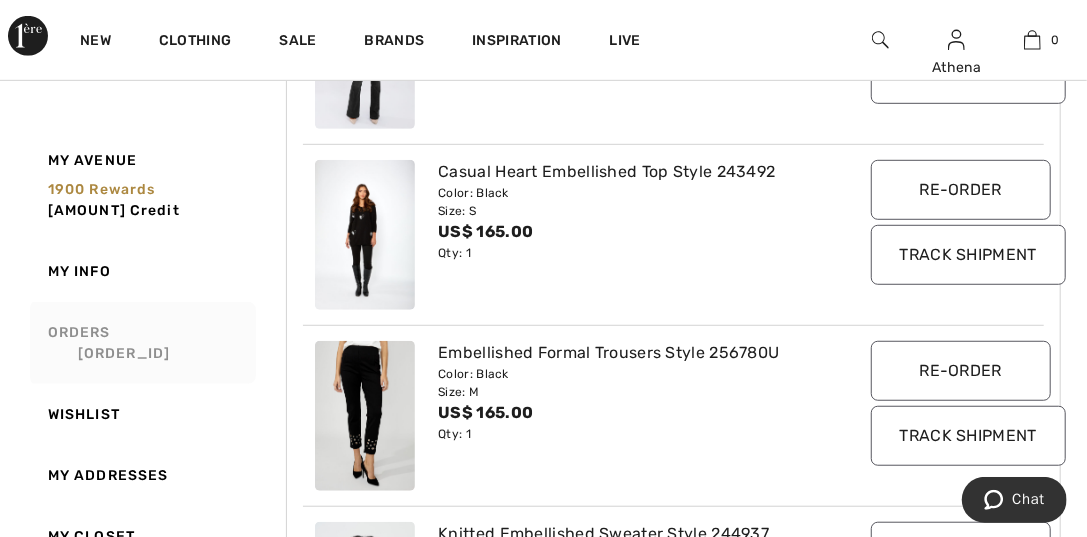 scroll, scrollTop: 0, scrollLeft: 0, axis: both 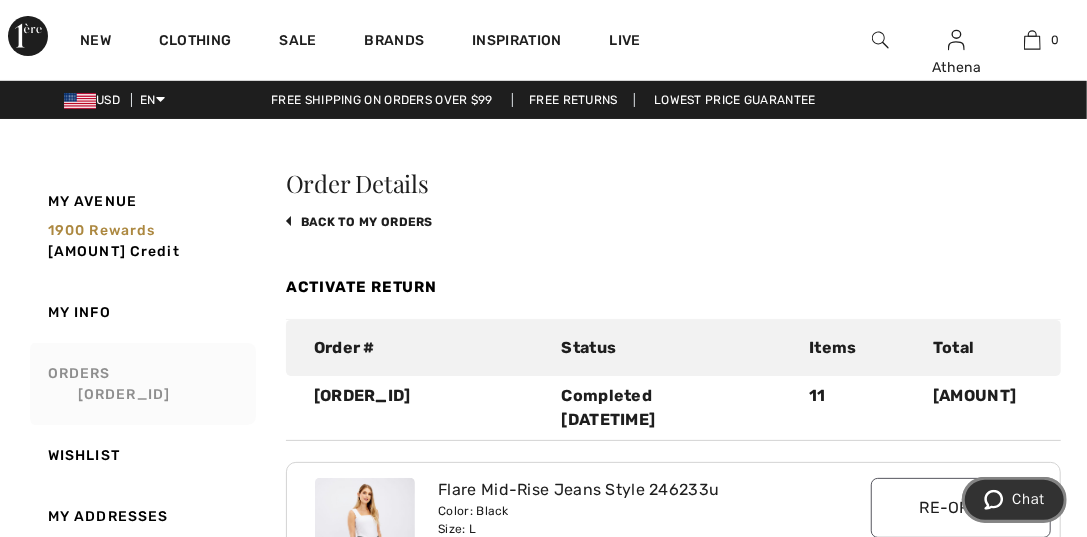 click on "Chat" at bounding box center [1027, 498] 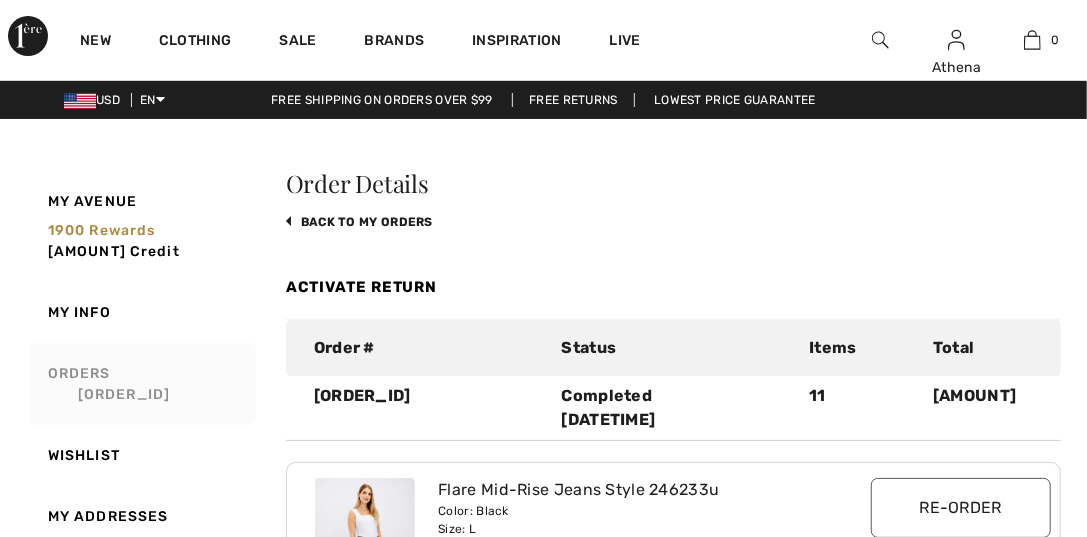 scroll, scrollTop: 0, scrollLeft: 0, axis: both 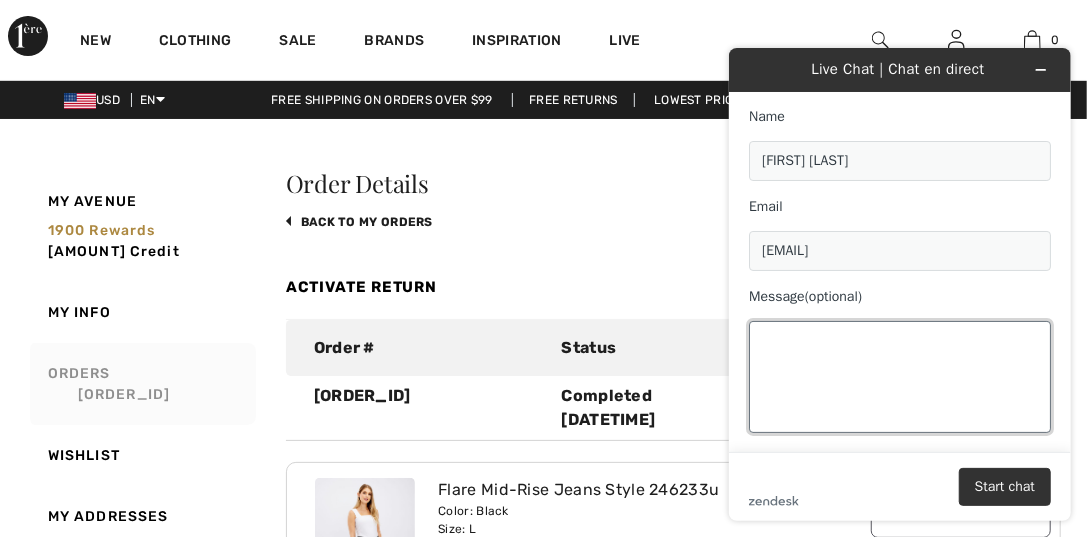 click on "Message  (optional)" at bounding box center [899, 376] 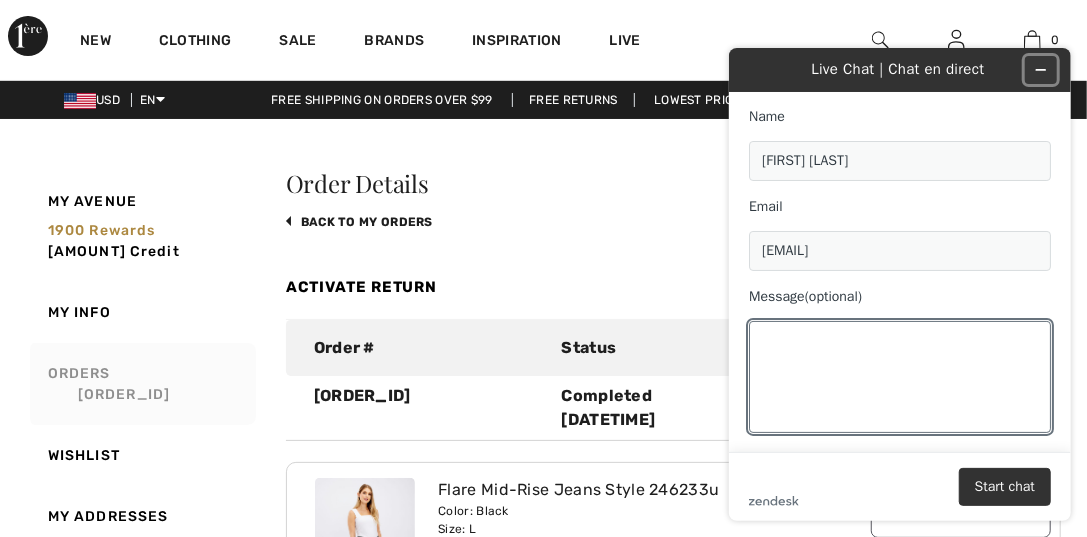 click 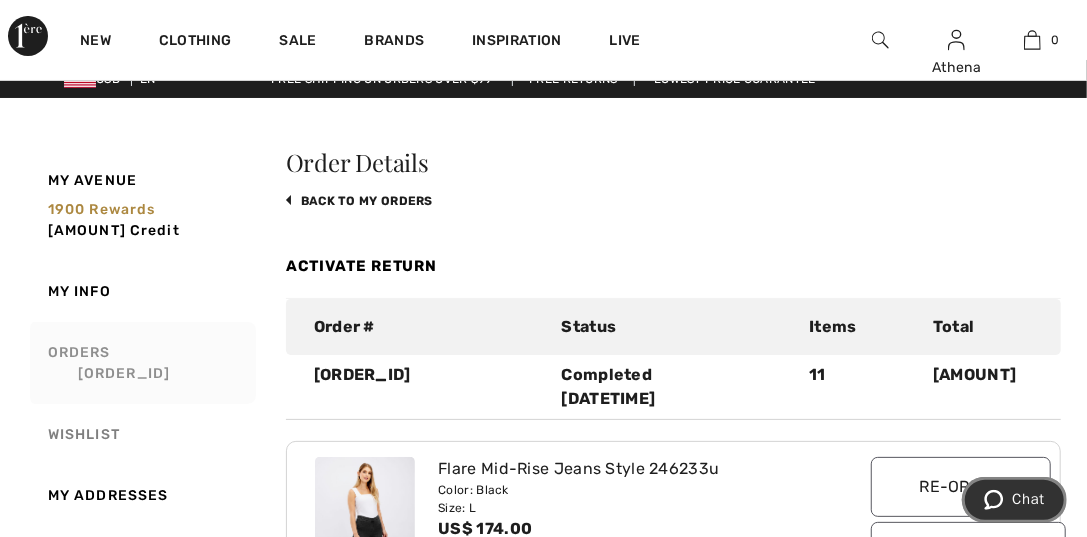 scroll, scrollTop: 0, scrollLeft: 0, axis: both 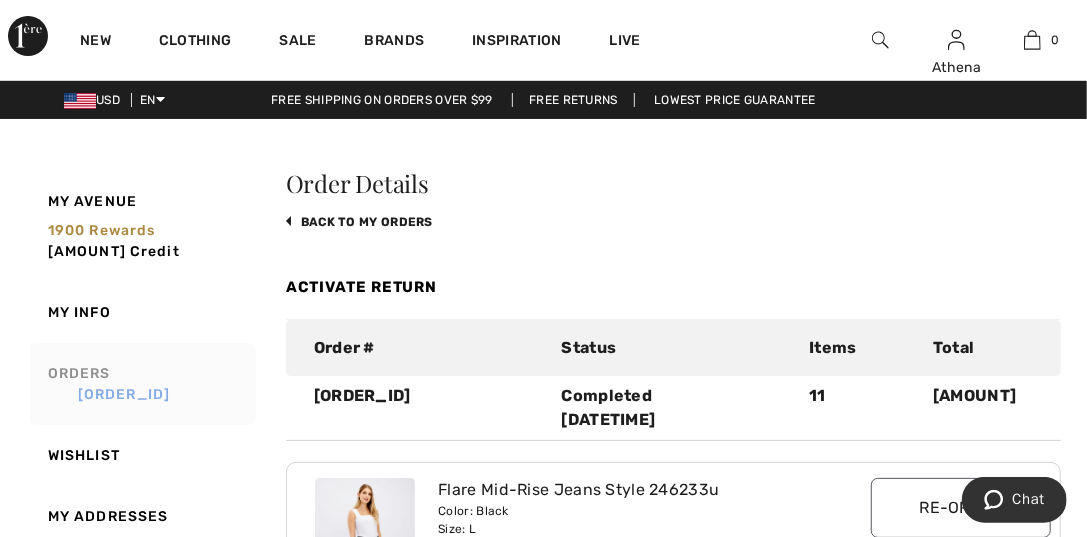 click on "[ID]" at bounding box center [149, 394] 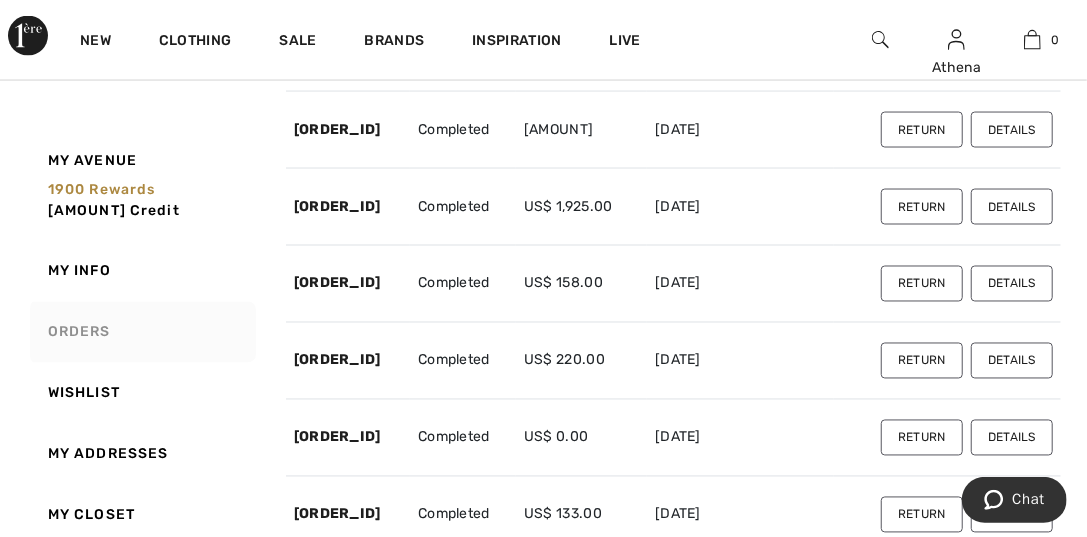 scroll, scrollTop: 1400, scrollLeft: 0, axis: vertical 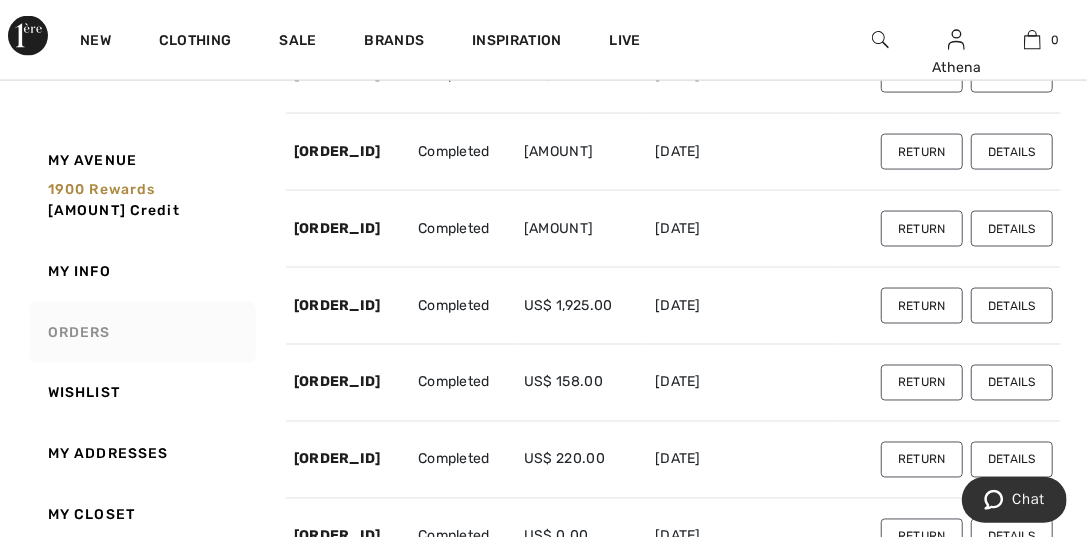 click on "Details" at bounding box center (1012, 383) 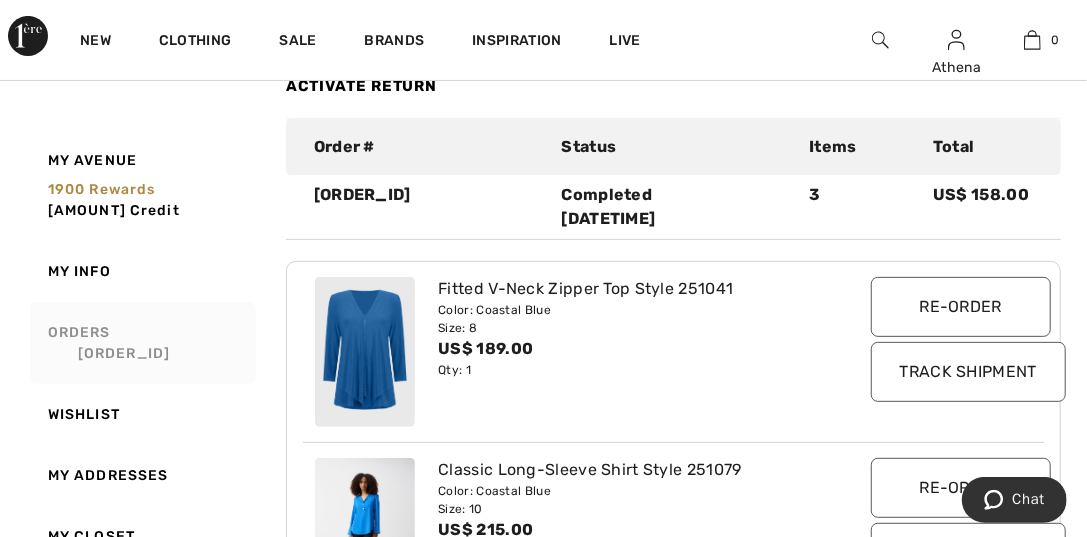 scroll, scrollTop: 117, scrollLeft: 0, axis: vertical 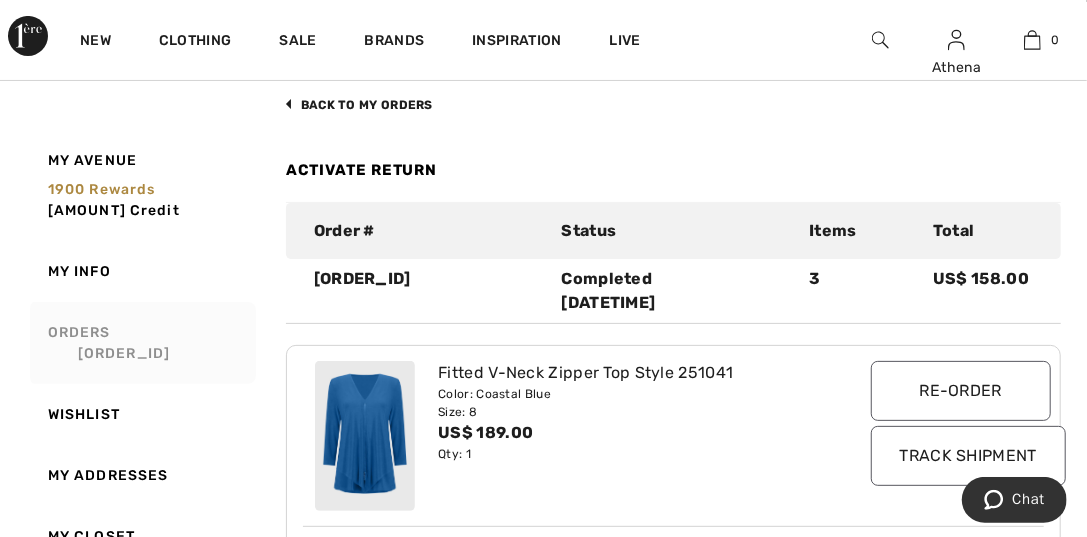 click on "Orders 250318-1322126" at bounding box center [141, 343] 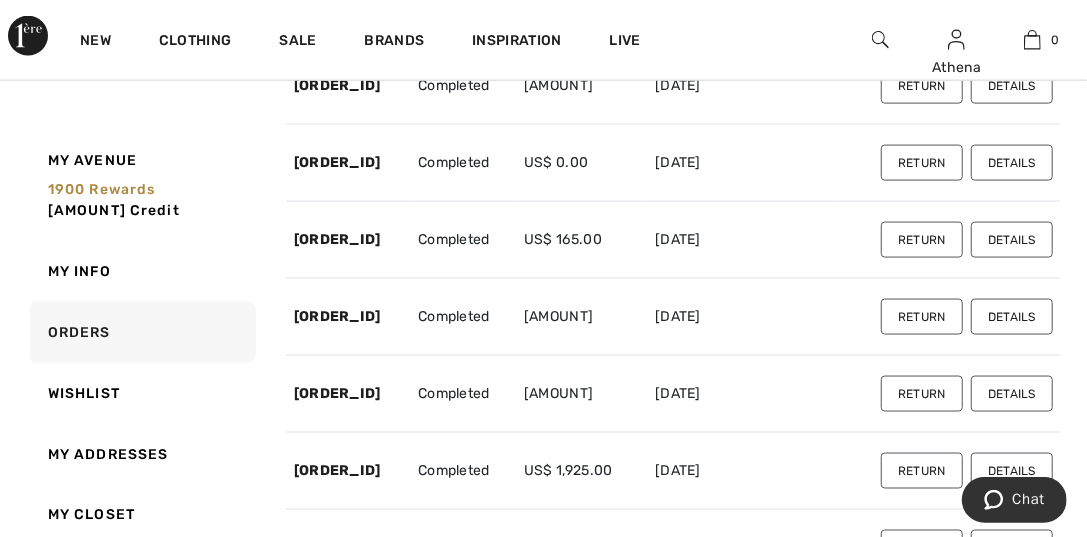 scroll, scrollTop: 1317, scrollLeft: 0, axis: vertical 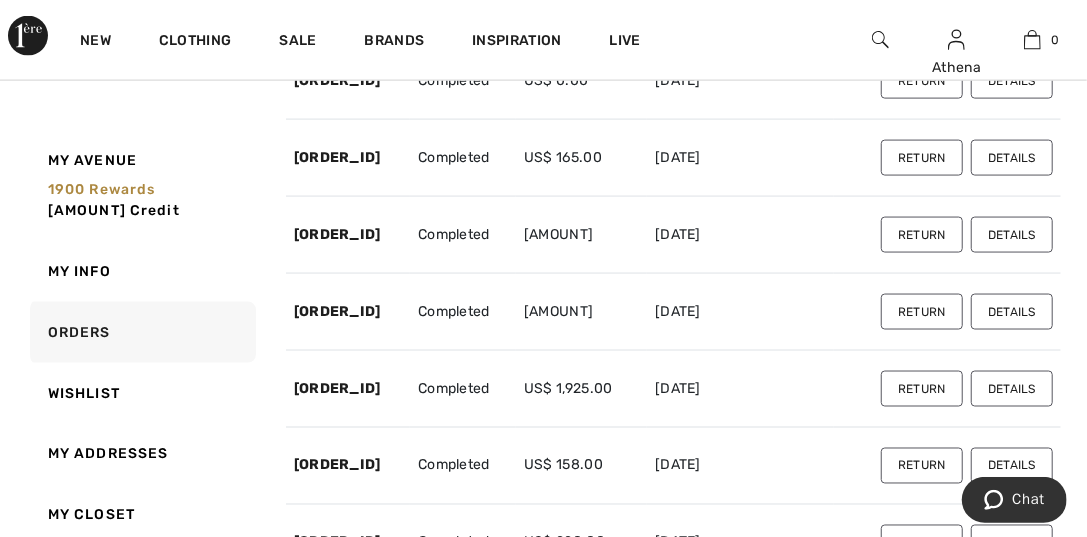 click on "Details" at bounding box center (1012, 235) 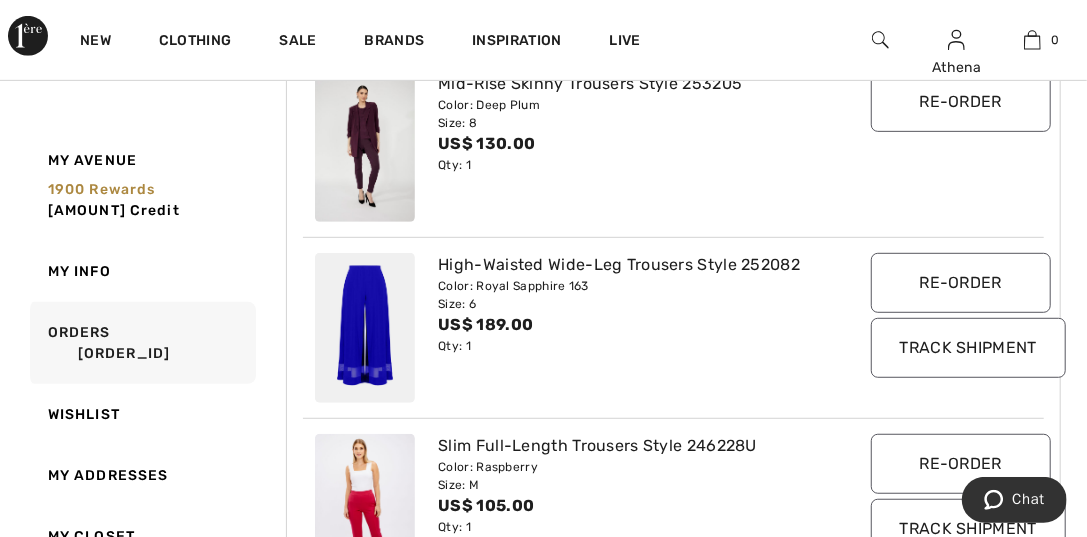 scroll, scrollTop: 499, scrollLeft: 0, axis: vertical 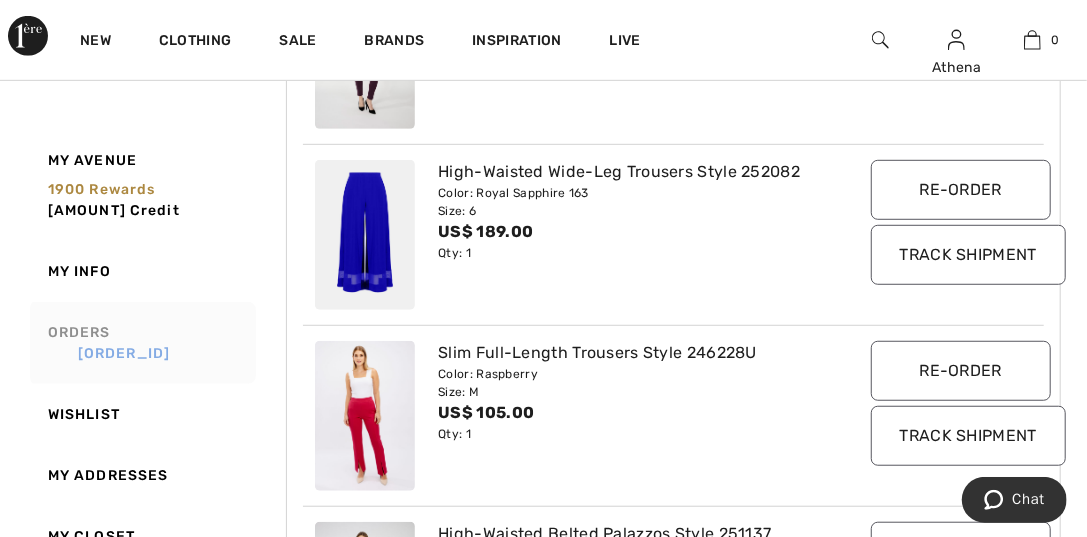click on "[ID]" at bounding box center [149, 353] 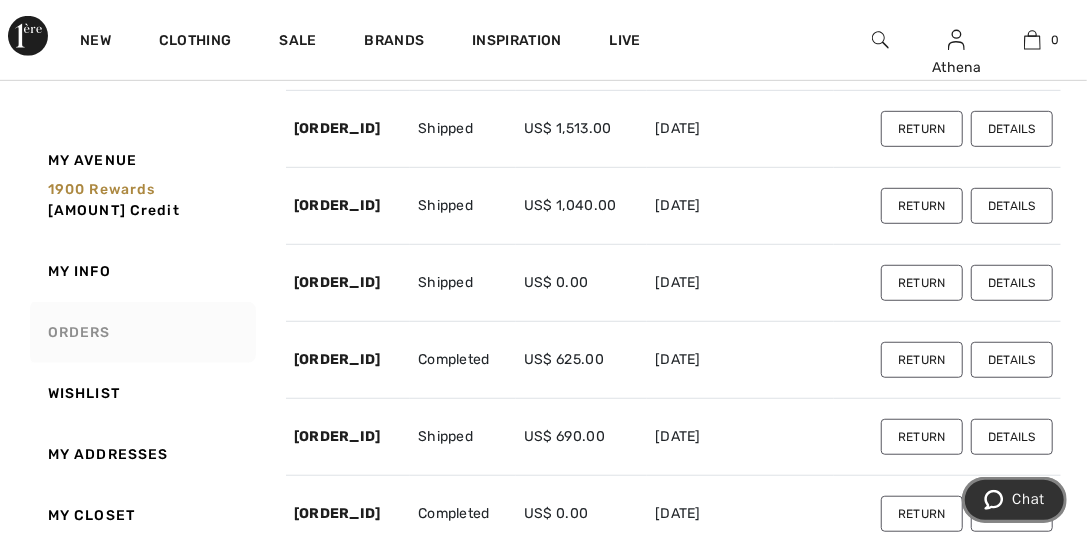 click at bounding box center (997, 499) 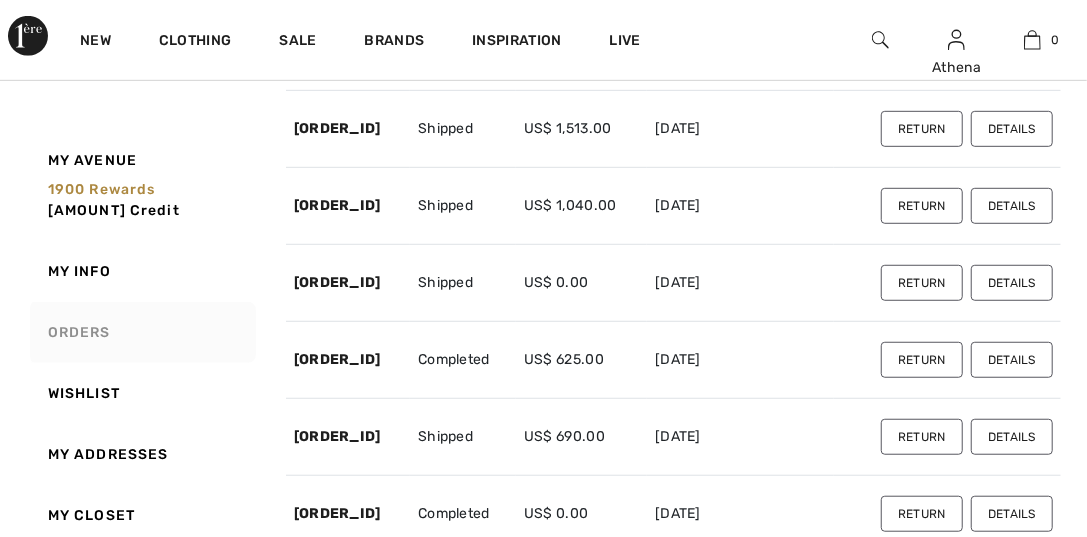 scroll, scrollTop: 0, scrollLeft: 0, axis: both 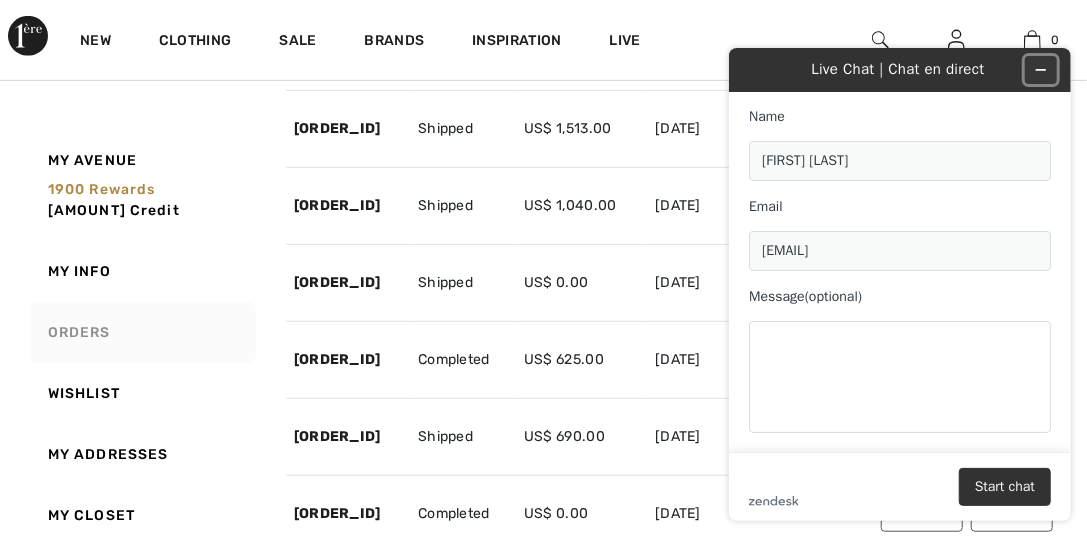 click 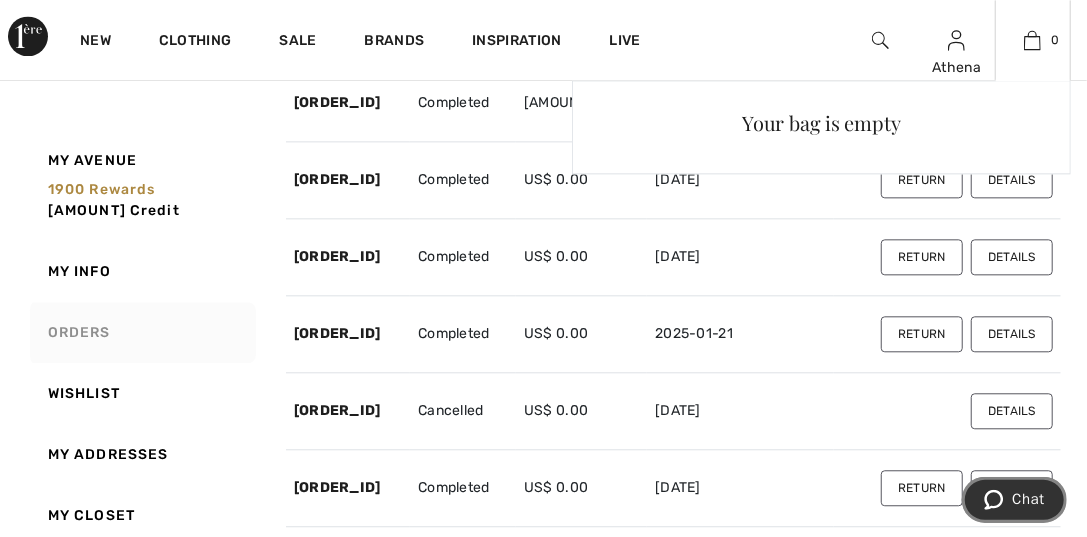 scroll, scrollTop: 2099, scrollLeft: 0, axis: vertical 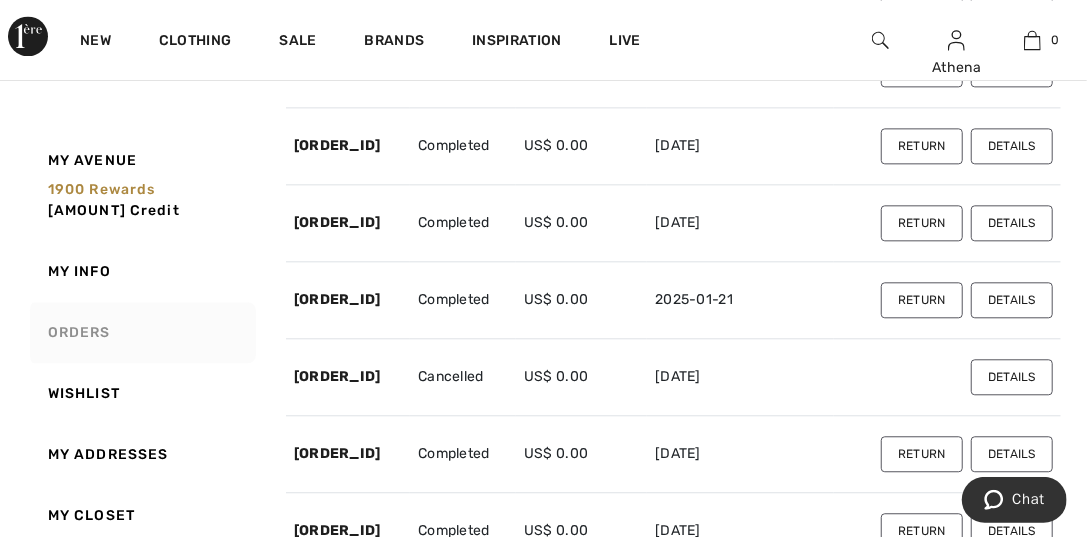 click on "Details" at bounding box center [1012, 300] 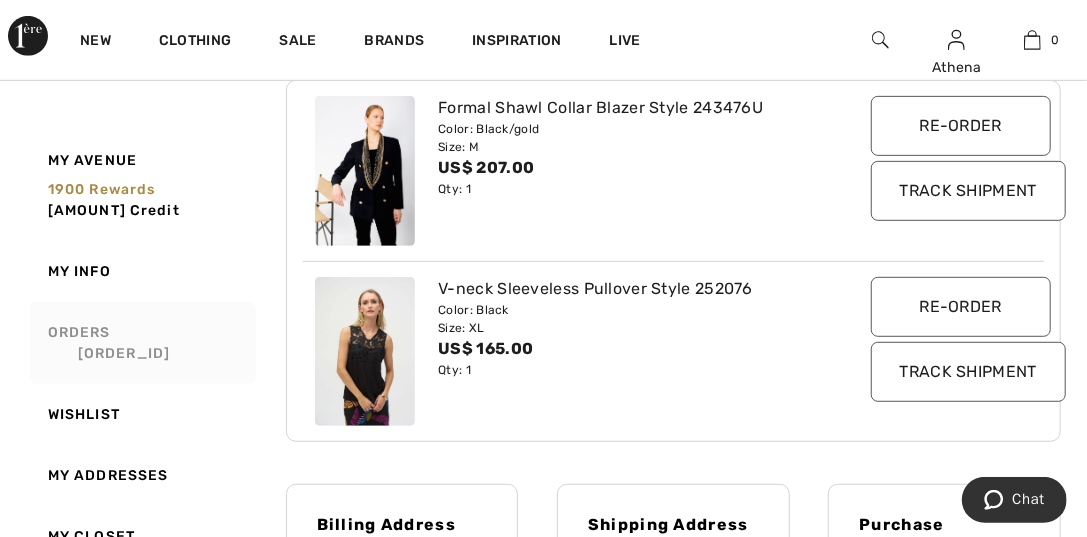 scroll, scrollTop: 337, scrollLeft: 0, axis: vertical 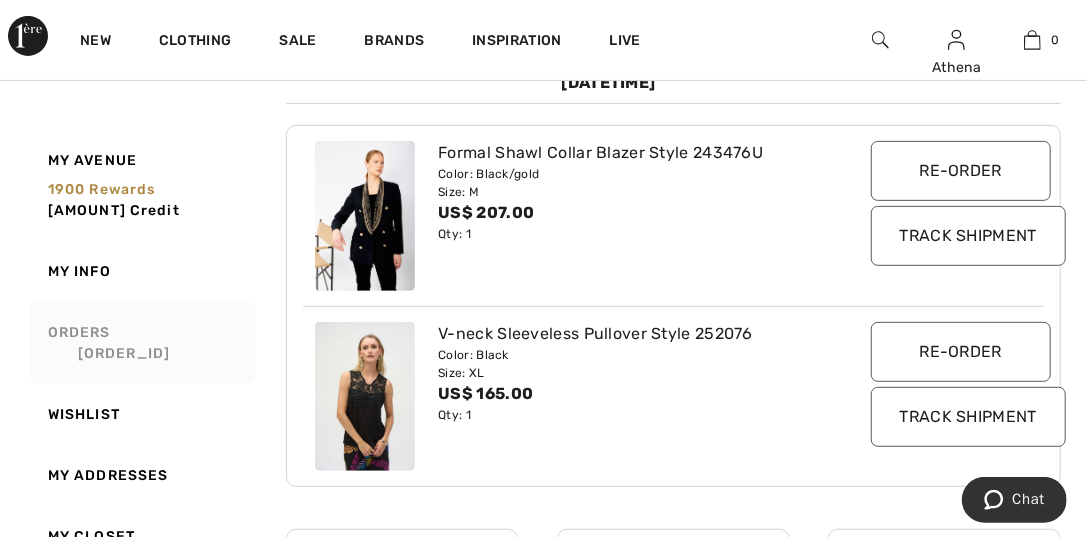 click on "Orders 250121-1298109" at bounding box center (141, 343) 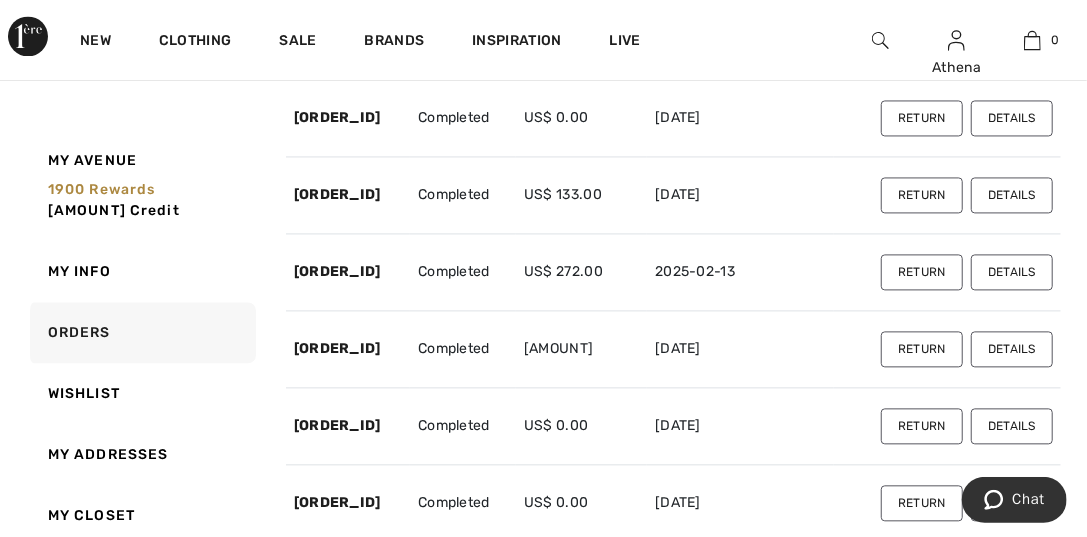 scroll, scrollTop: 2037, scrollLeft: 0, axis: vertical 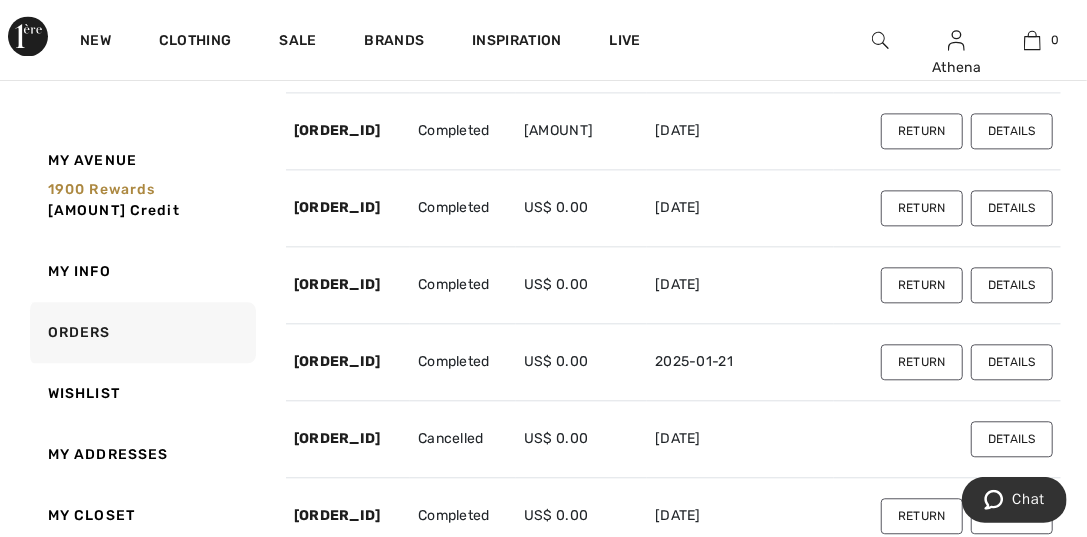 click on "Details" at bounding box center [1012, 285] 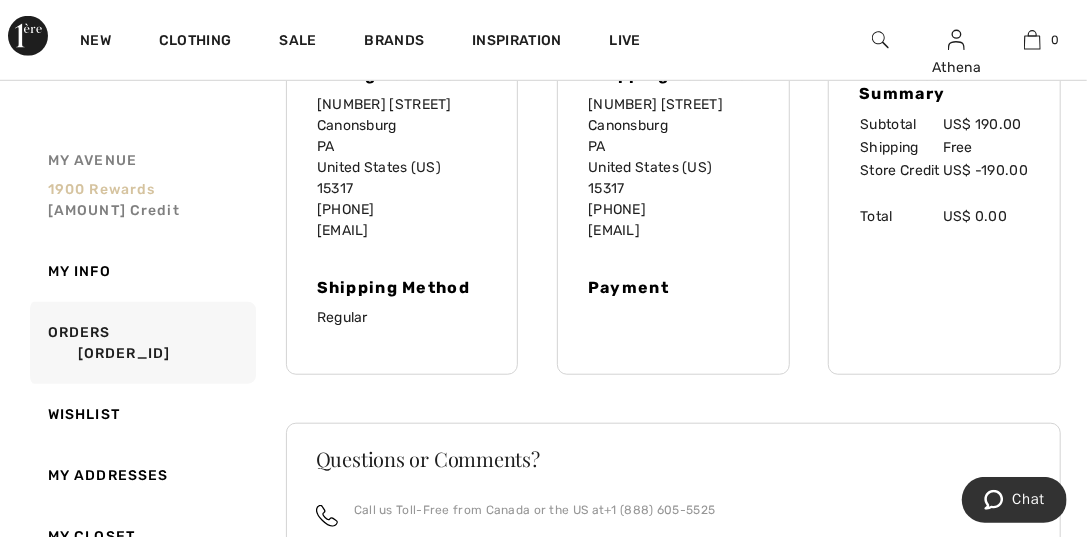 scroll, scrollTop: 256, scrollLeft: 0, axis: vertical 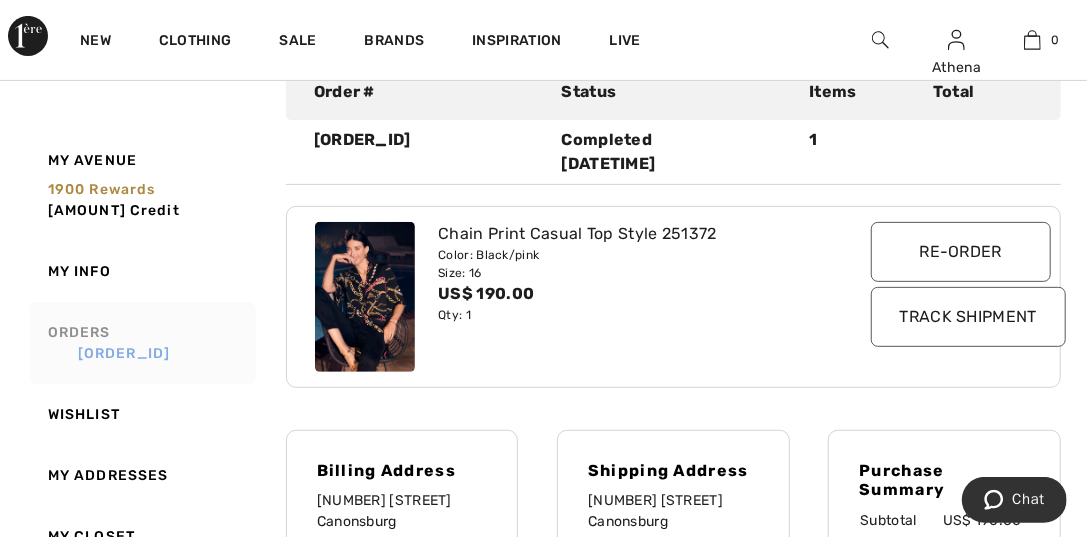 click on "[ID]" at bounding box center [149, 353] 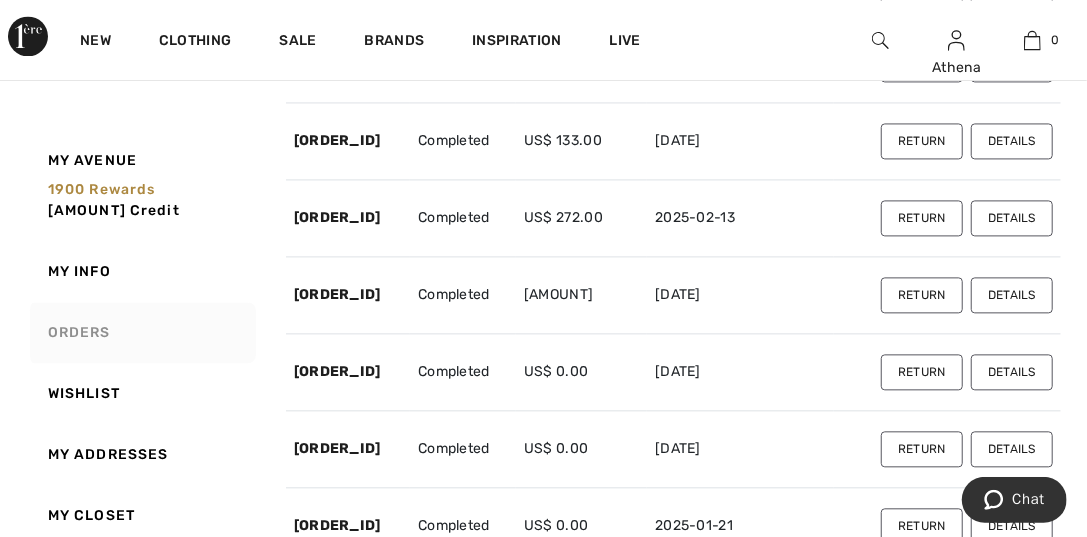 scroll, scrollTop: 1956, scrollLeft: 0, axis: vertical 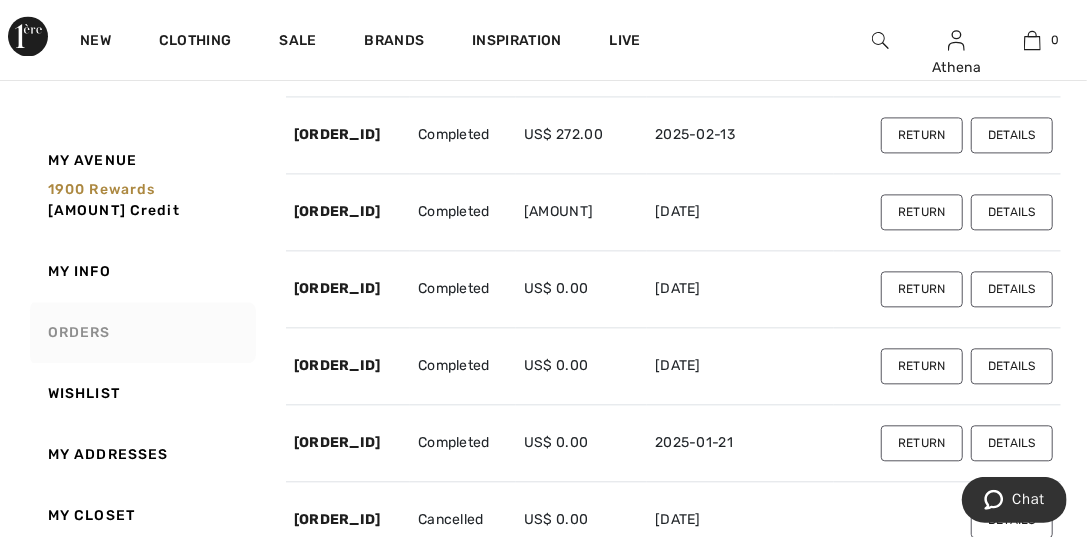 click on "Details" at bounding box center [1012, 289] 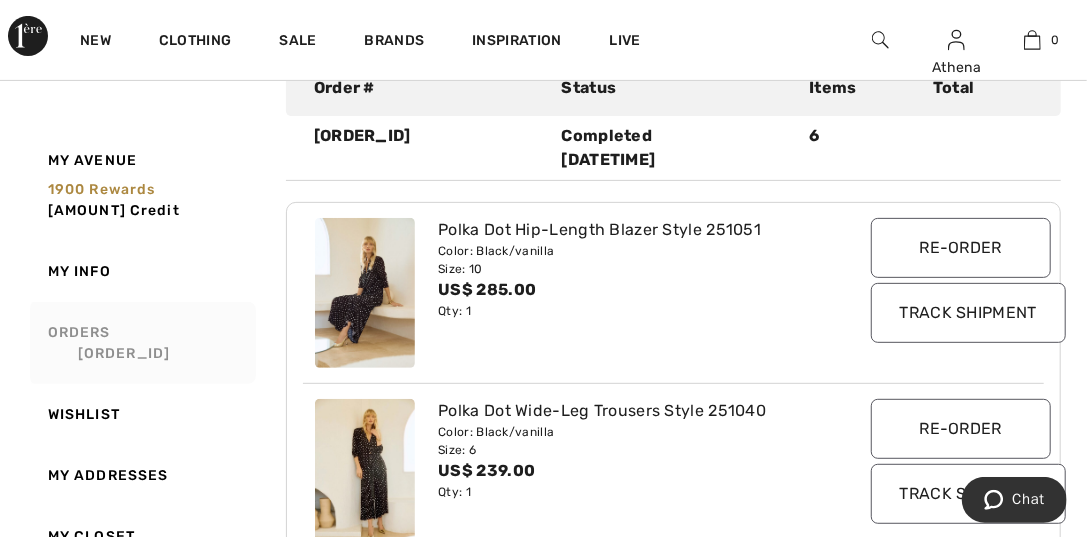 scroll, scrollTop: 160, scrollLeft: 0, axis: vertical 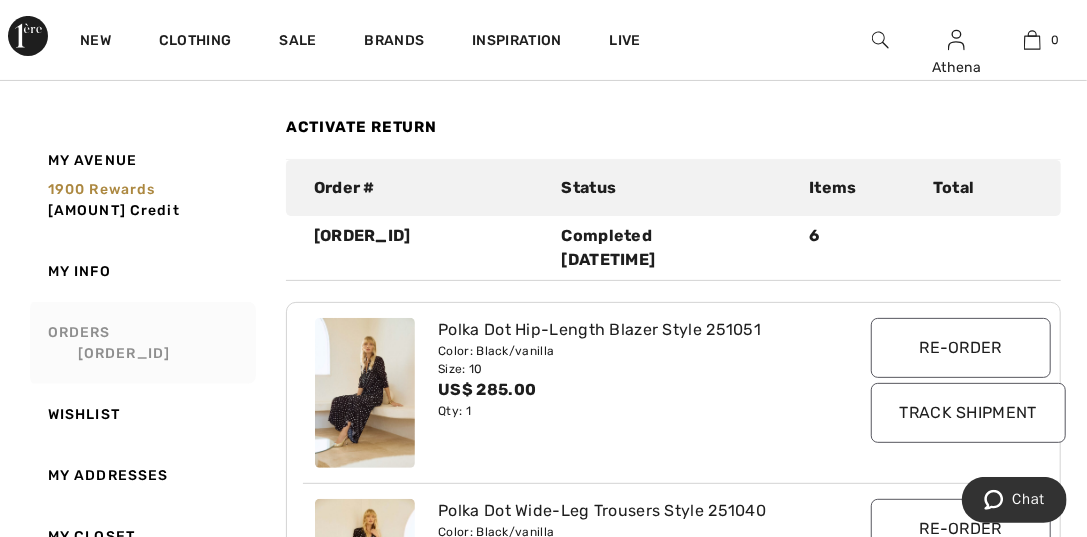 click on "Orders 250131-1301751" at bounding box center (141, 343) 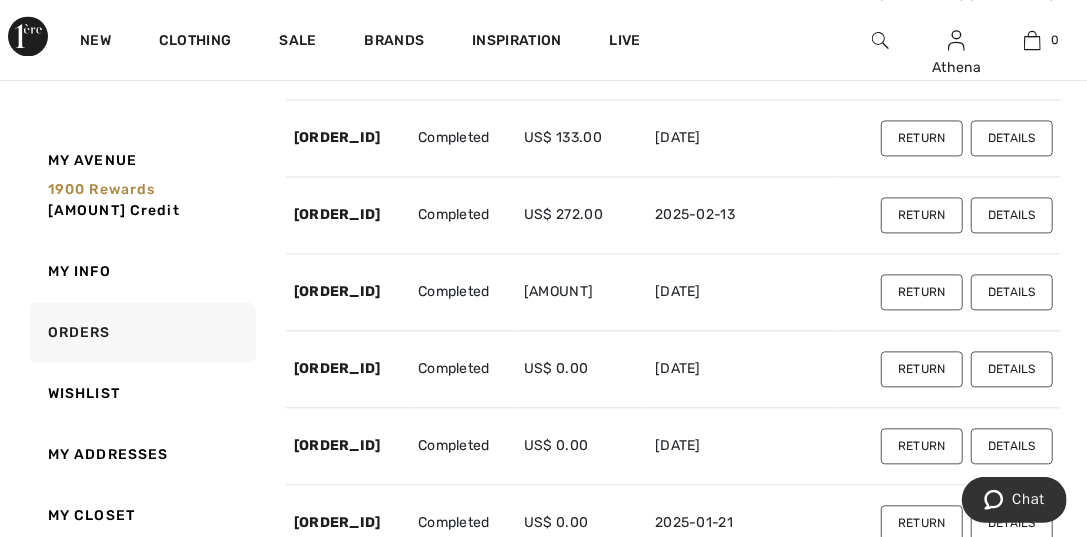 scroll, scrollTop: 1860, scrollLeft: 0, axis: vertical 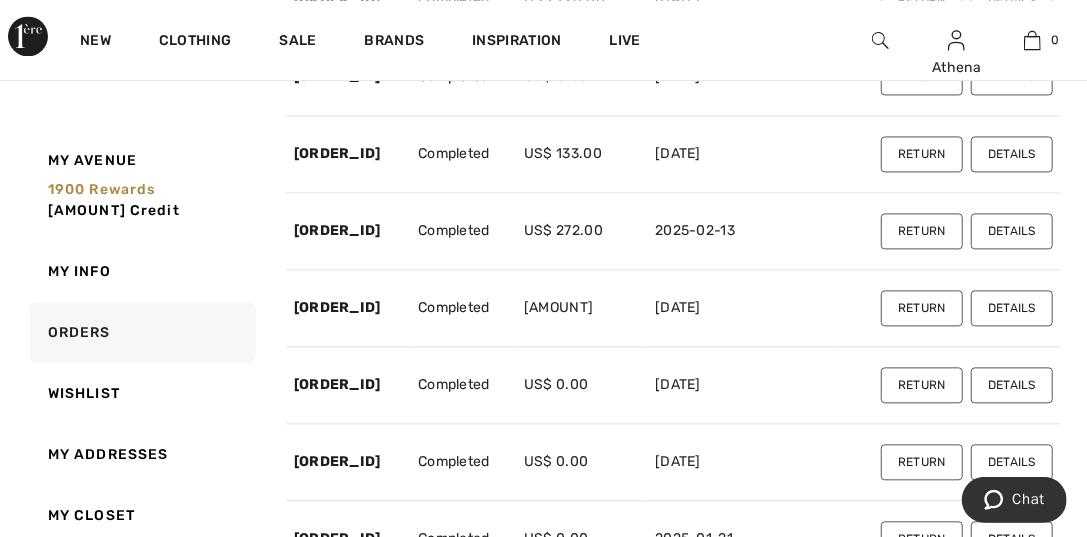 click on "Details" at bounding box center [1012, 308] 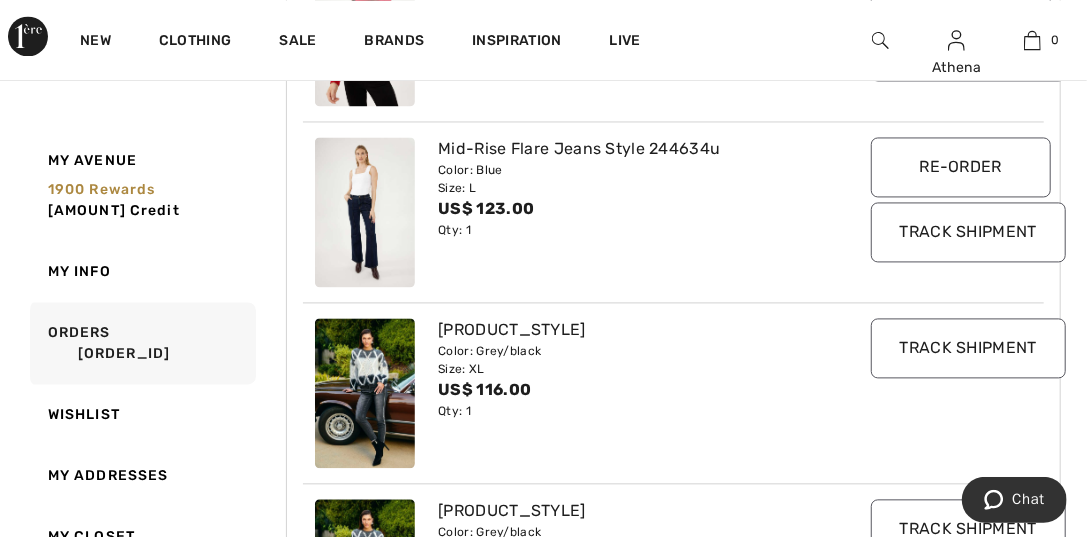 scroll, scrollTop: 1960, scrollLeft: 0, axis: vertical 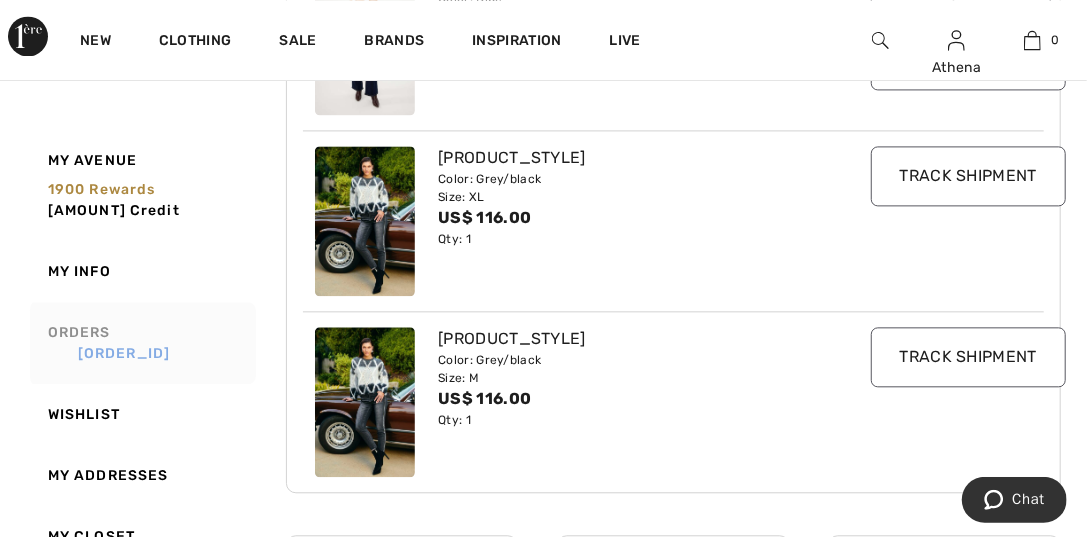 click on "250210-1306020" at bounding box center [149, 353] 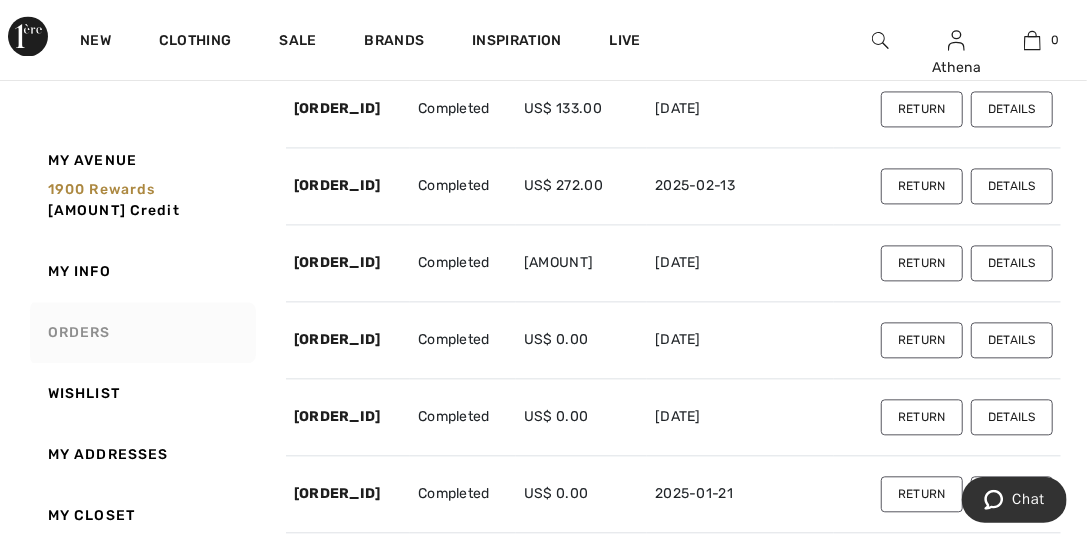 scroll, scrollTop: 1860, scrollLeft: 0, axis: vertical 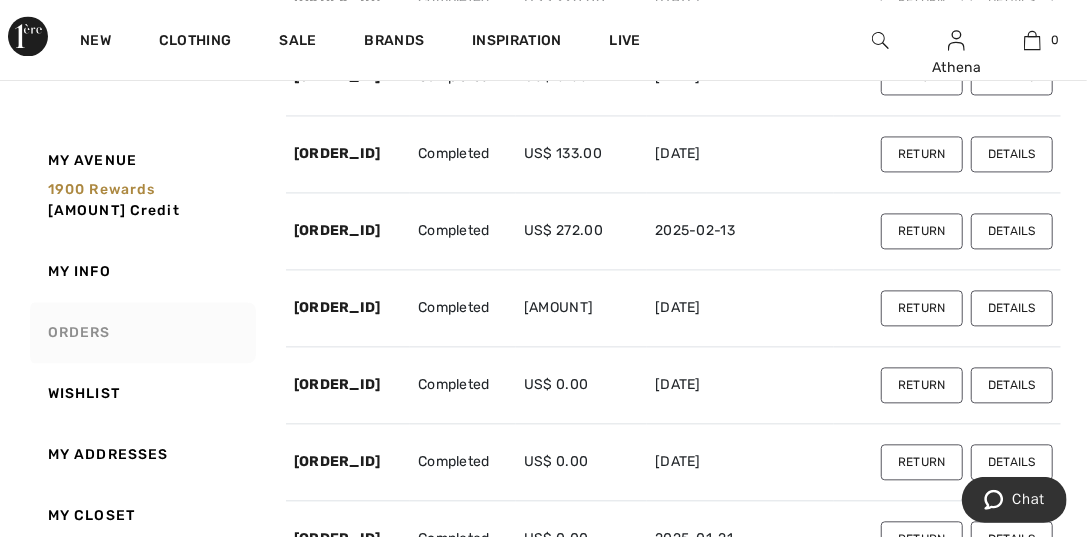 click on "Details" at bounding box center [1012, 231] 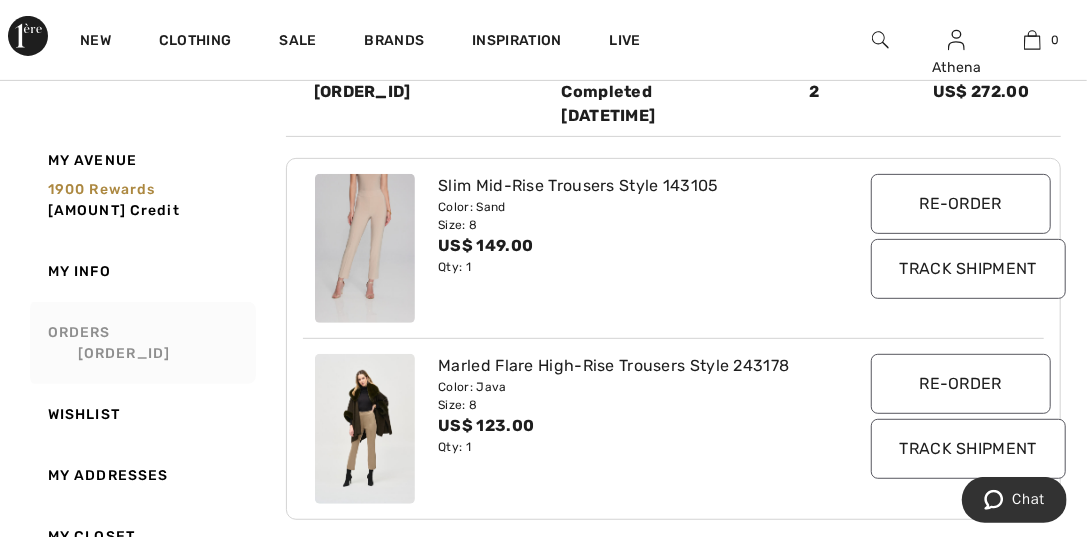 scroll, scrollTop: 337, scrollLeft: 0, axis: vertical 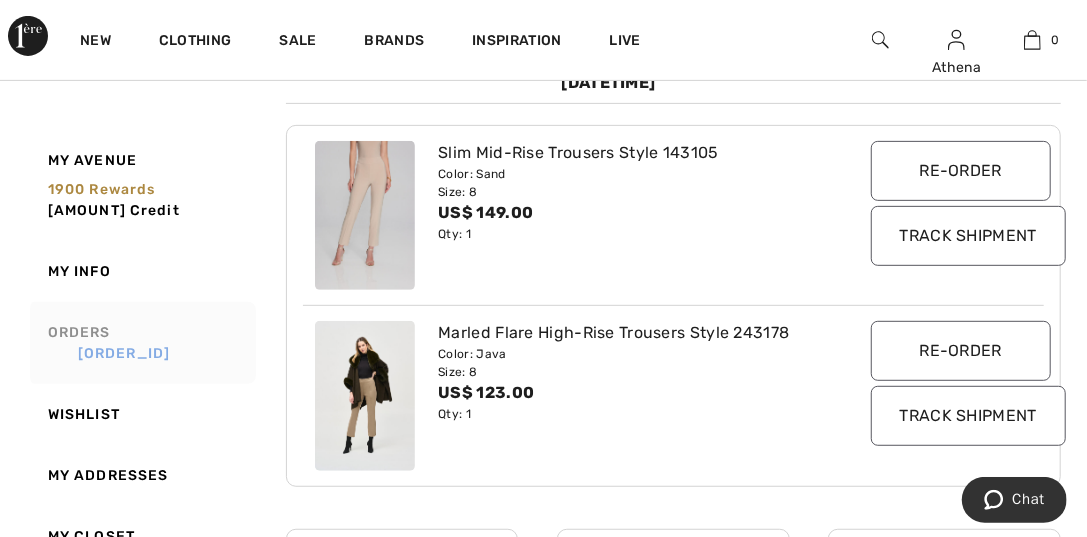 click on "Orders 250213-1308029" at bounding box center [141, 343] 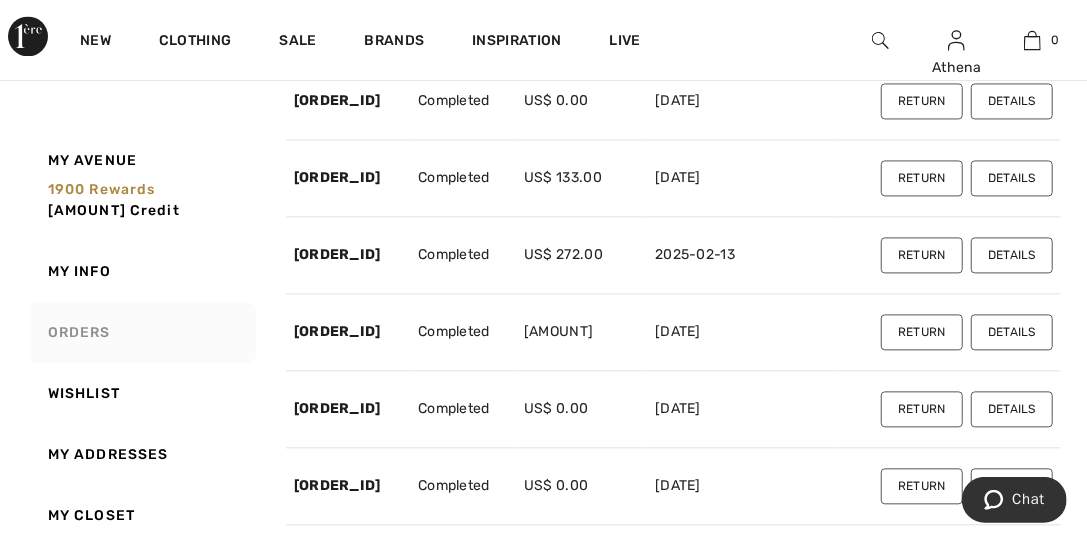 scroll, scrollTop: 1737, scrollLeft: 0, axis: vertical 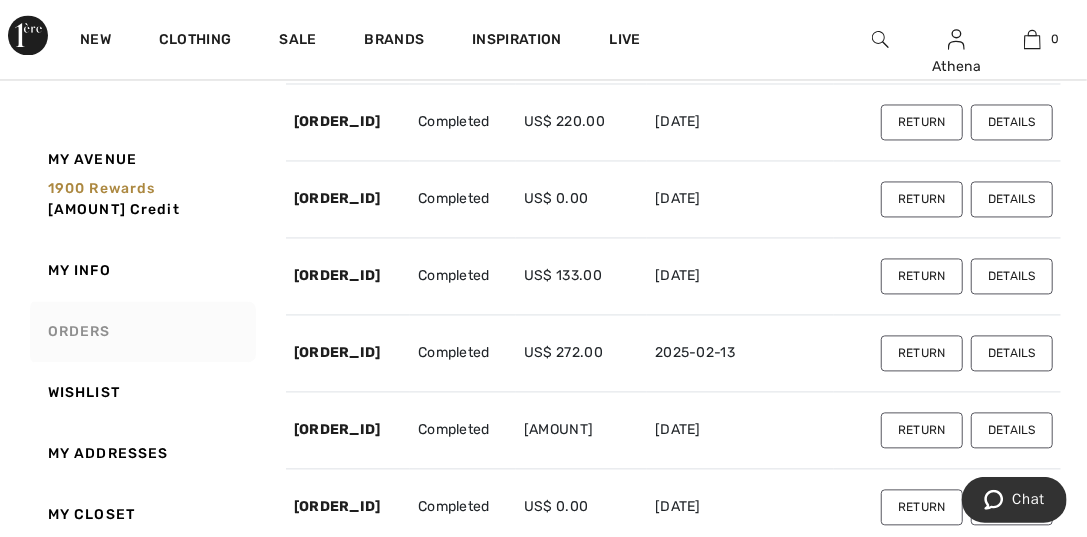 click on "Details" at bounding box center (1012, 277) 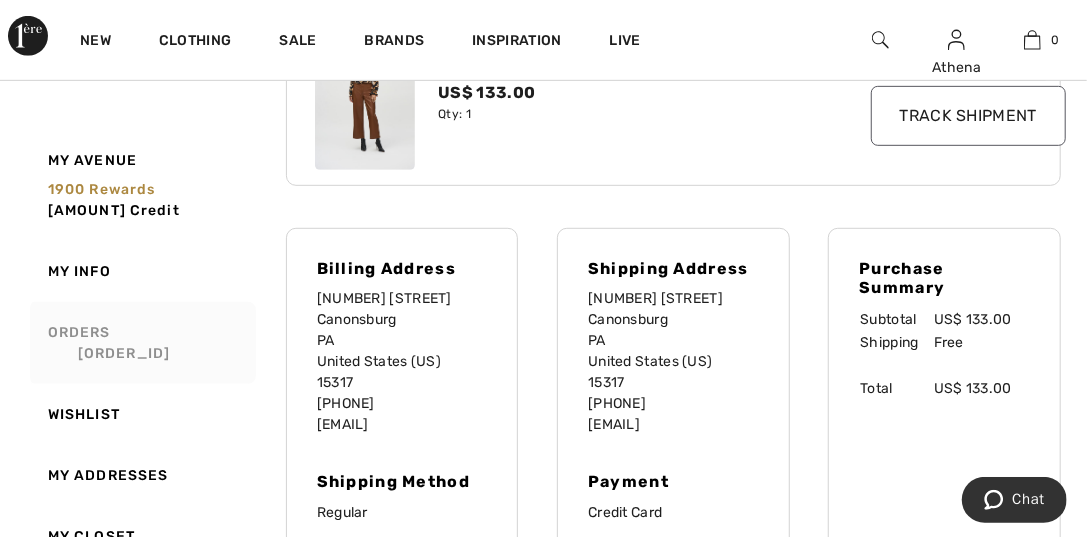 scroll, scrollTop: 256, scrollLeft: 0, axis: vertical 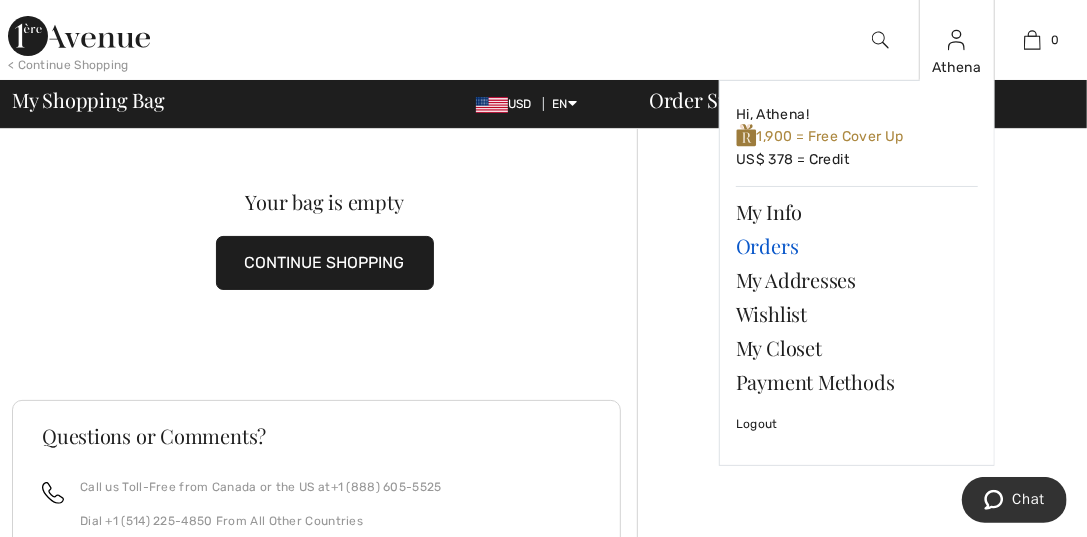 click on "Orders" at bounding box center [857, 246] 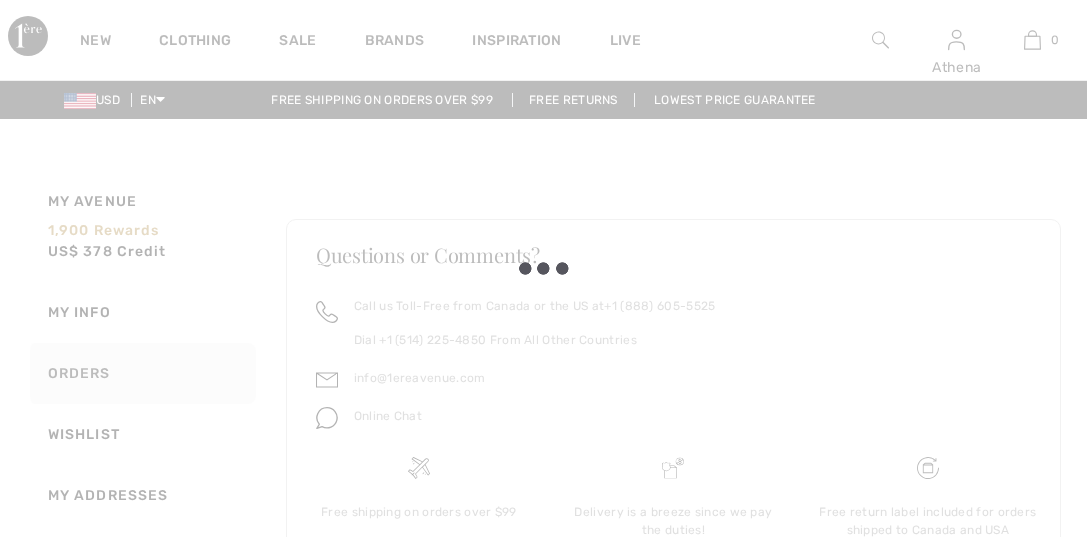 scroll, scrollTop: 0, scrollLeft: 0, axis: both 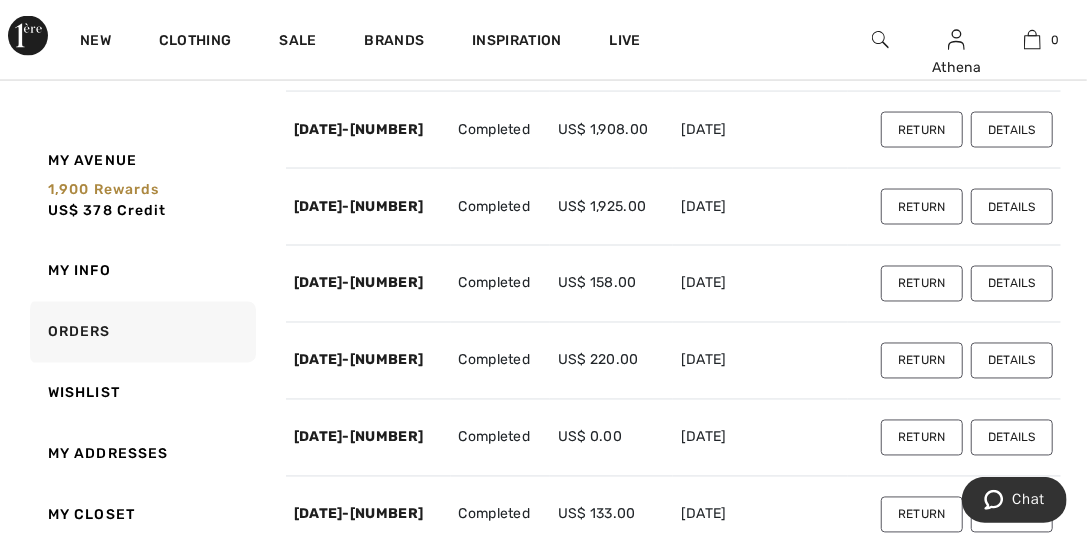 click on "Details" at bounding box center (1012, 438) 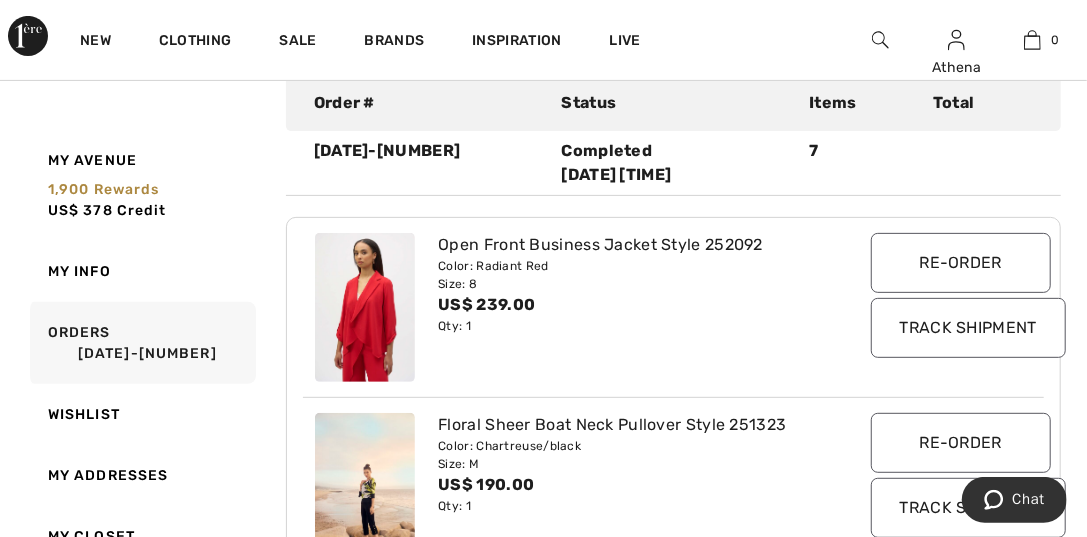 scroll, scrollTop: 200, scrollLeft: 0, axis: vertical 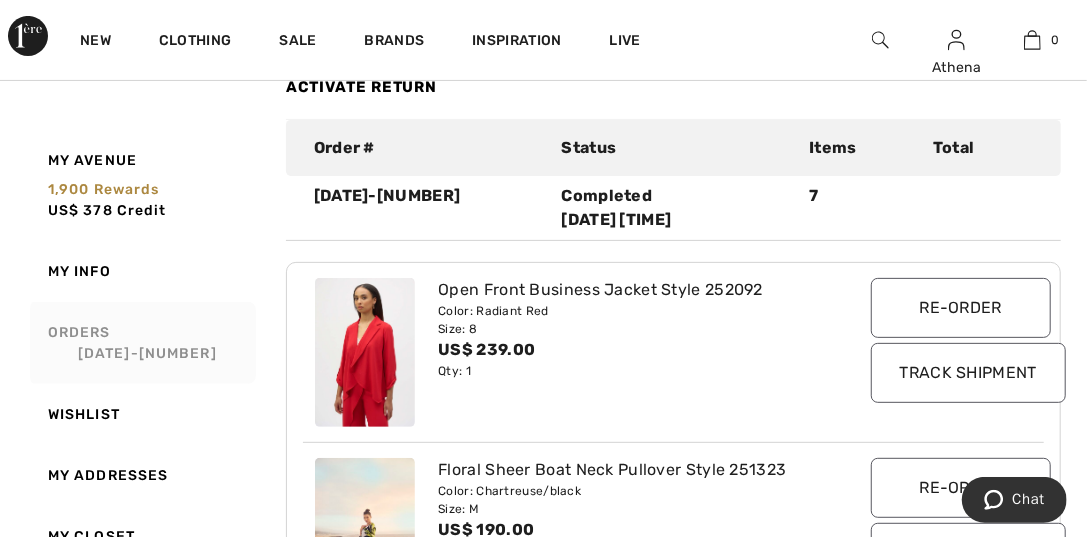 click on "Orders [DATE]-[NUMBER]" at bounding box center [141, 343] 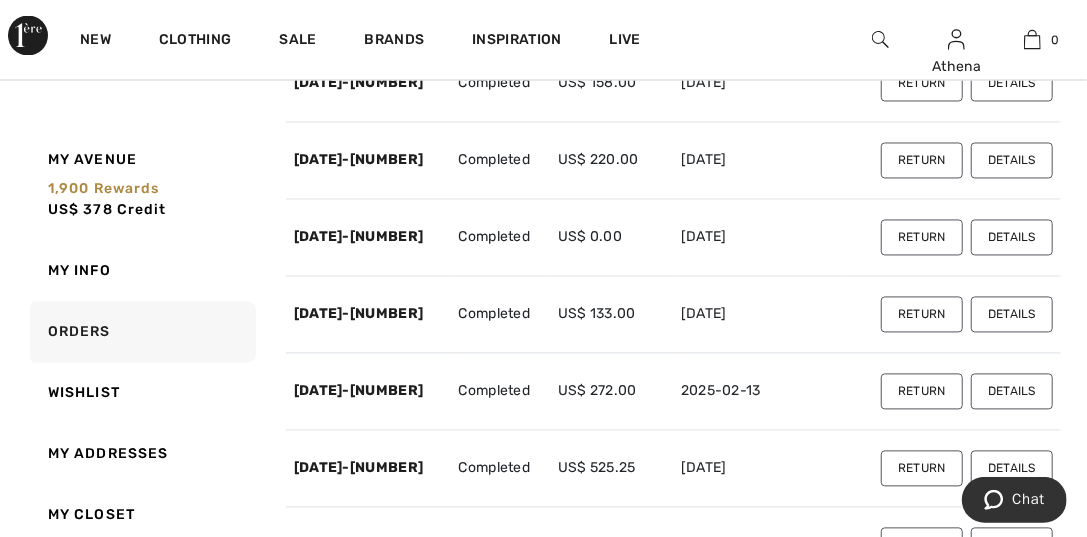 scroll, scrollTop: 1600, scrollLeft: 0, axis: vertical 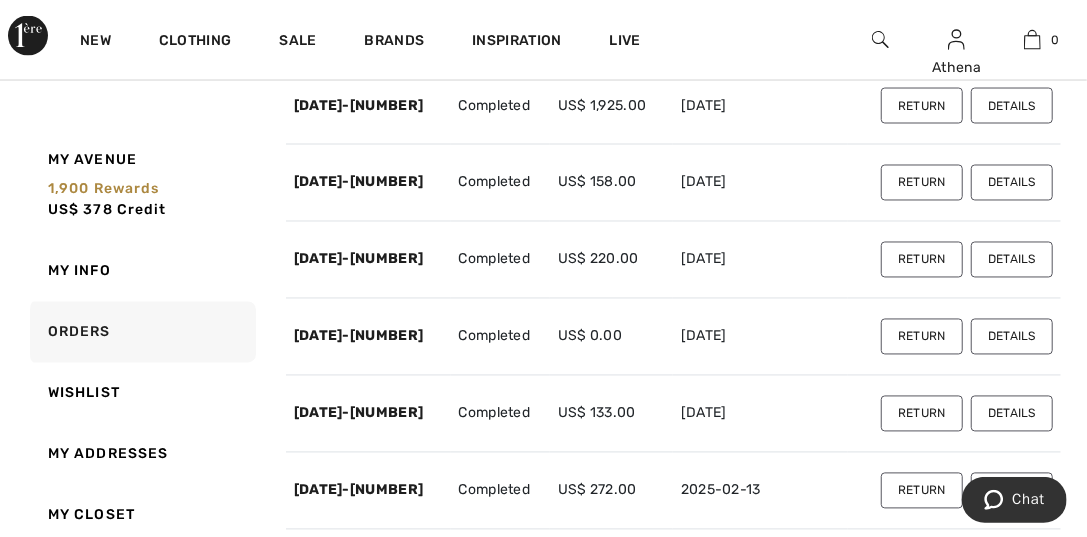 click on "Details" at bounding box center (1012, 260) 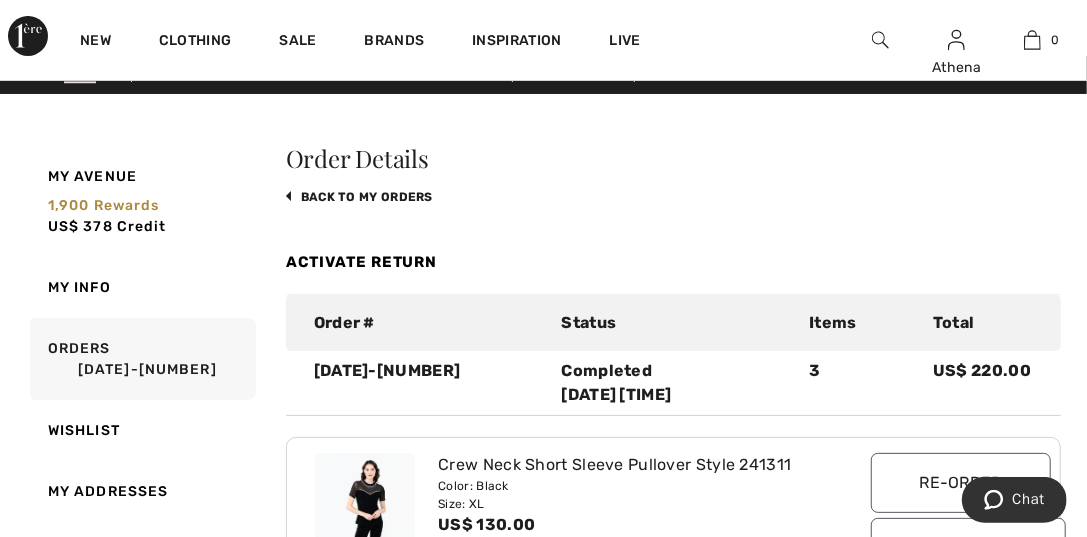 scroll, scrollTop: 18, scrollLeft: 0, axis: vertical 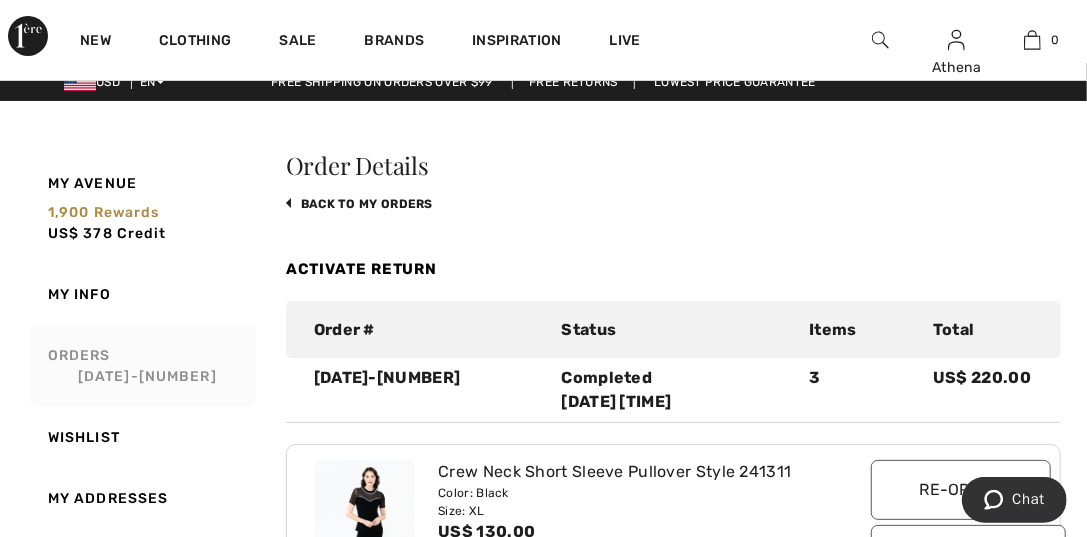 click on "Orders [DATE]-[NUMBER]" at bounding box center (141, 366) 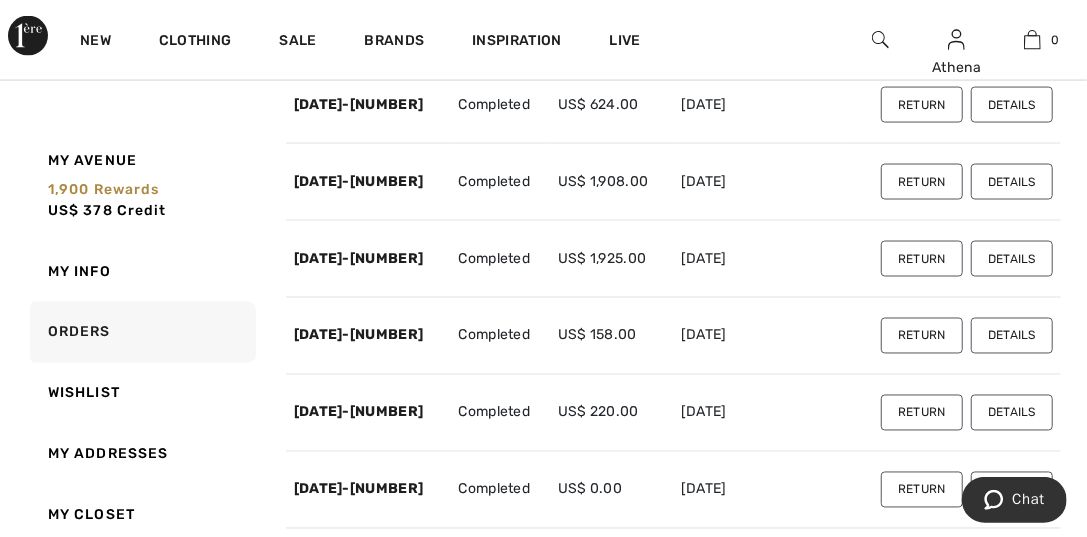 scroll, scrollTop: 1518, scrollLeft: 0, axis: vertical 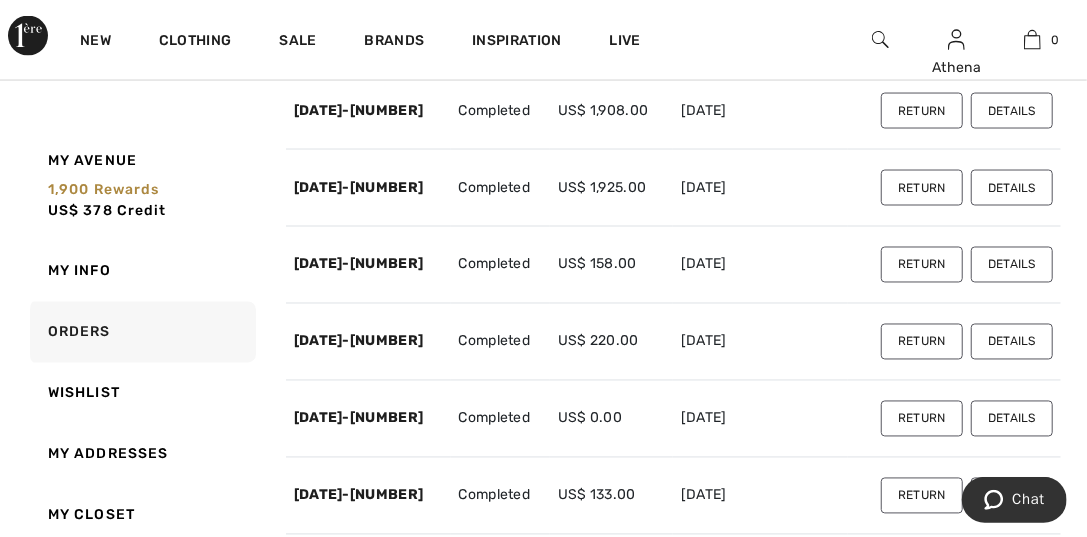 click on "Details" at bounding box center (1012, 265) 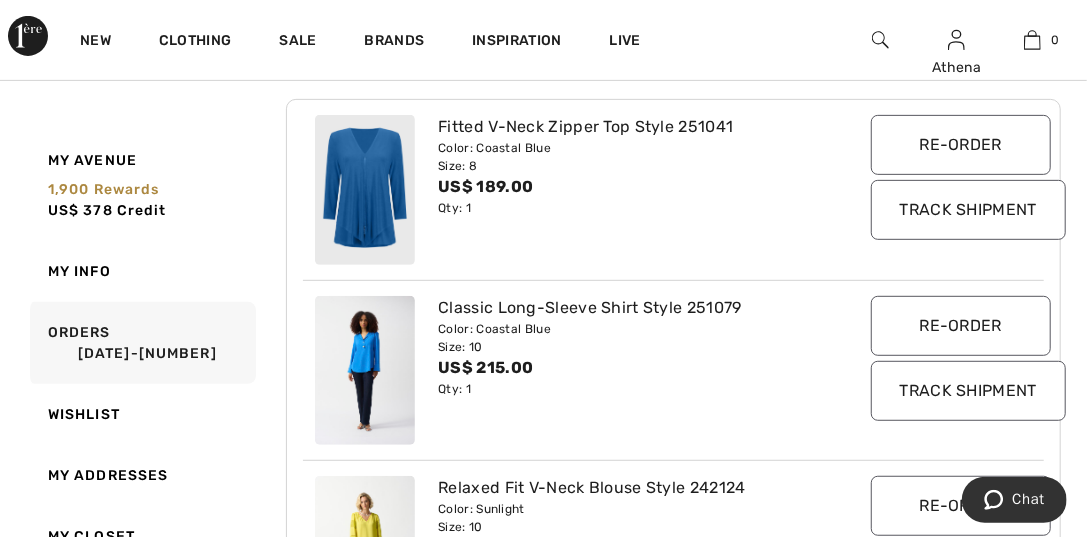 scroll, scrollTop: 317, scrollLeft: 0, axis: vertical 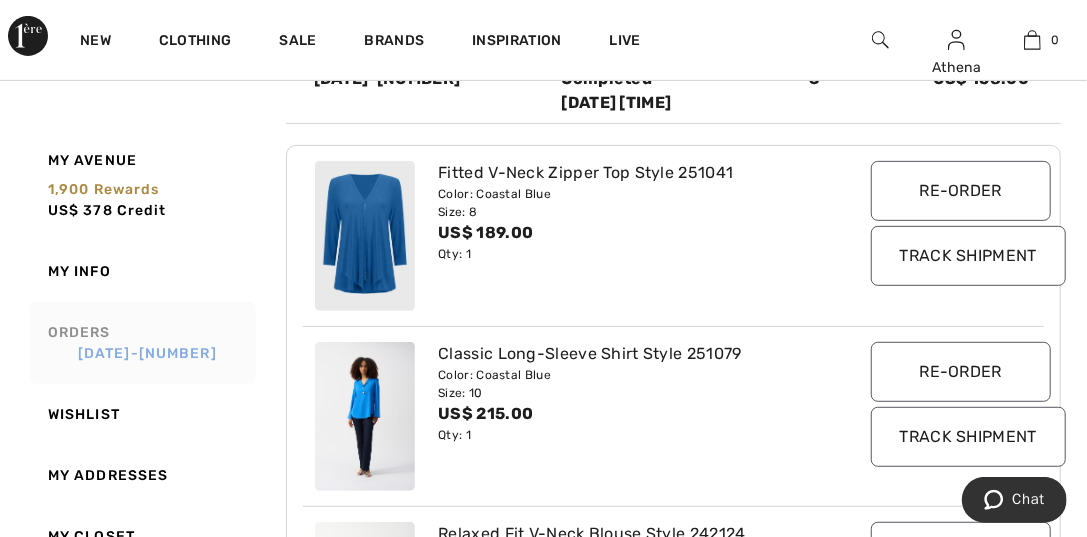 click on "[DATE]-[NUMBER]" at bounding box center [149, 353] 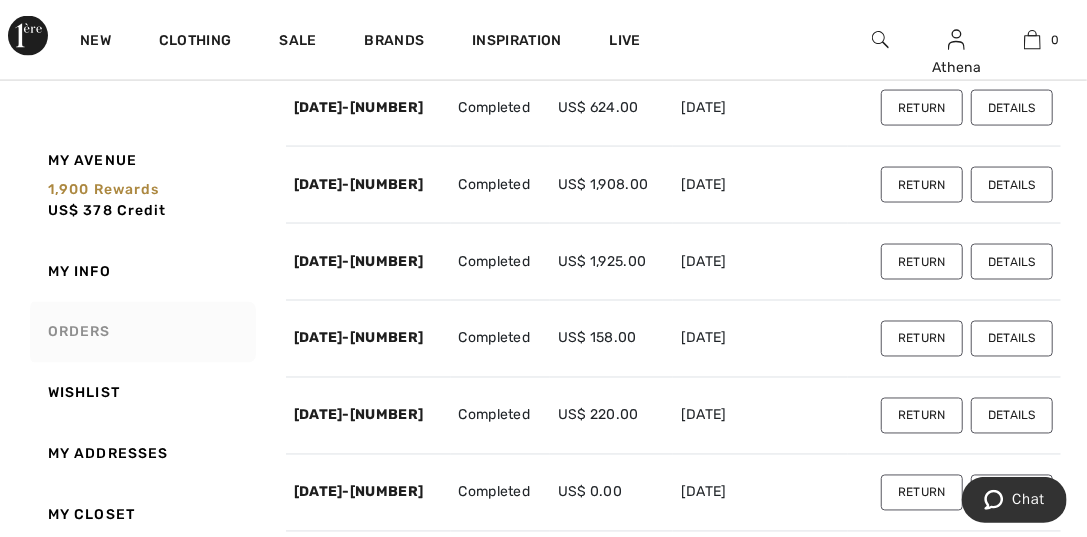 scroll, scrollTop: 1517, scrollLeft: 0, axis: vertical 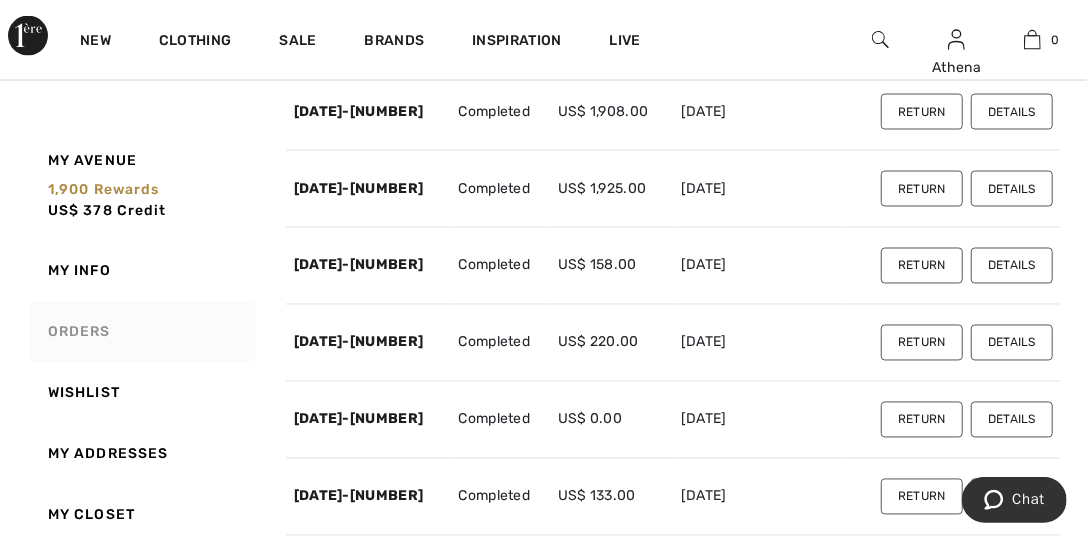 click on "Details" at bounding box center [1012, 189] 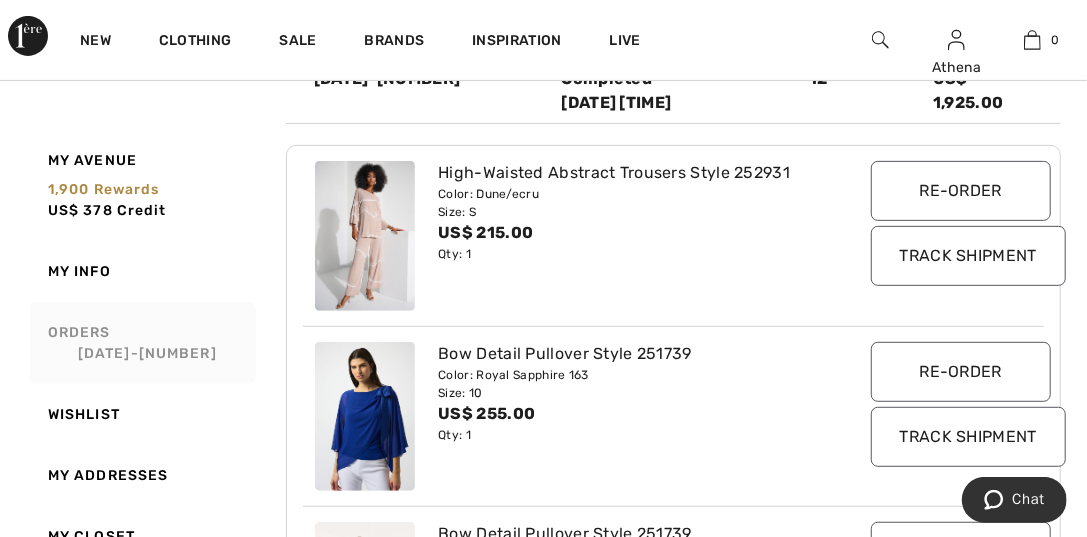 scroll, scrollTop: 217, scrollLeft: 0, axis: vertical 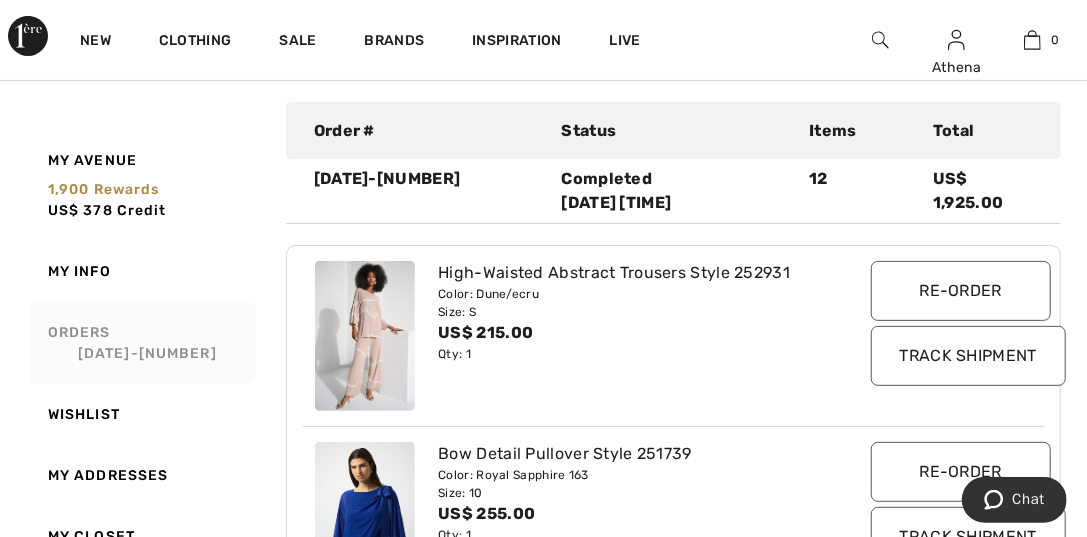click on "Orders 250424-1335502" at bounding box center (141, 343) 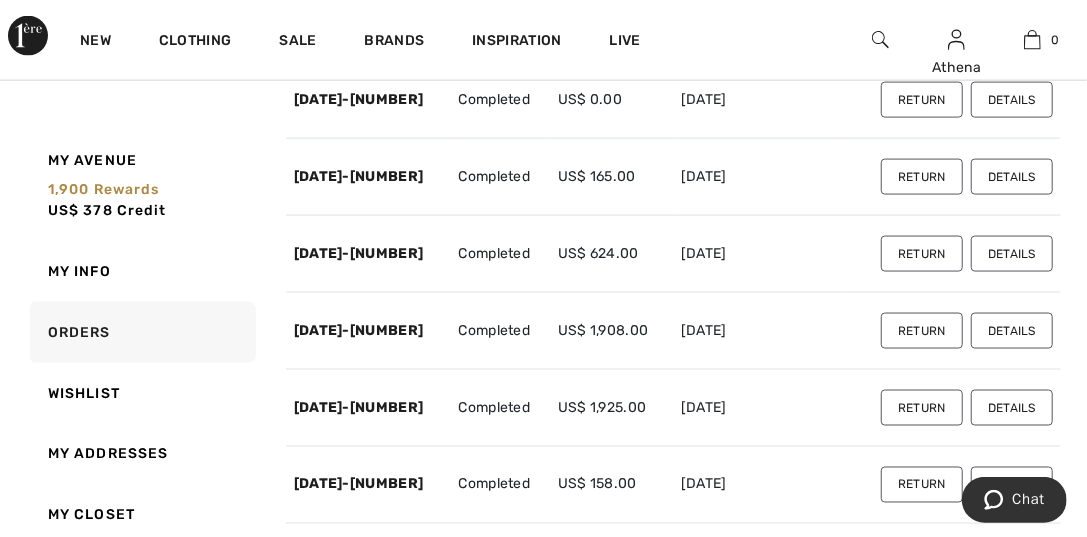 scroll, scrollTop: 1417, scrollLeft: 0, axis: vertical 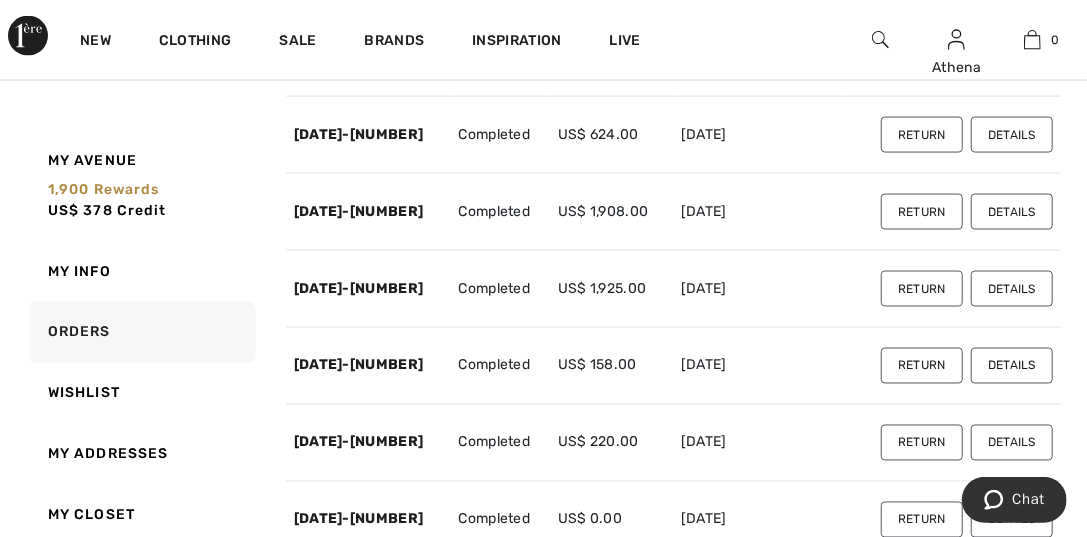 click on "Details" at bounding box center (1012, 212) 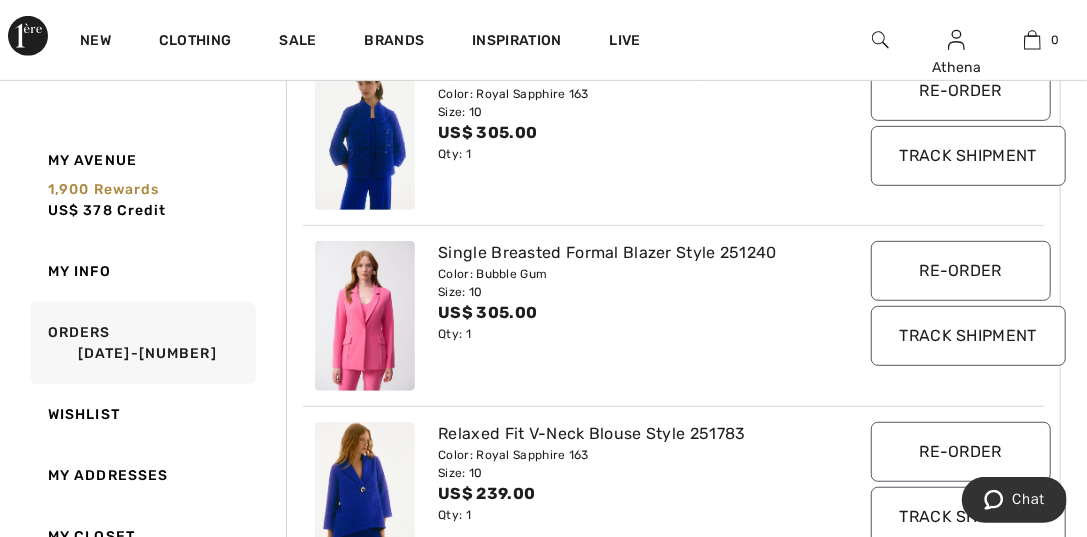 scroll, scrollTop: 217, scrollLeft: 0, axis: vertical 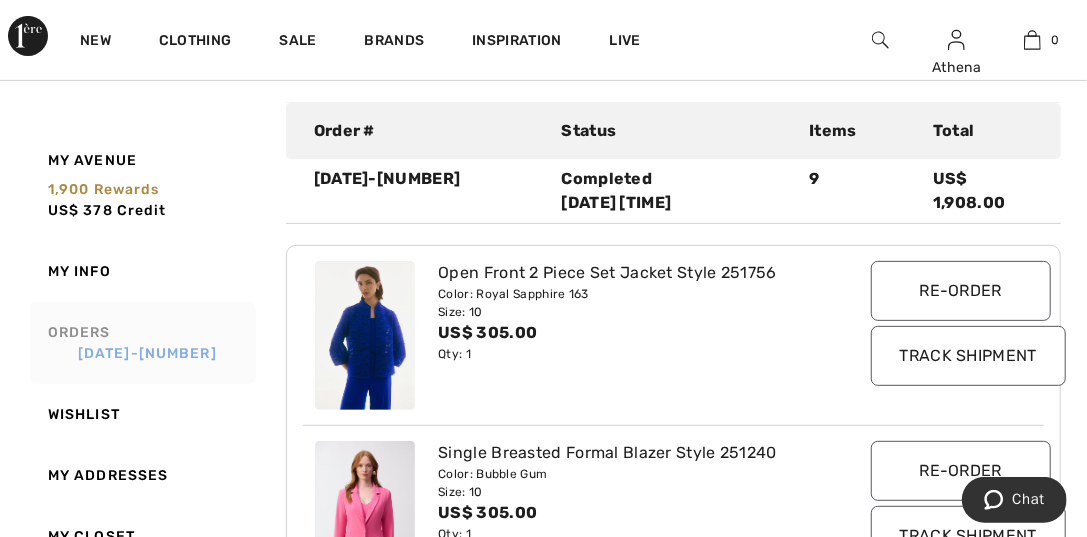 click on "[ID]" at bounding box center [149, 353] 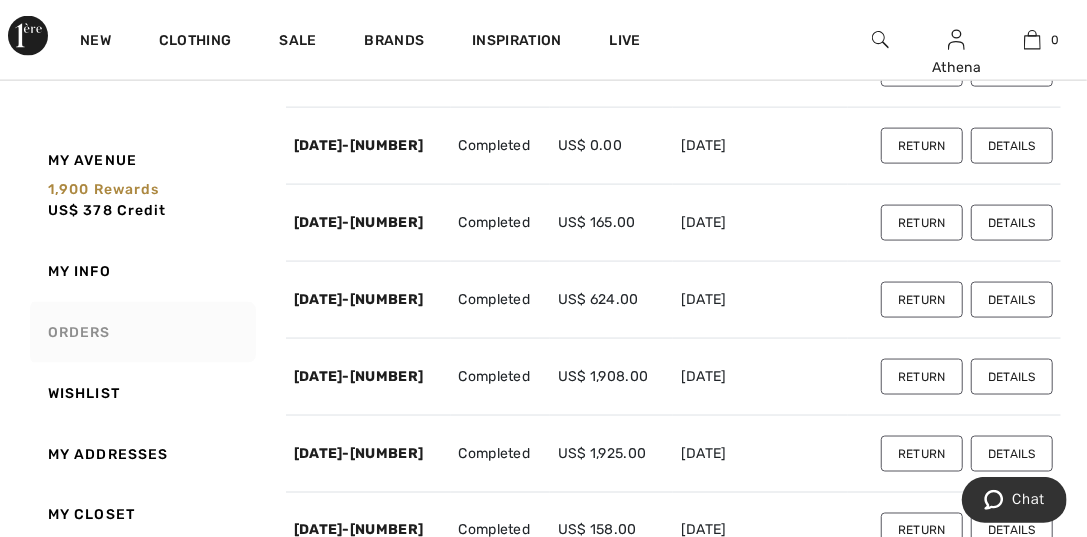 scroll, scrollTop: 1217, scrollLeft: 0, axis: vertical 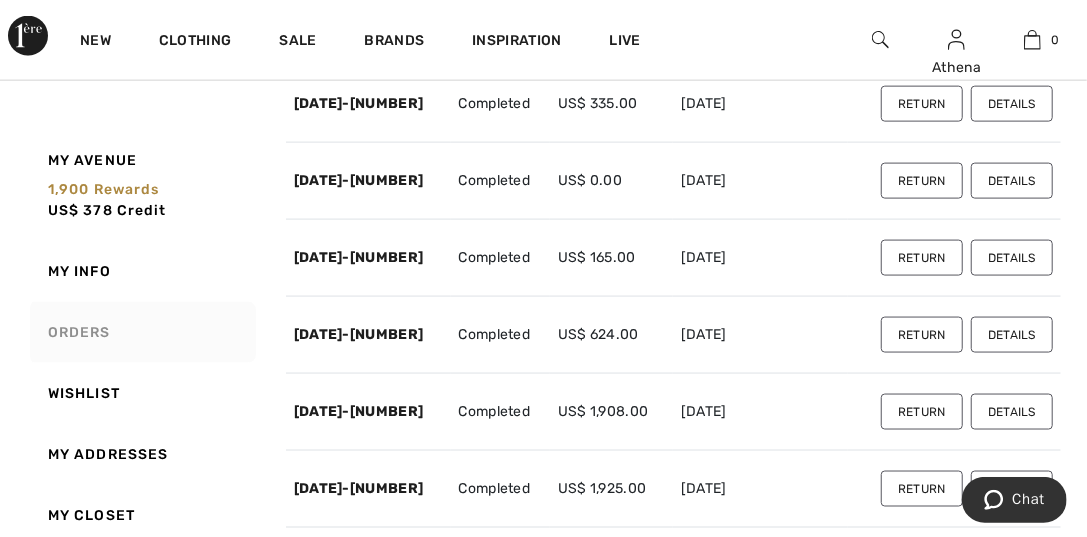click on "Details" at bounding box center (1012, 335) 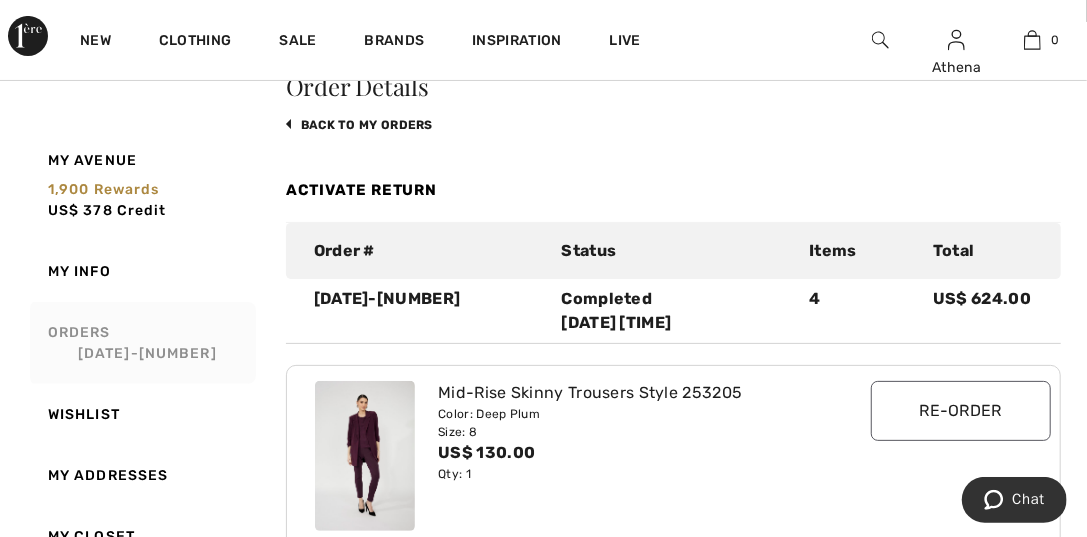 scroll, scrollTop: 0, scrollLeft: 0, axis: both 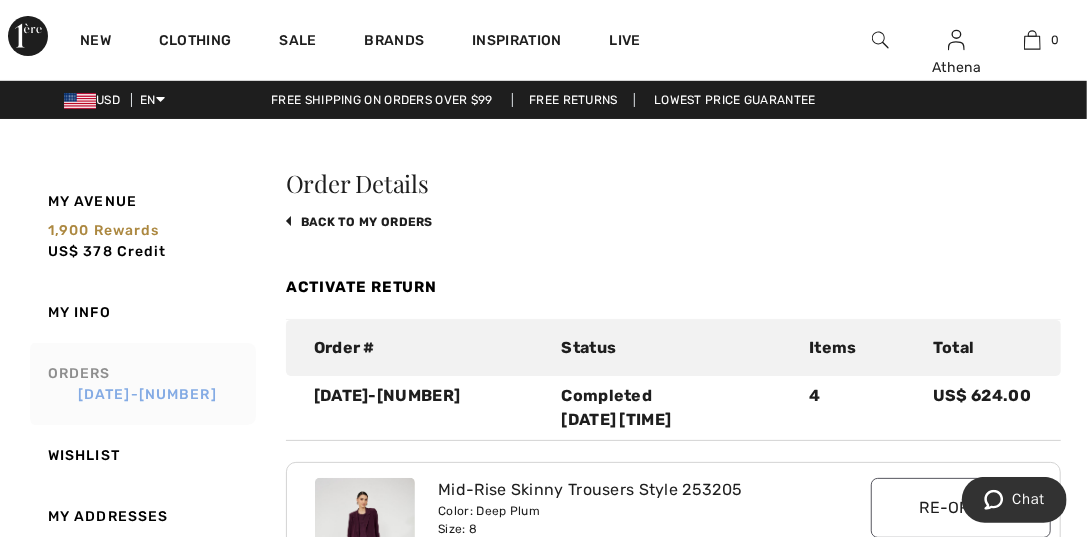 click on "[ID]" at bounding box center [149, 394] 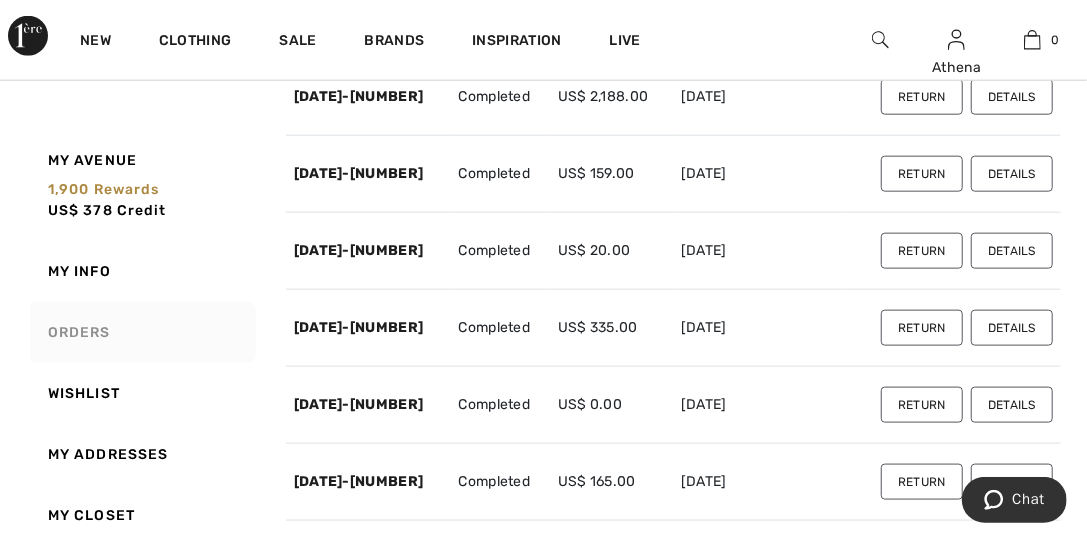 scroll, scrollTop: 1299, scrollLeft: 0, axis: vertical 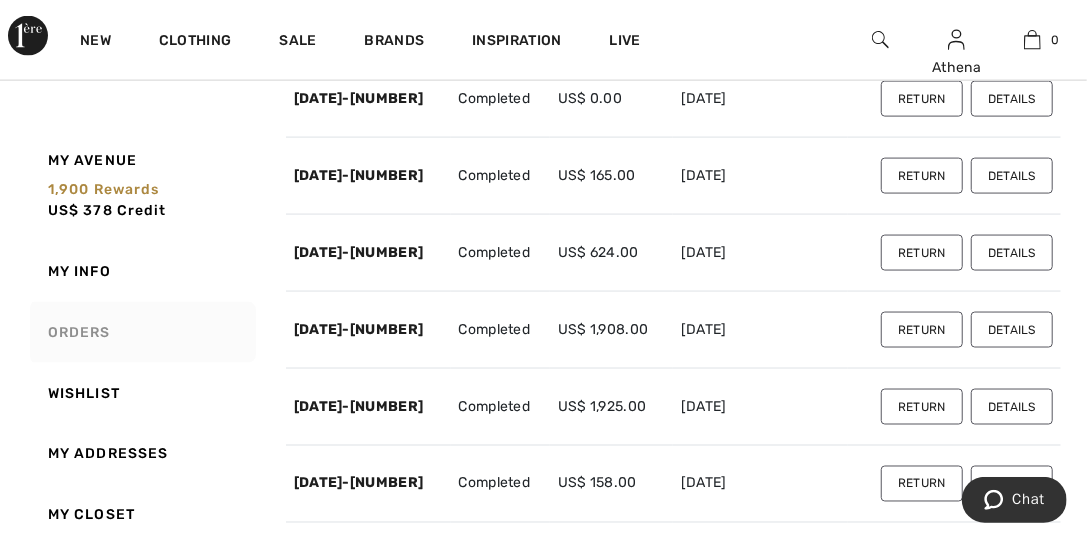 click on "Details" at bounding box center (1012, 176) 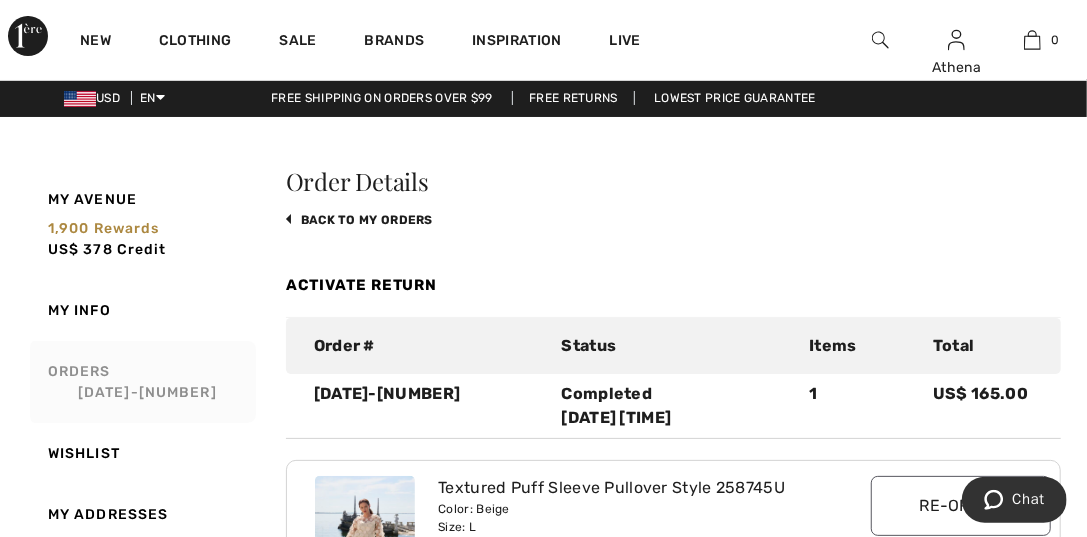 scroll, scrollTop: 0, scrollLeft: 0, axis: both 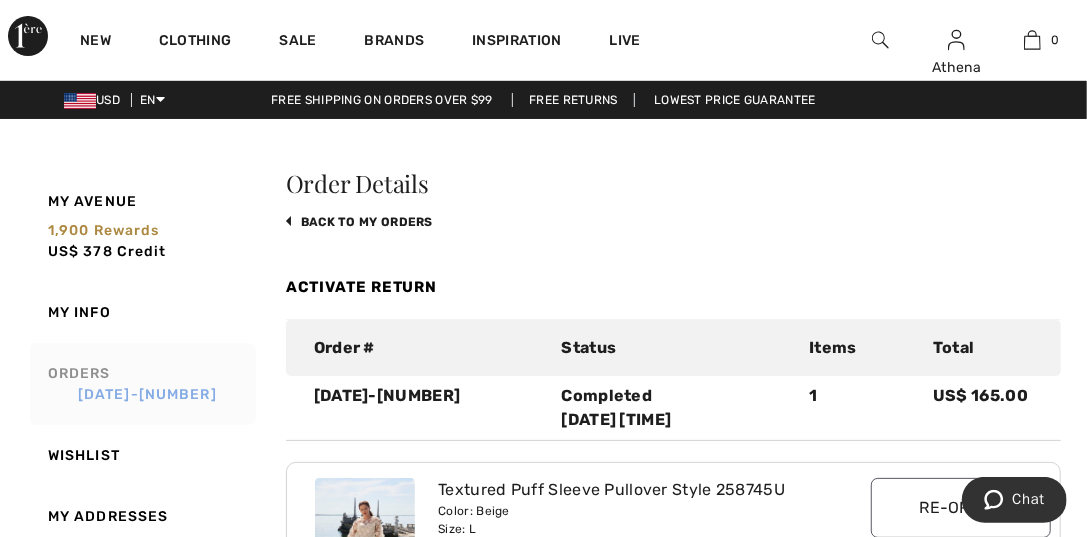 click on "[ID]" at bounding box center [149, 394] 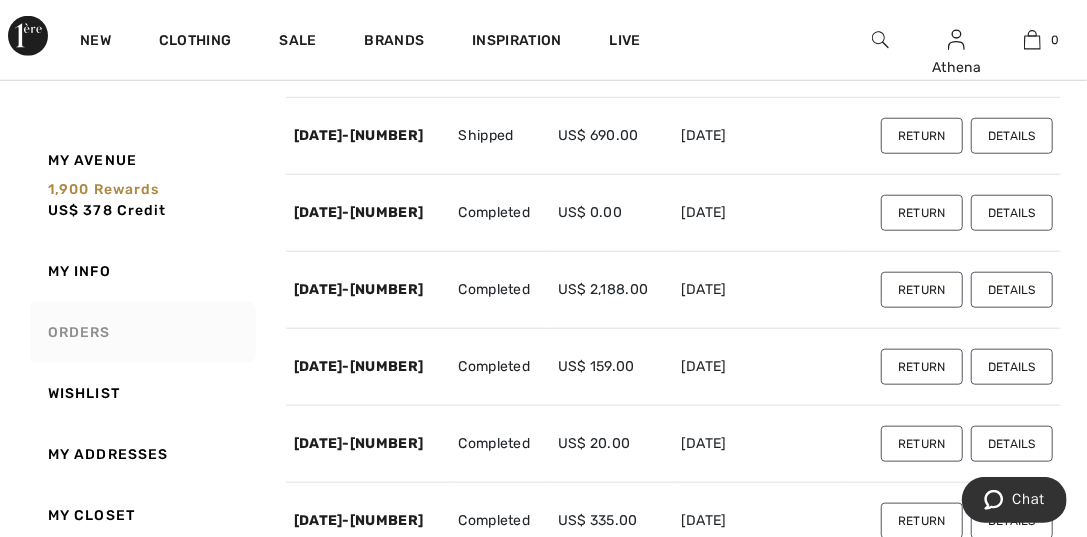 scroll, scrollTop: 1000, scrollLeft: 0, axis: vertical 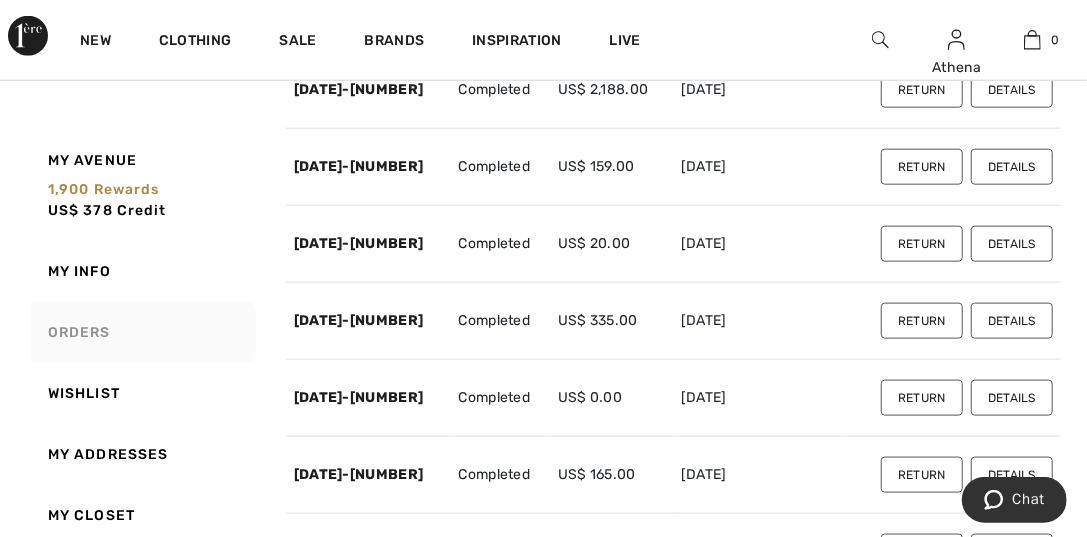 click on "Details" at bounding box center [1012, 398] 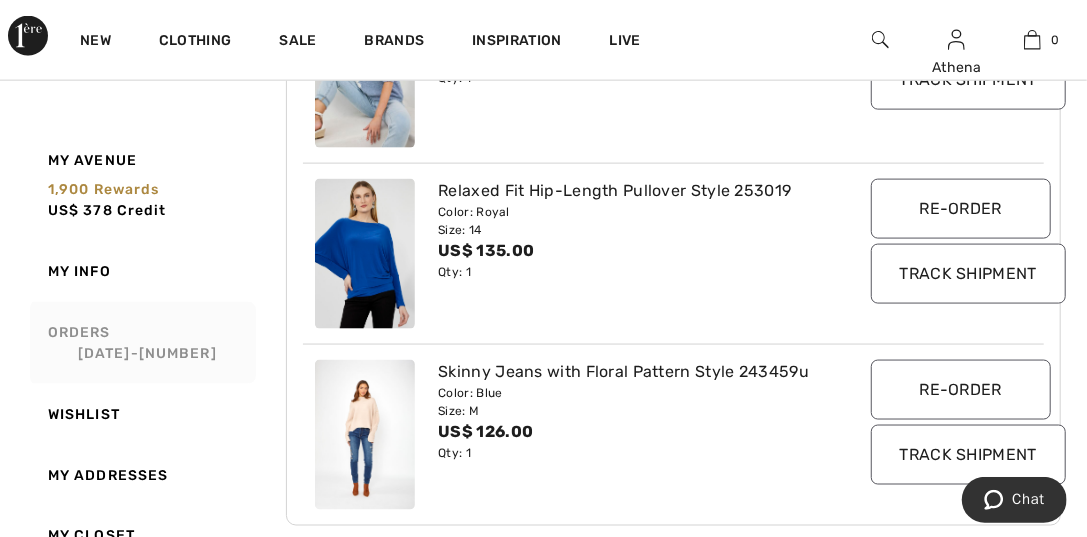 scroll, scrollTop: 1299, scrollLeft: 0, axis: vertical 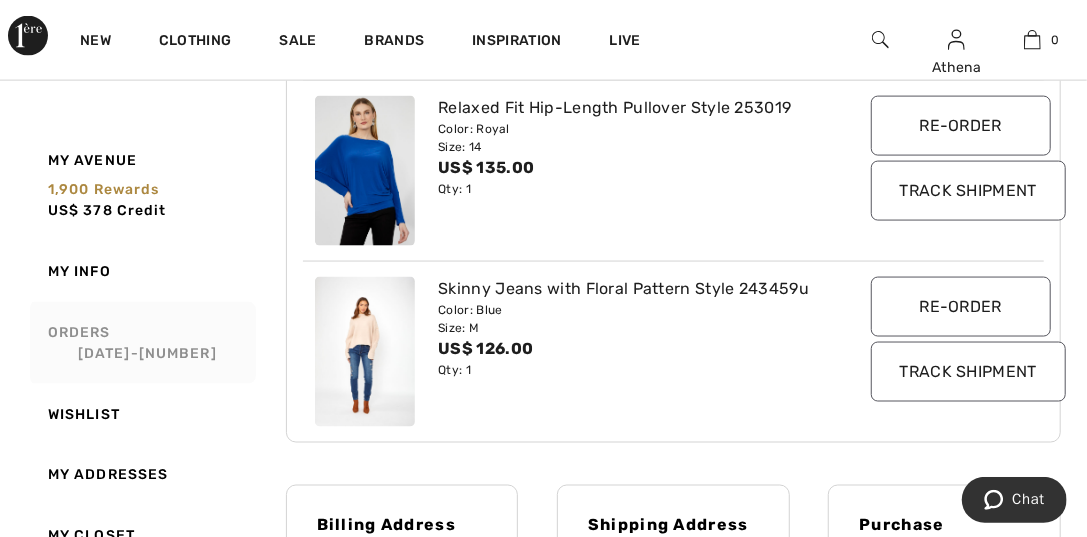 click on "Orders 250505-1341821" at bounding box center [141, 343] 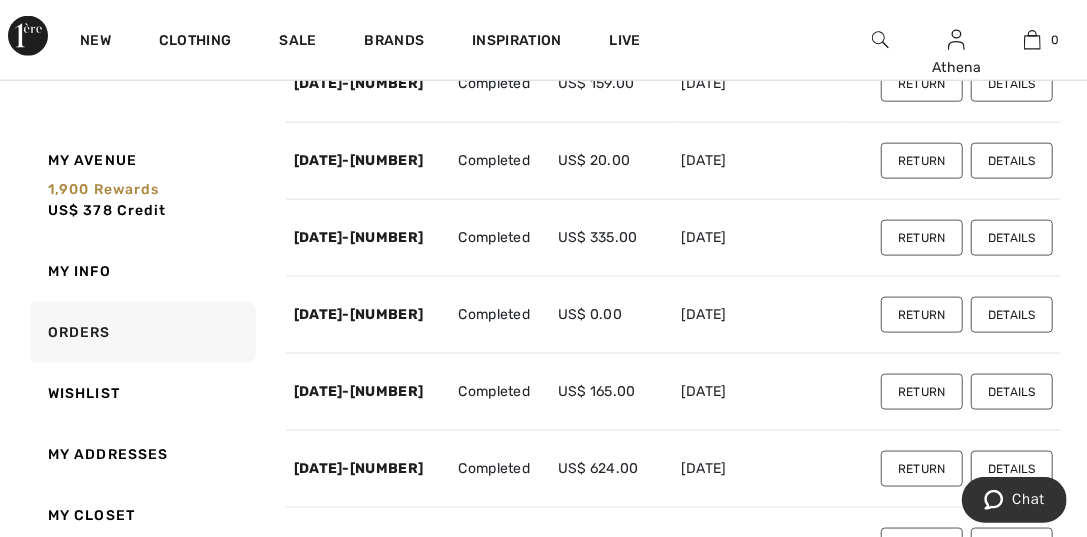 scroll, scrollTop: 1000, scrollLeft: 0, axis: vertical 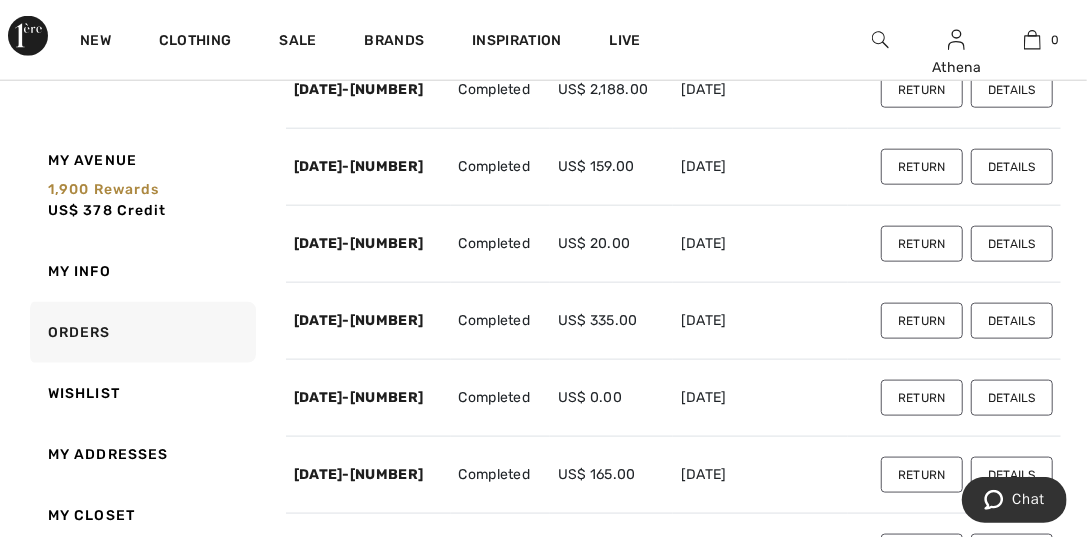 click on "Details" at bounding box center [1012, 321] 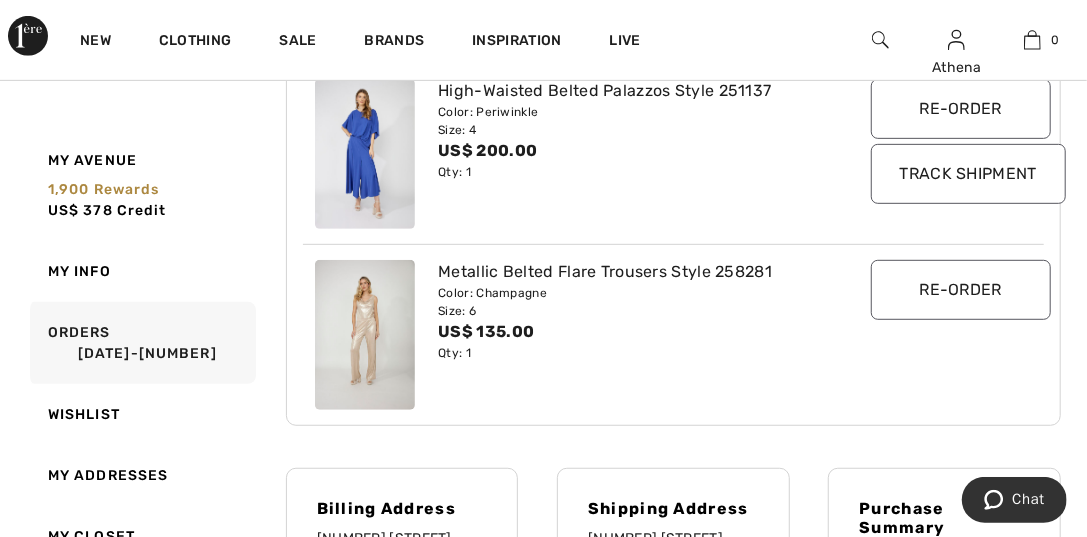 scroll, scrollTop: 400, scrollLeft: 0, axis: vertical 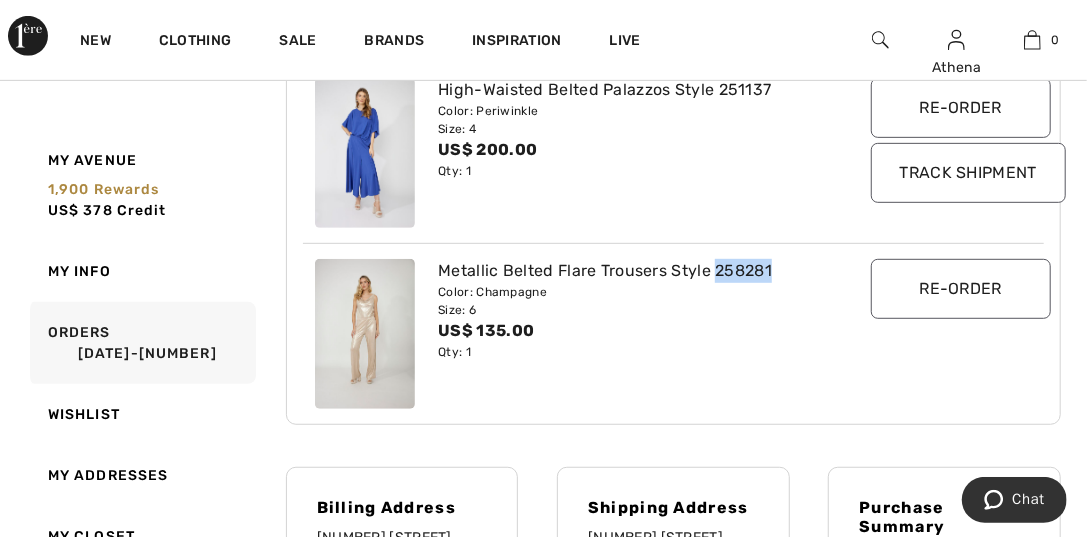 drag, startPoint x: 769, startPoint y: 265, endPoint x: 716, endPoint y: 271, distance: 53.338543 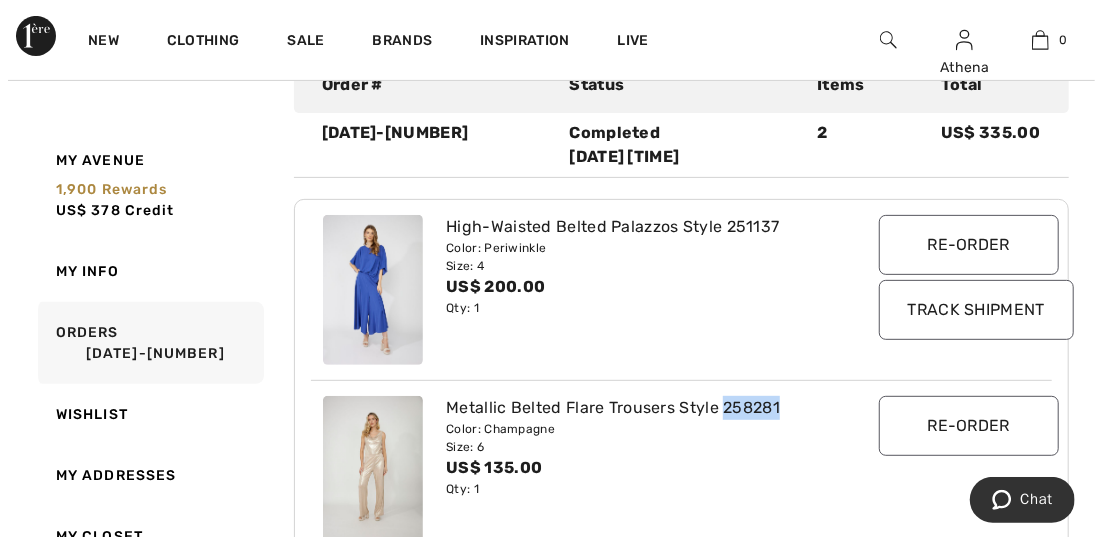 scroll, scrollTop: 200, scrollLeft: 0, axis: vertical 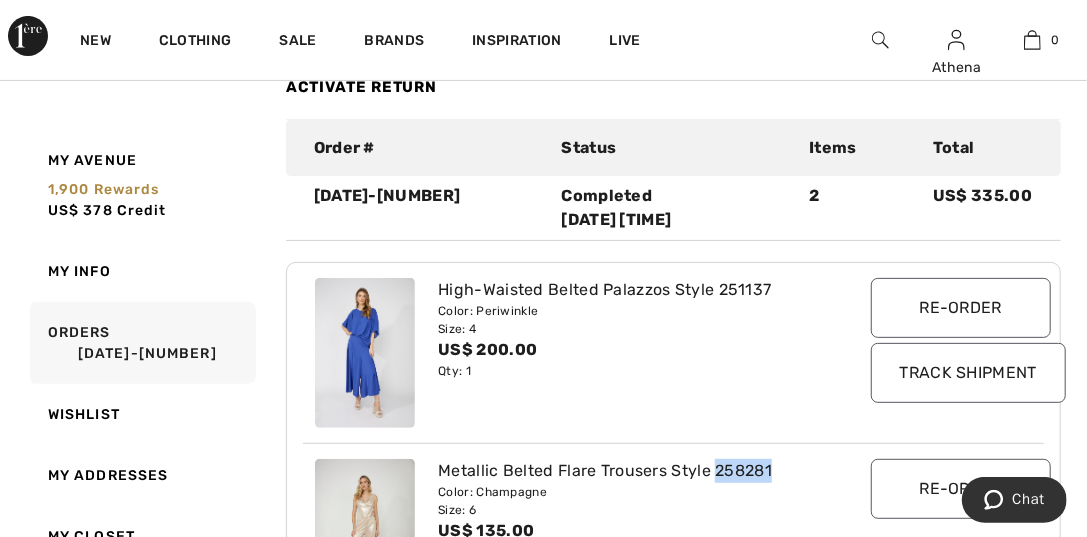 click at bounding box center [880, 40] 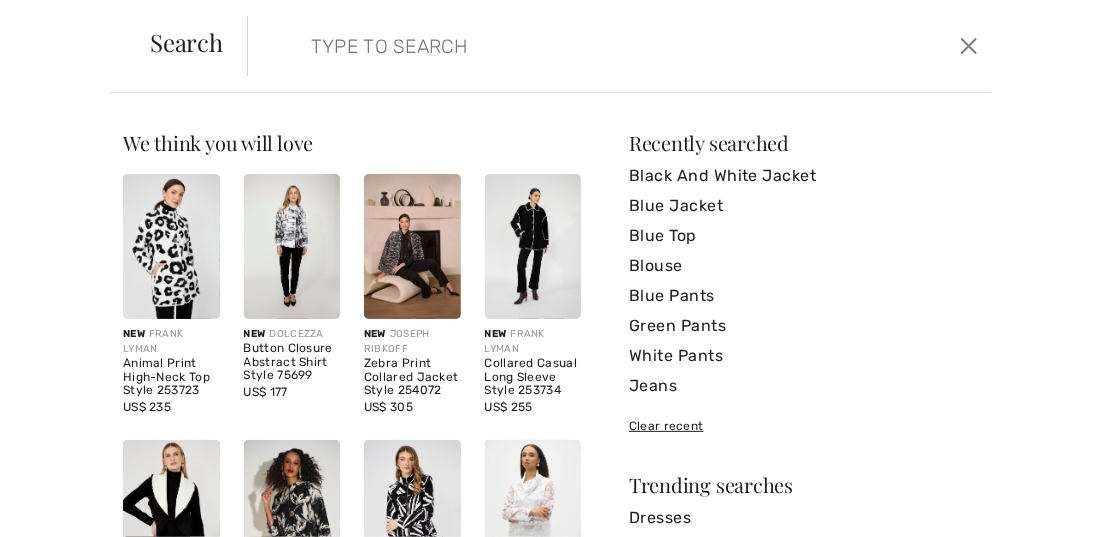 paste on "258281" 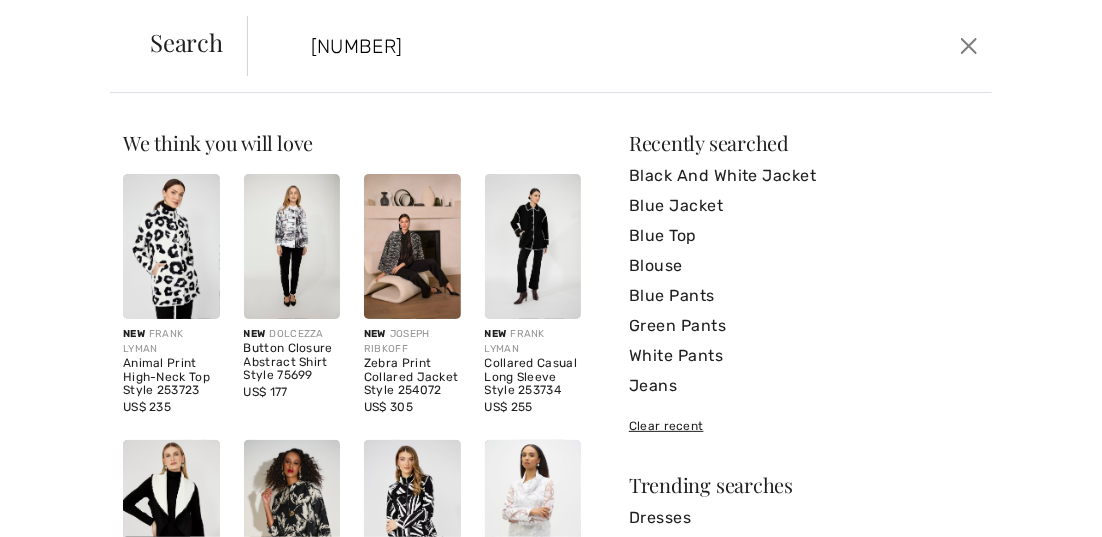 type on "258281" 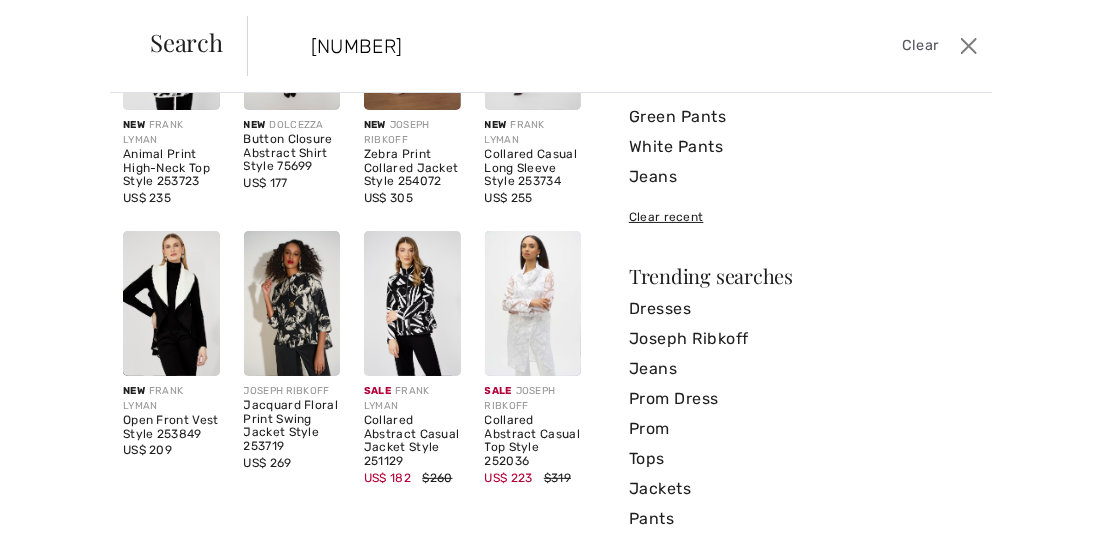 scroll, scrollTop: 0, scrollLeft: 0, axis: both 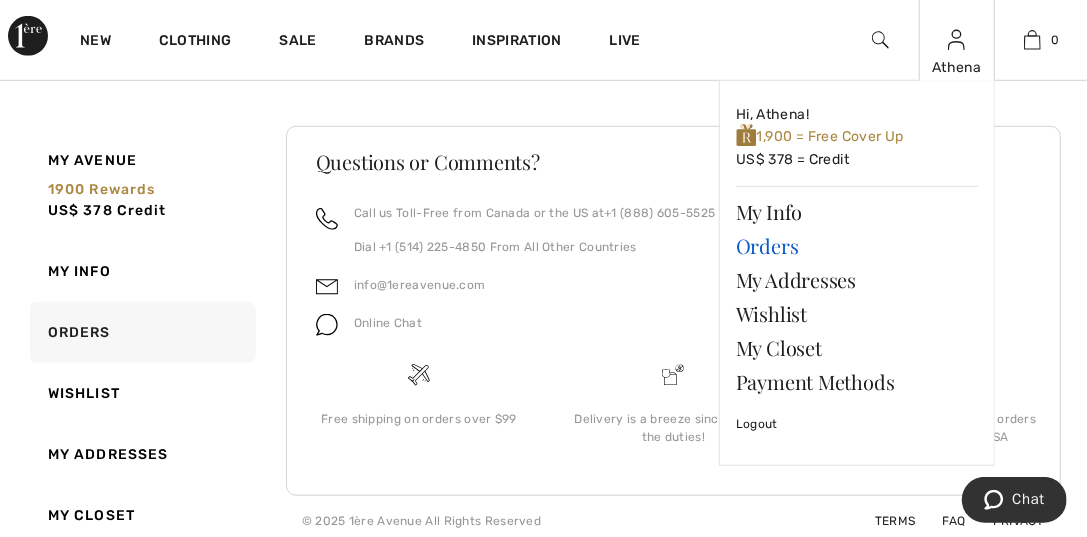 click on "Orders" at bounding box center [857, 246] 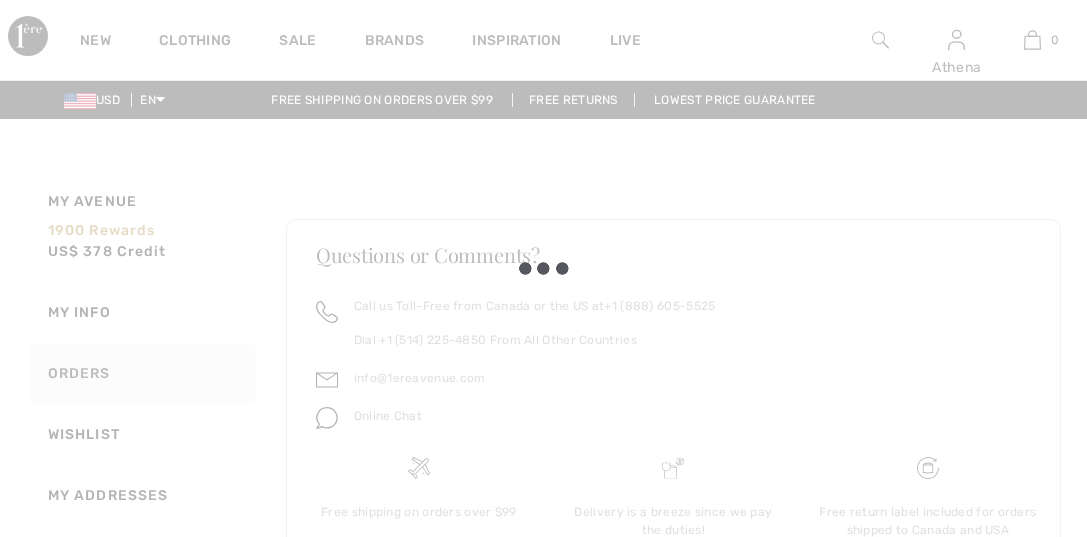scroll, scrollTop: 0, scrollLeft: 0, axis: both 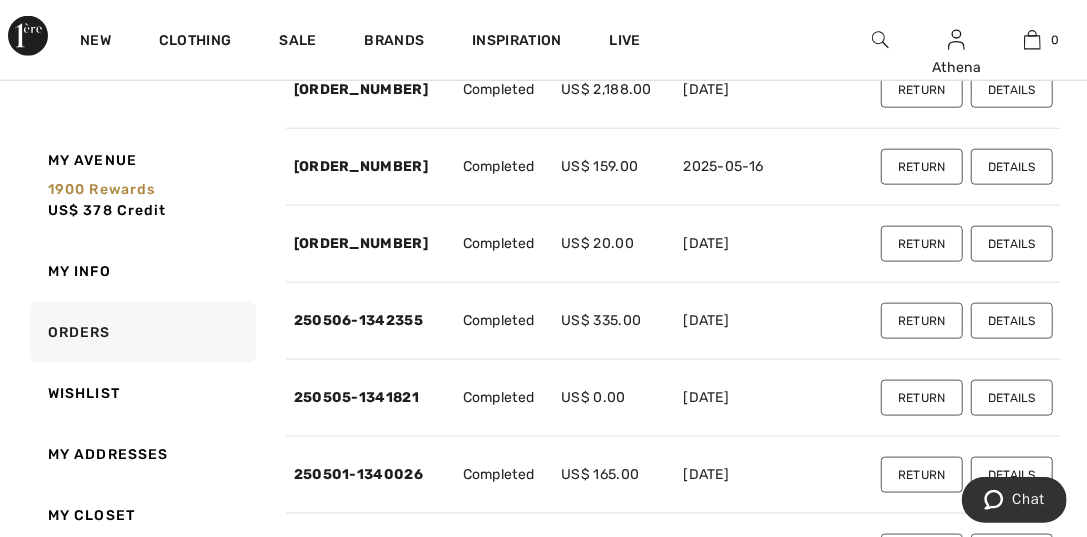 click on "Details" at bounding box center [1012, 244] 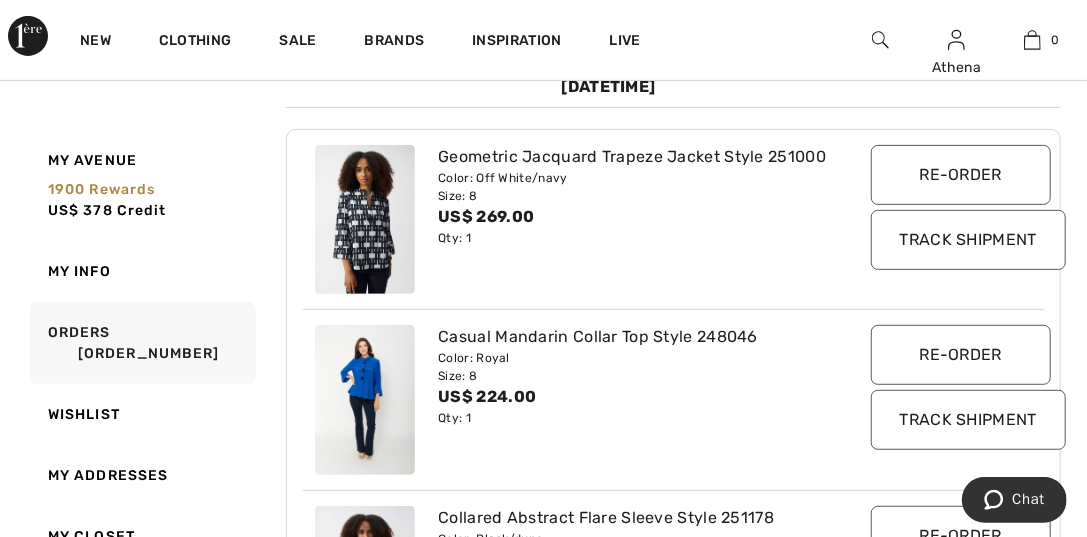 scroll, scrollTop: 299, scrollLeft: 0, axis: vertical 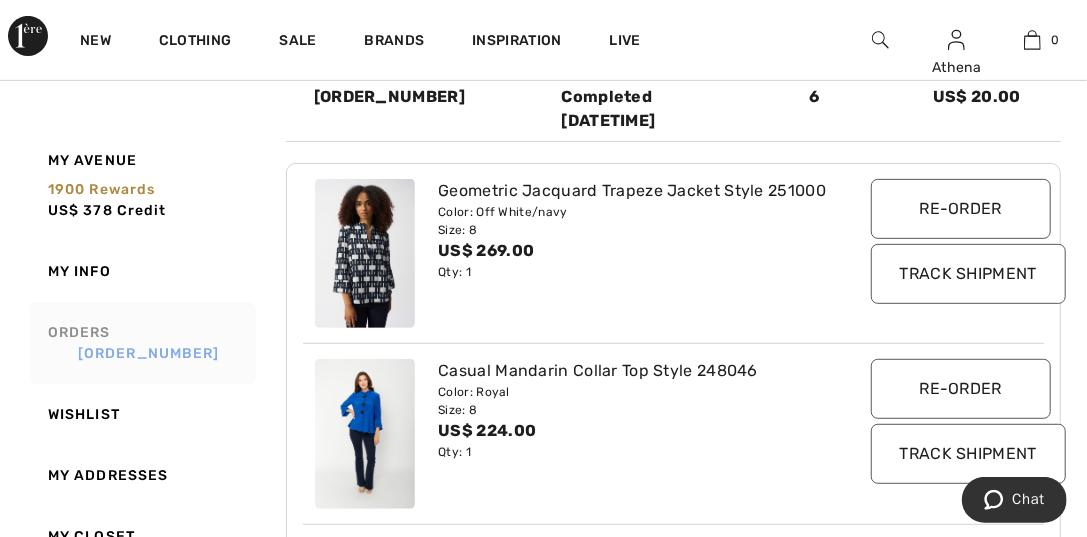 click on "250513-1344620" at bounding box center (149, 353) 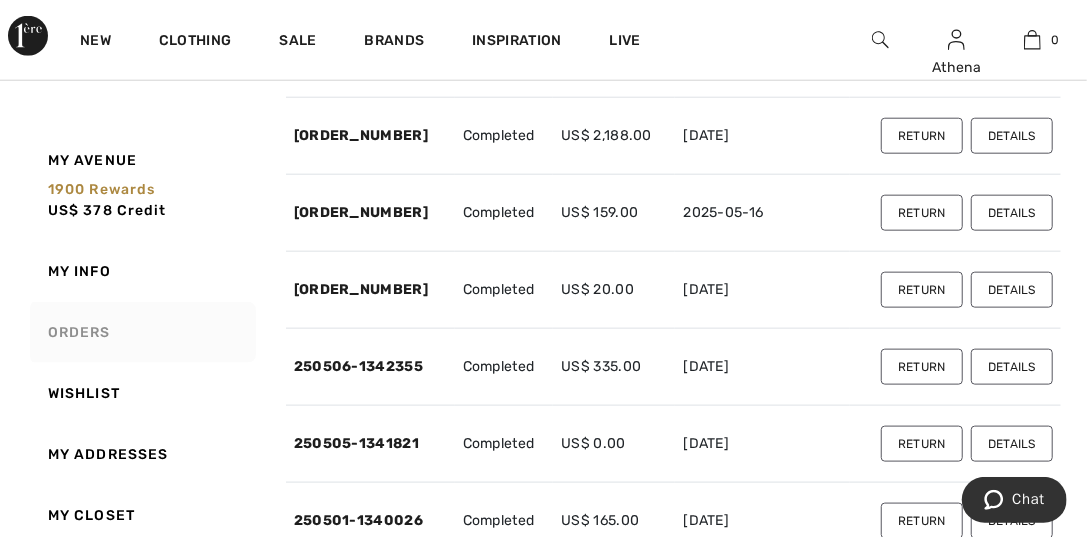 scroll, scrollTop: 1000, scrollLeft: 0, axis: vertical 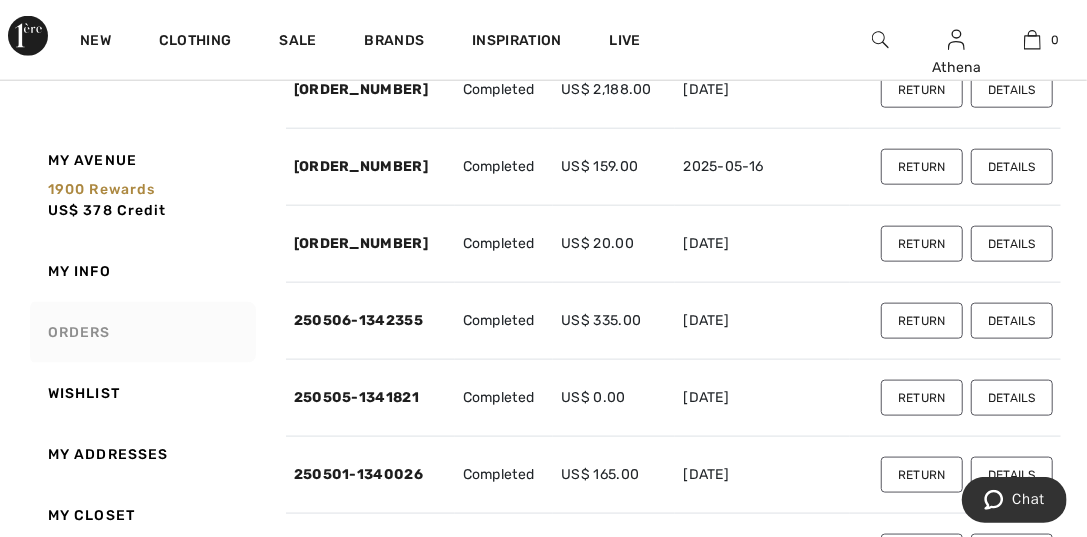 click on "Details" at bounding box center [1012, 167] 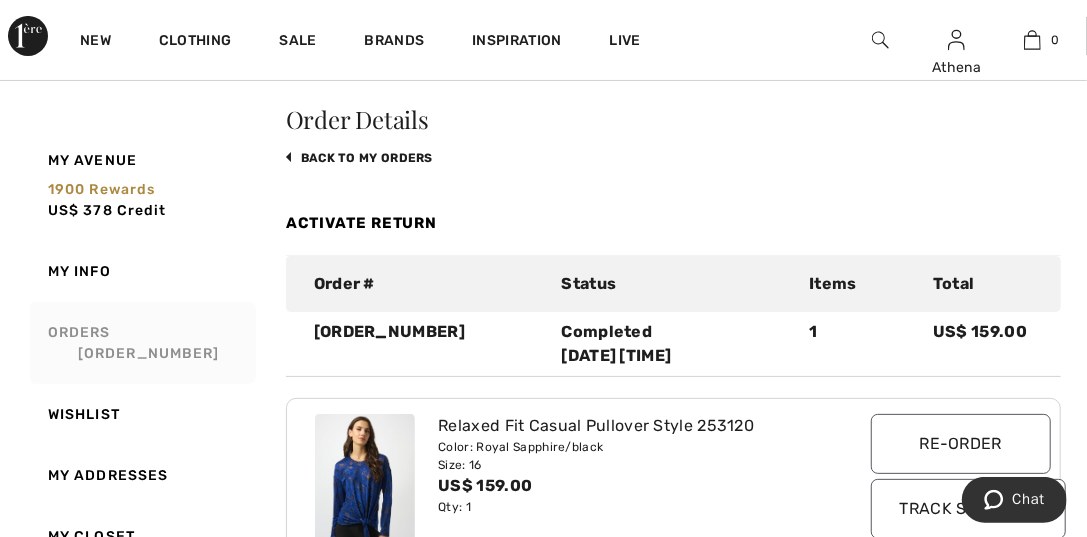 scroll, scrollTop: 56, scrollLeft: 0, axis: vertical 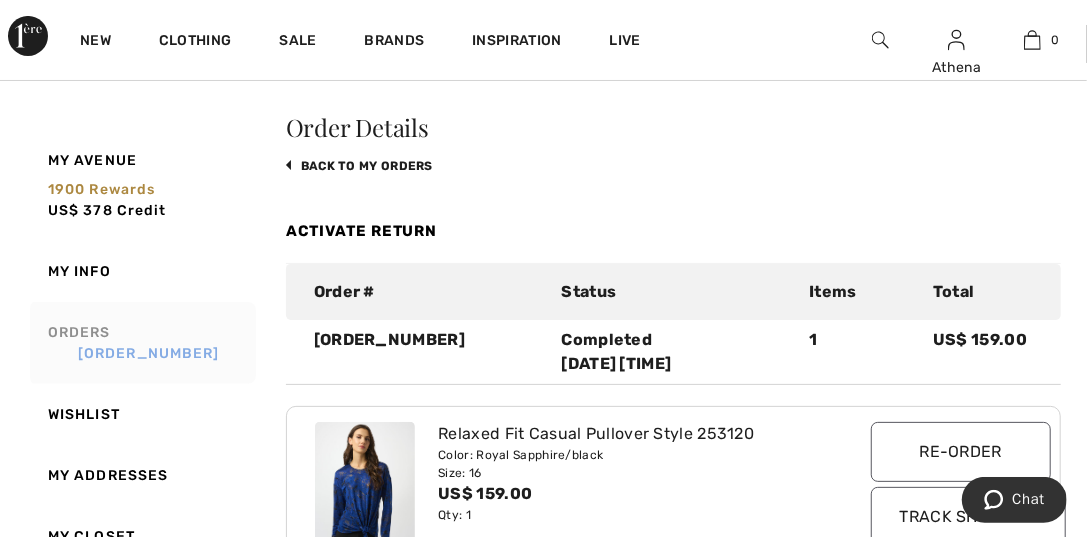 click on "250516-1346036" at bounding box center [149, 353] 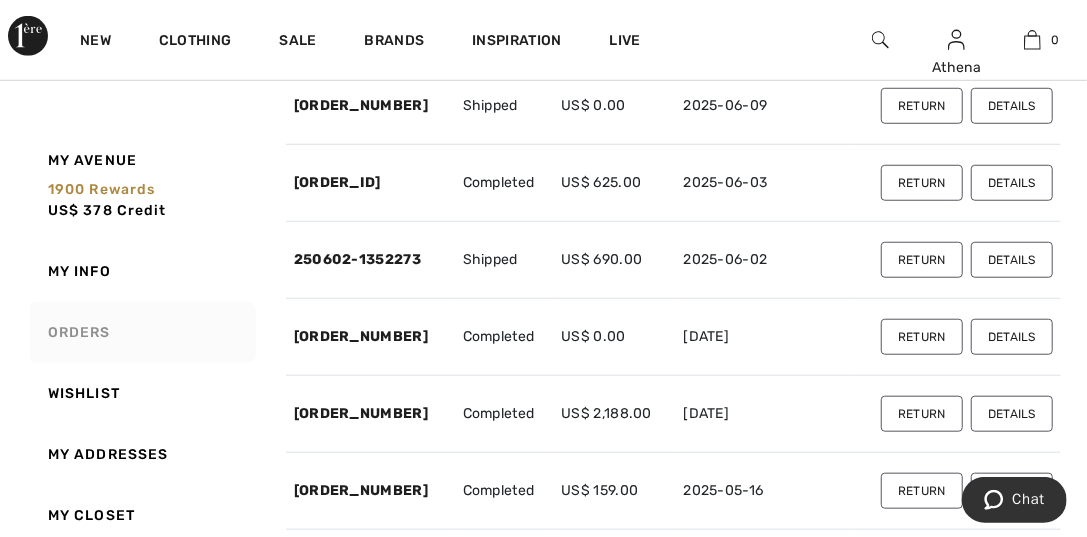 scroll, scrollTop: 856, scrollLeft: 0, axis: vertical 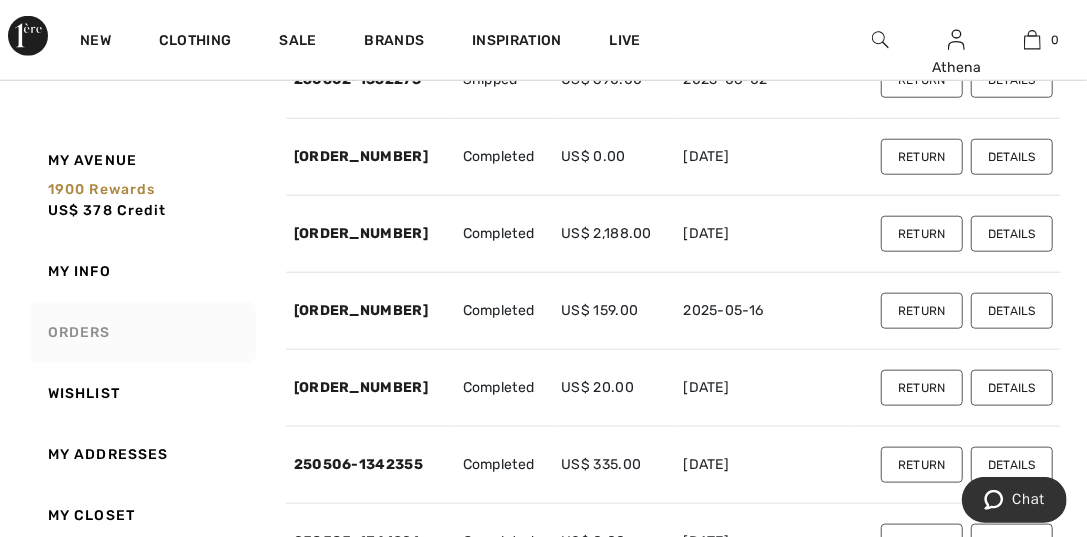 click on "Details" at bounding box center [1012, 234] 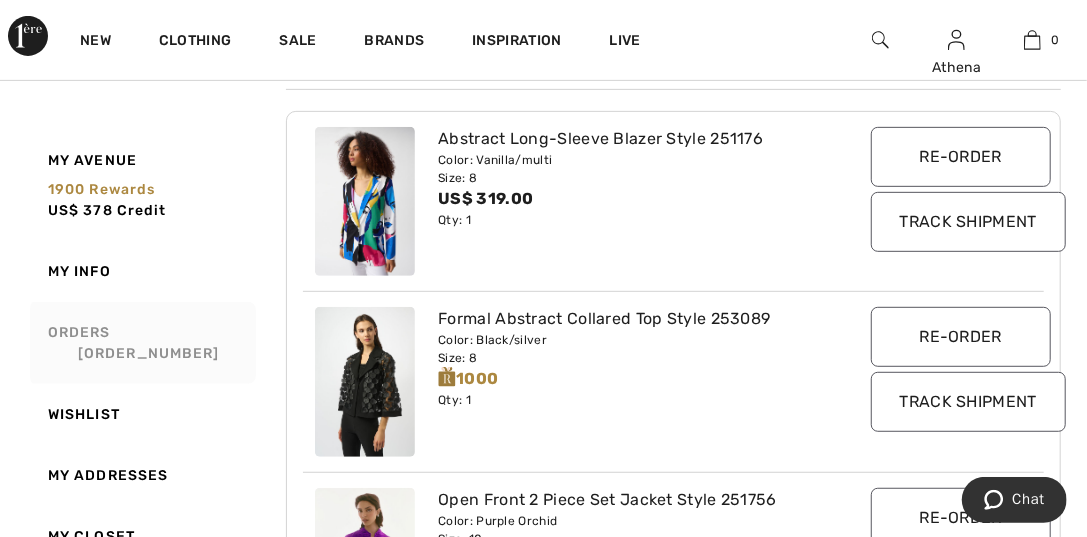 scroll, scrollTop: 356, scrollLeft: 0, axis: vertical 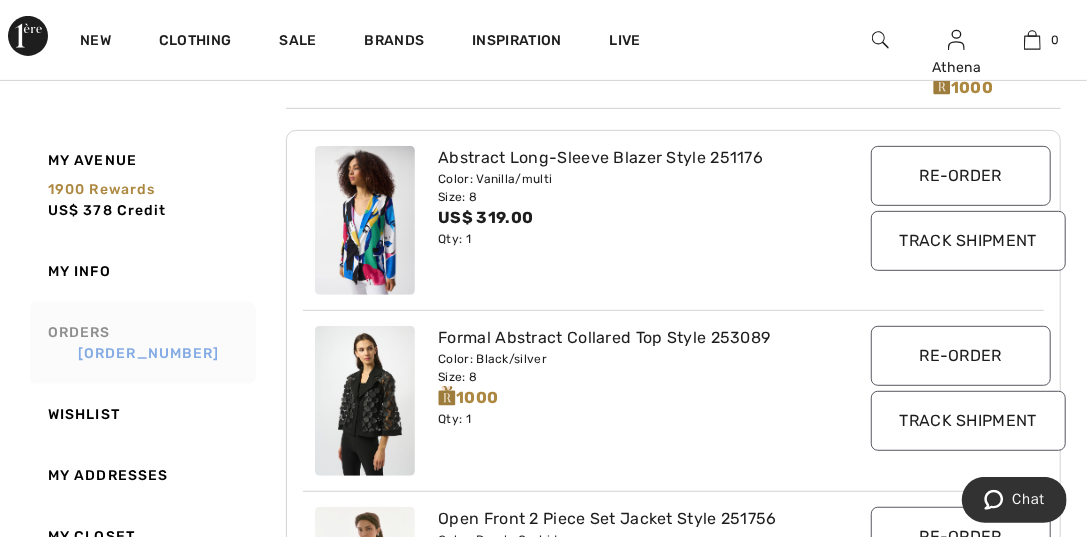 click on "250521-1347344" at bounding box center [149, 353] 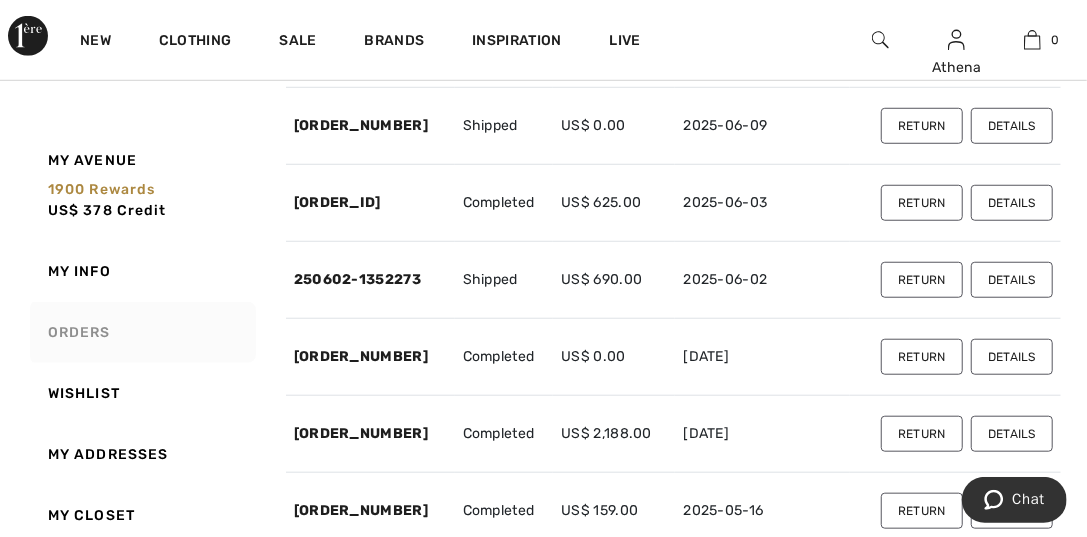scroll, scrollTop: 756, scrollLeft: 0, axis: vertical 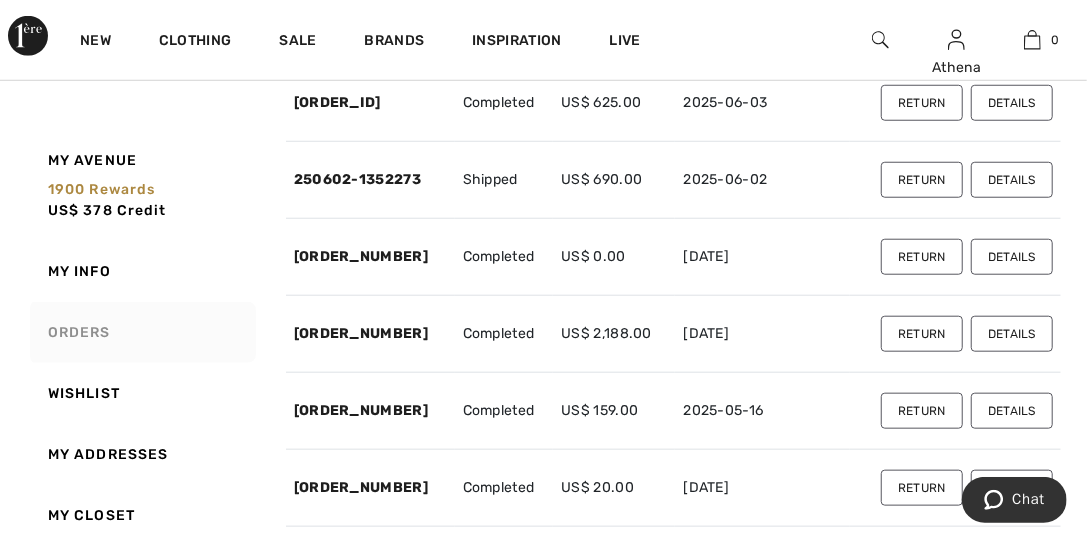 click on "Details" at bounding box center (1012, 257) 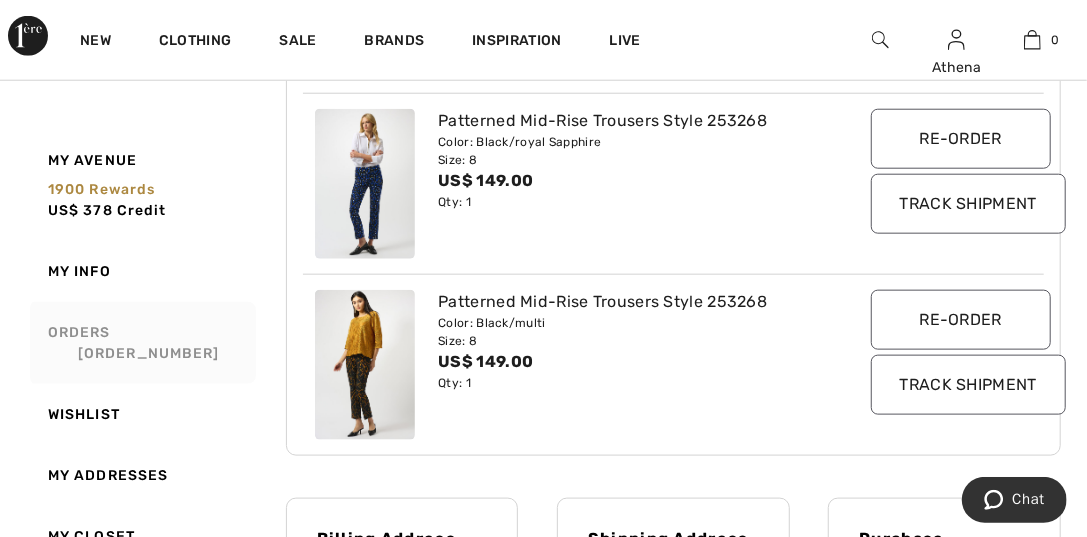 scroll, scrollTop: 956, scrollLeft: 0, axis: vertical 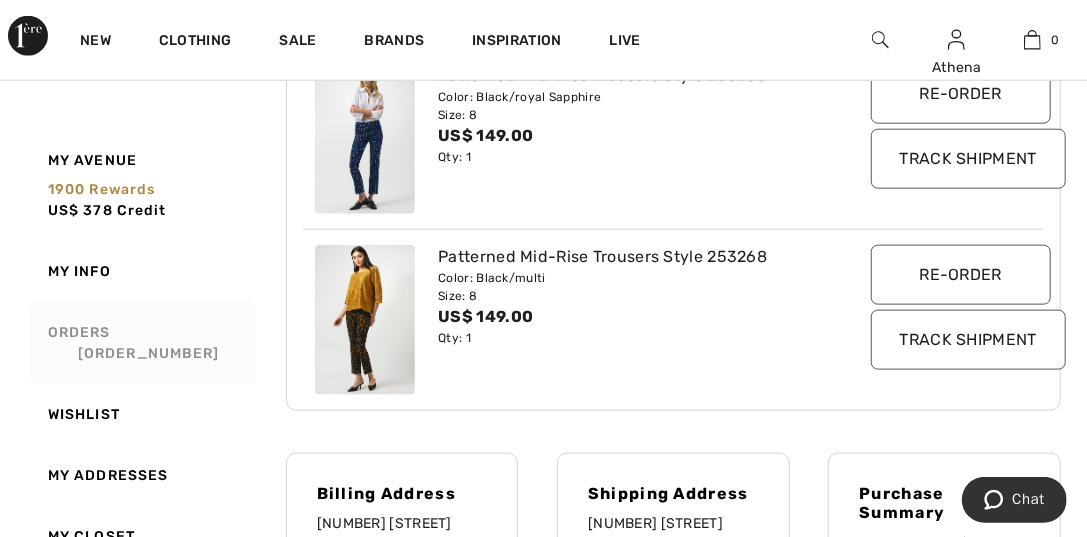 click on "Orders 250526-1349559" at bounding box center [141, 343] 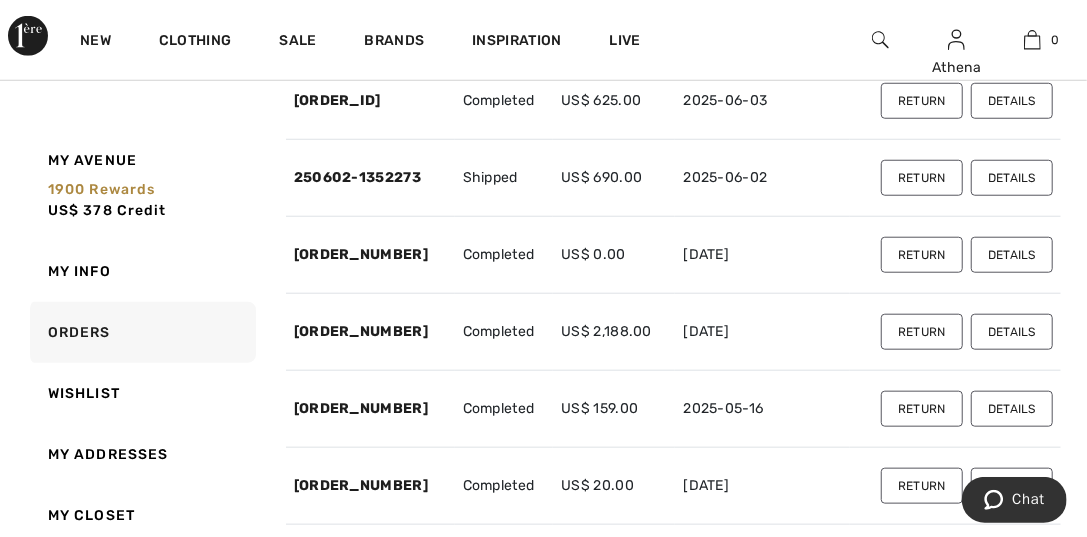 scroll, scrollTop: 756, scrollLeft: 0, axis: vertical 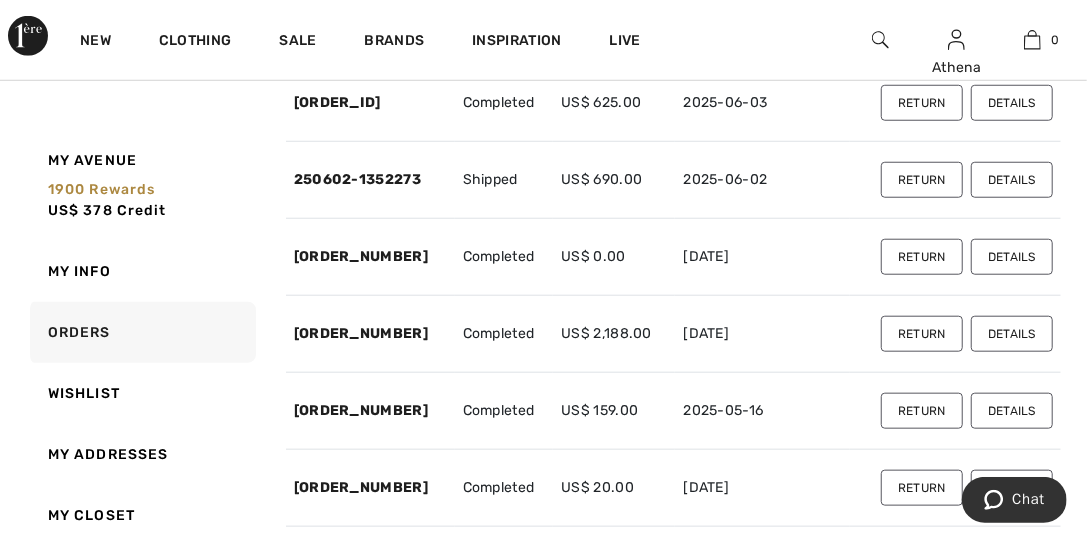 click on "Details" at bounding box center (1012, 180) 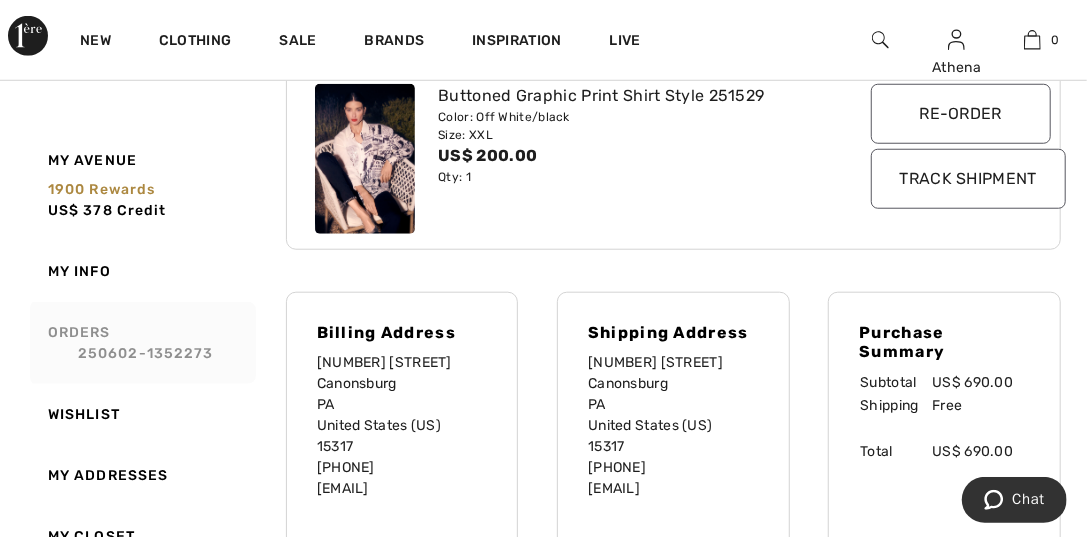 click on "Orders 250602-1352273" at bounding box center [141, 343] 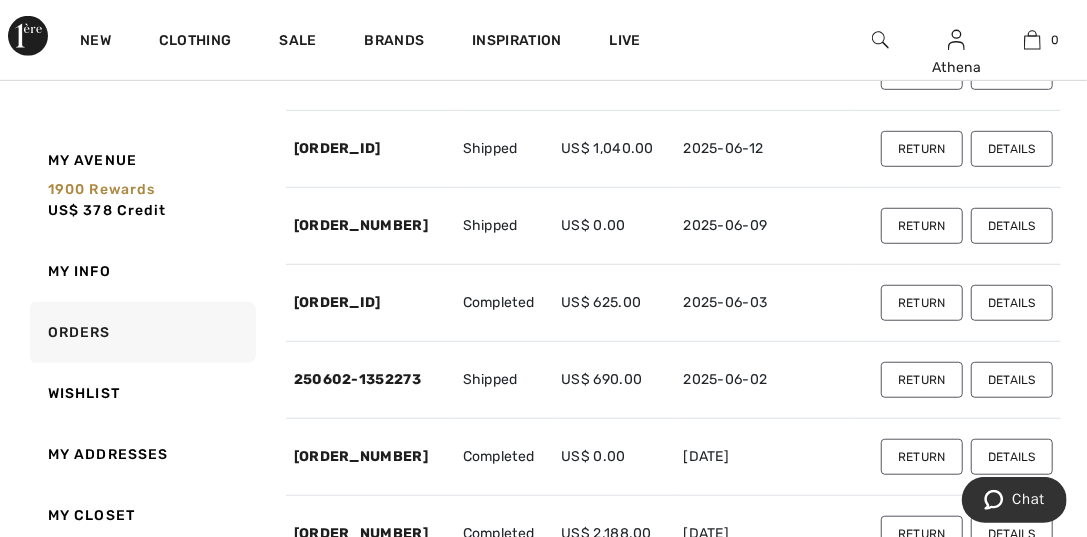 scroll, scrollTop: 656, scrollLeft: 0, axis: vertical 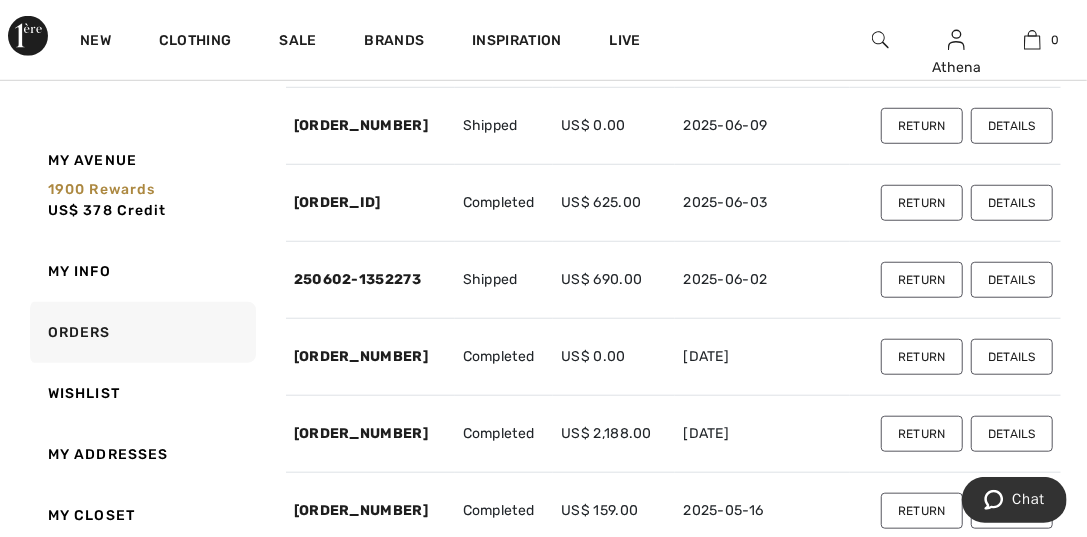 click on "Details" at bounding box center [1012, 203] 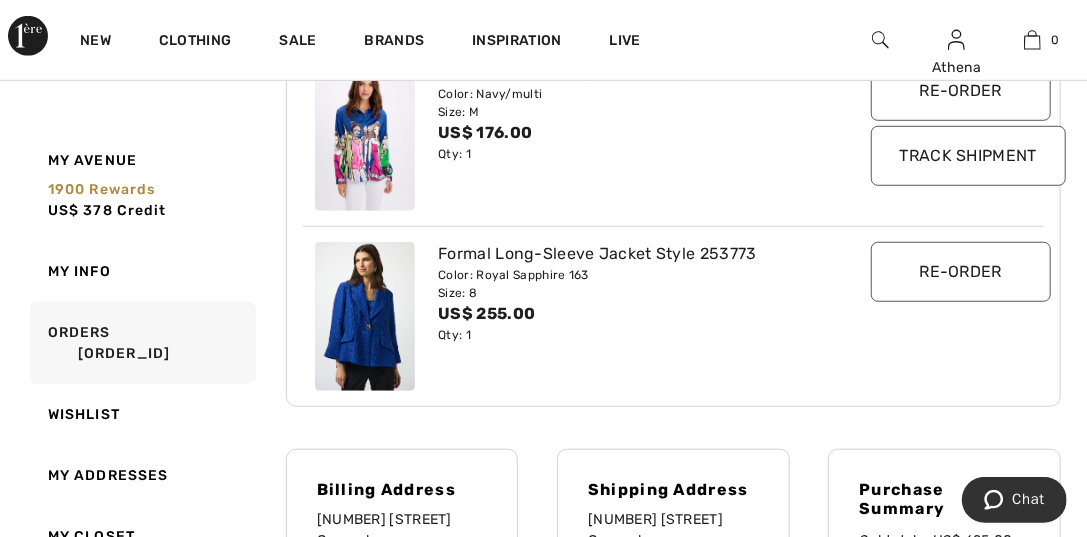 scroll, scrollTop: 556, scrollLeft: 0, axis: vertical 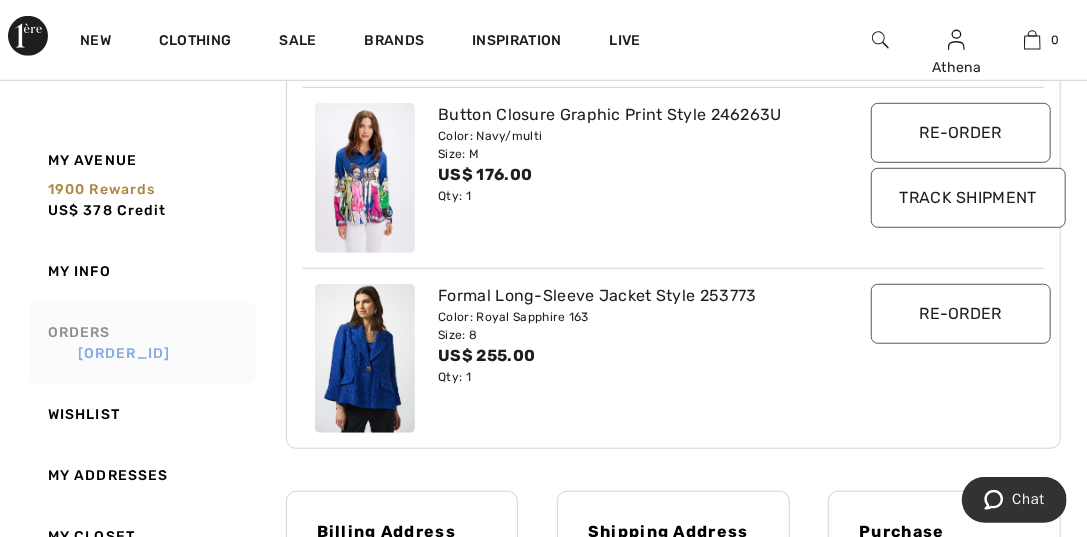 click on "250603-1353004" at bounding box center (149, 353) 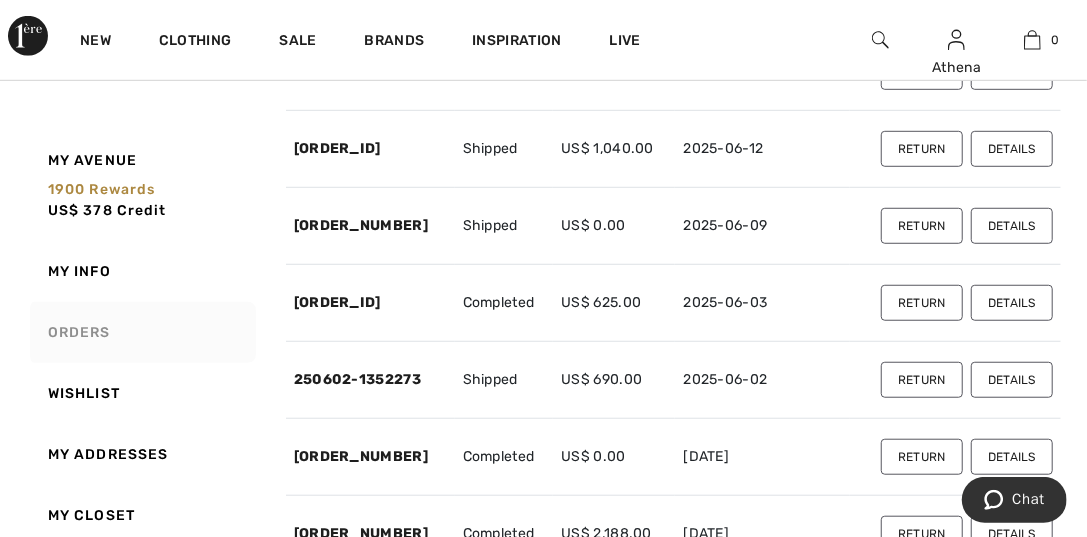 click on "Details" at bounding box center (1012, 226) 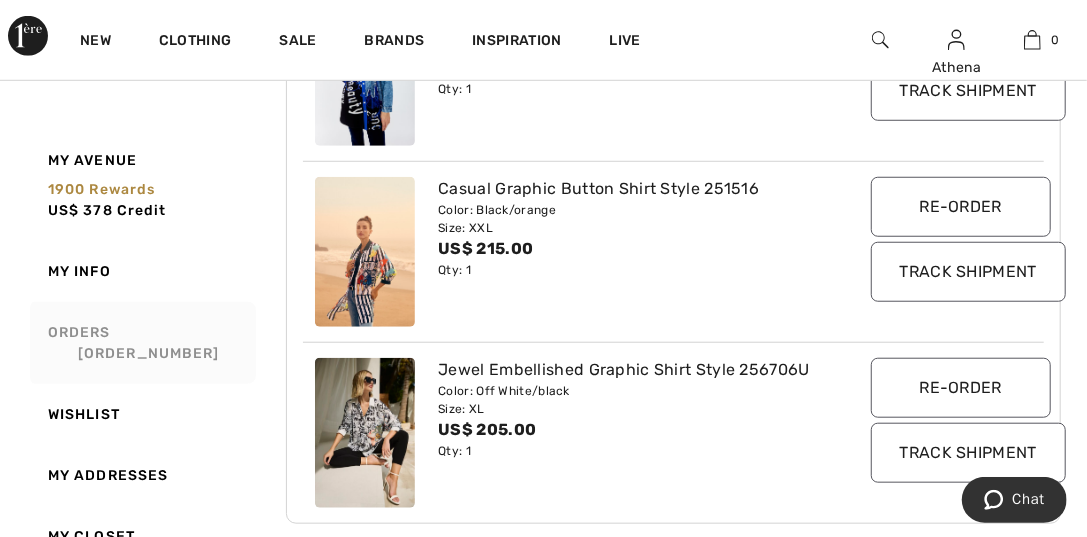 scroll, scrollTop: 756, scrollLeft: 0, axis: vertical 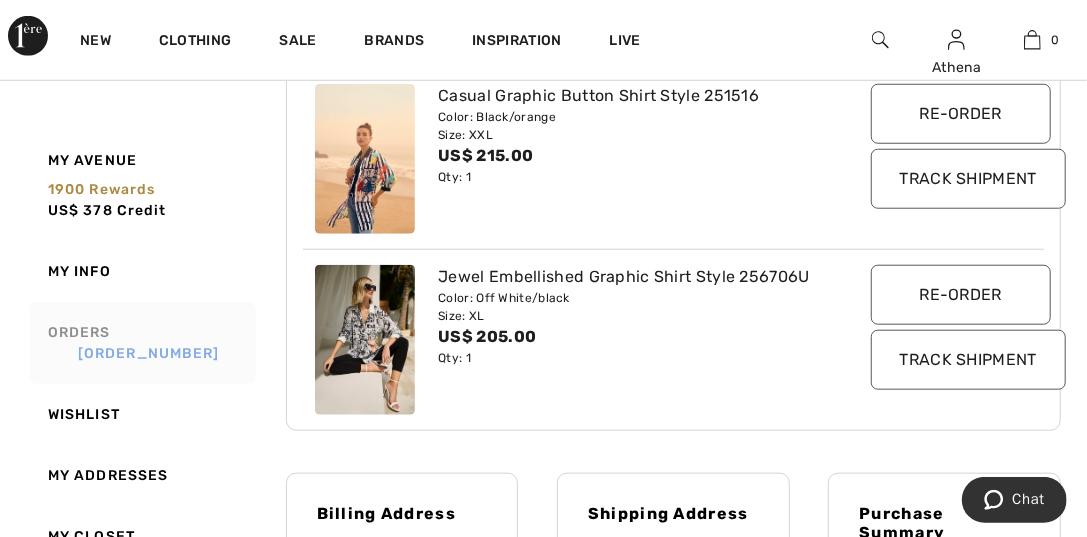 click on "250609-1354628" at bounding box center [149, 353] 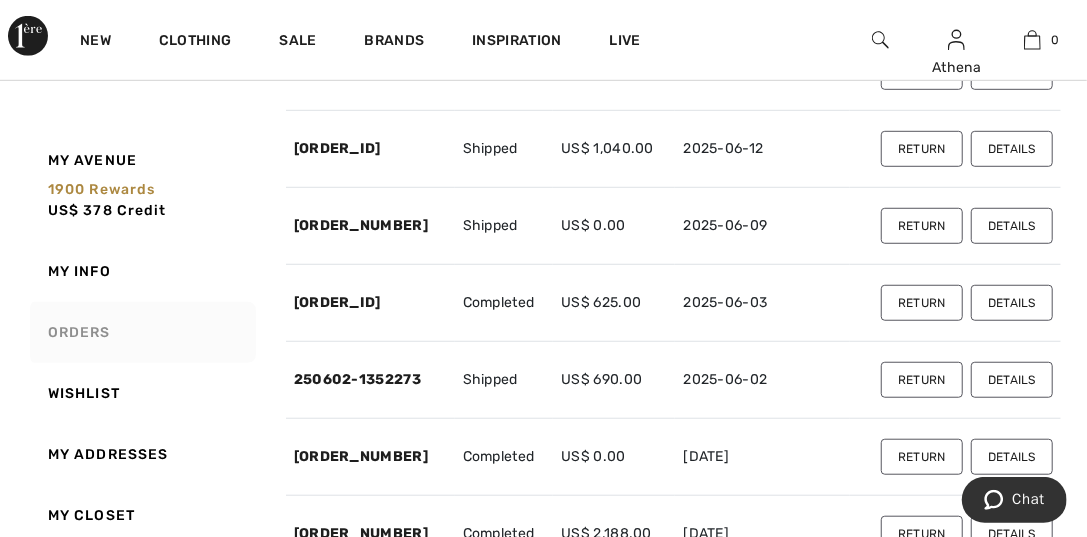 scroll, scrollTop: 456, scrollLeft: 0, axis: vertical 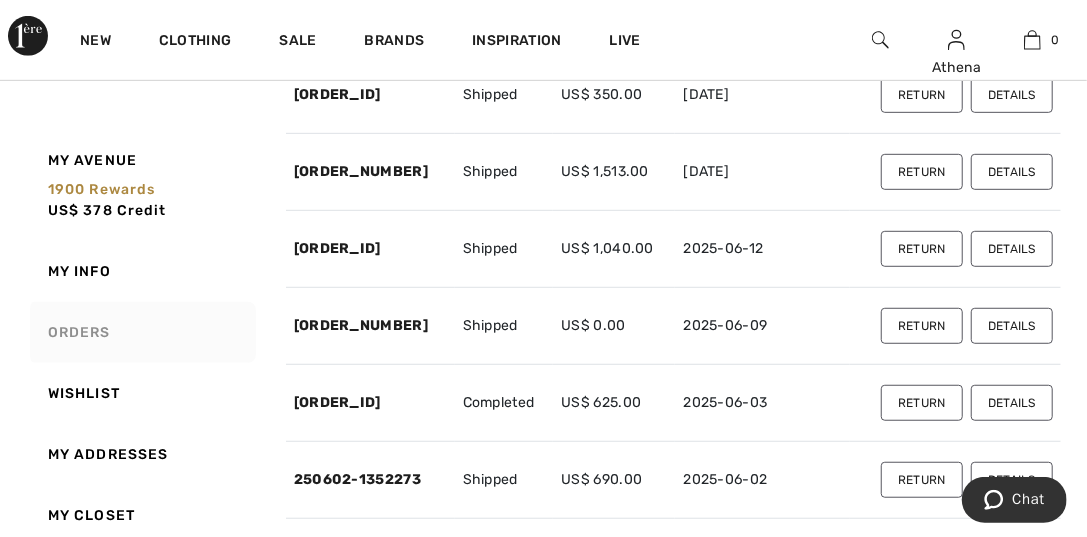 click on "Details" at bounding box center [1012, 249] 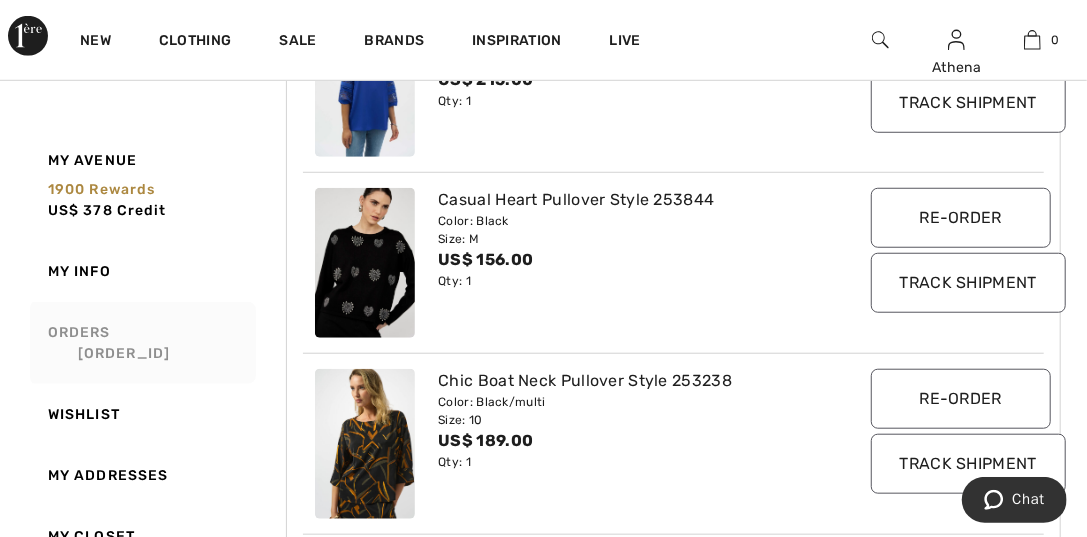 scroll, scrollTop: 556, scrollLeft: 0, axis: vertical 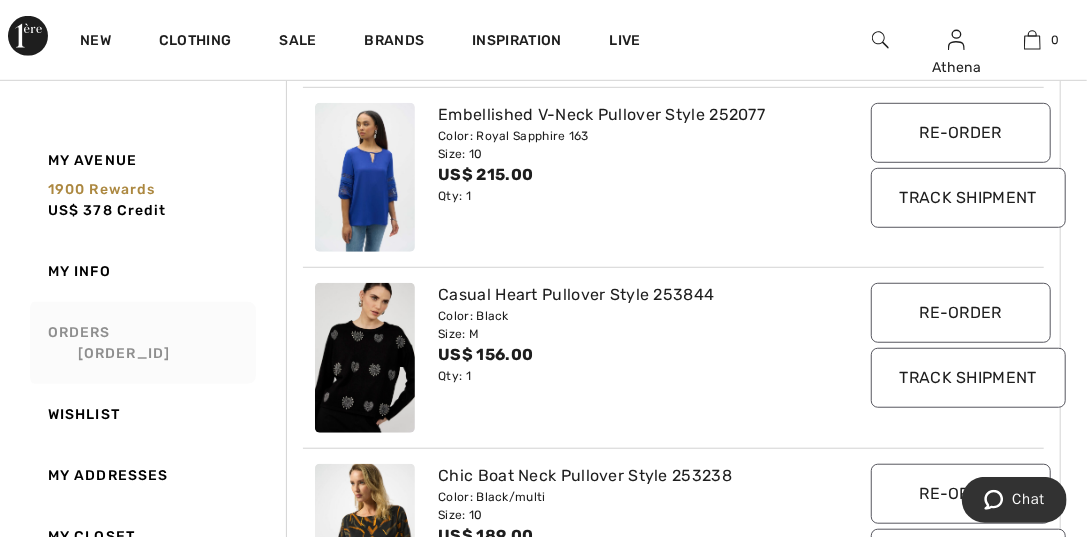 click on "Orders 250612-1356355" at bounding box center [141, 343] 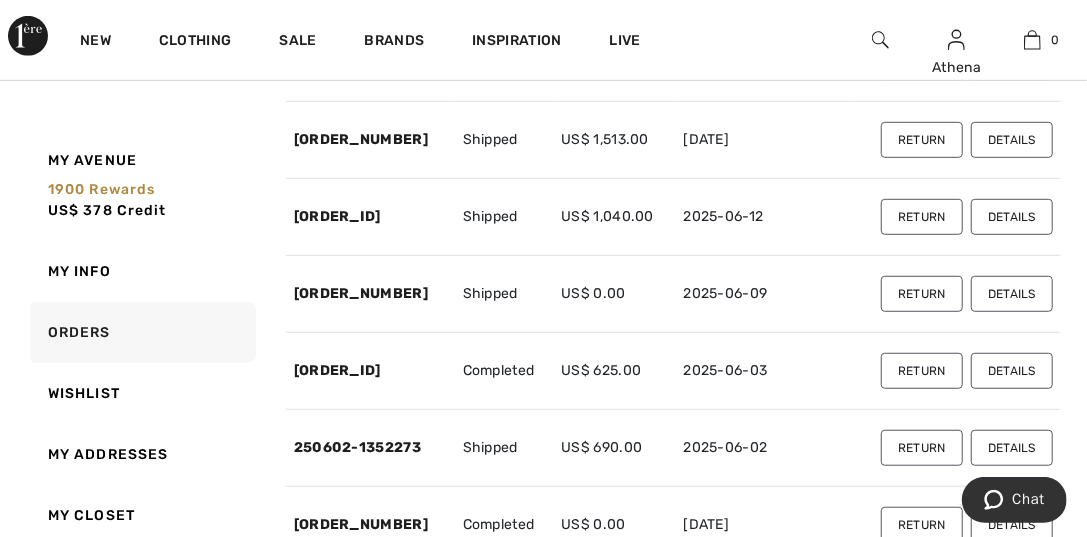 scroll, scrollTop: 456, scrollLeft: 0, axis: vertical 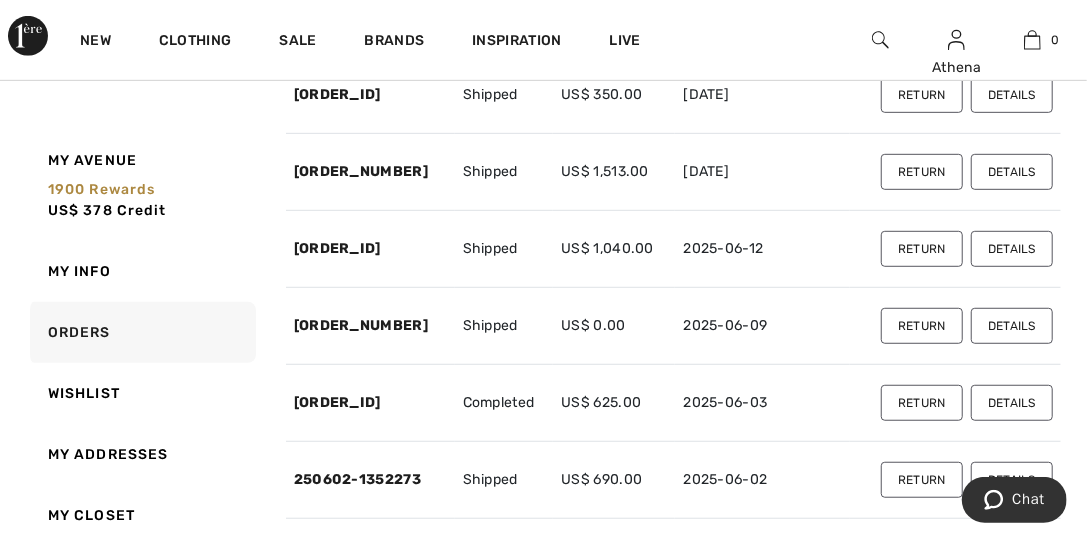 click on "Details" at bounding box center [1012, 172] 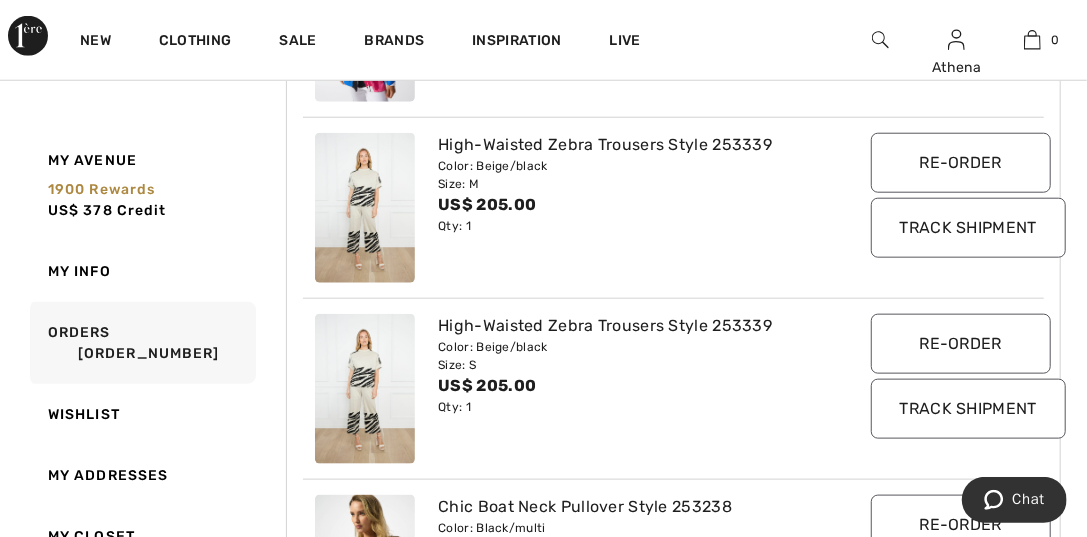 scroll, scrollTop: 856, scrollLeft: 0, axis: vertical 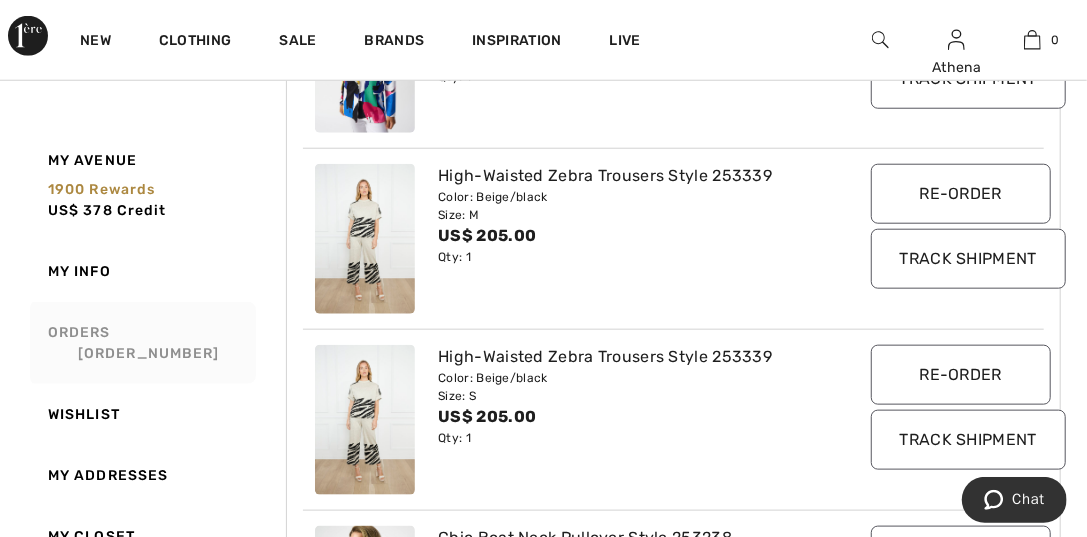 click on "Orders 250624-1357347" at bounding box center (141, 343) 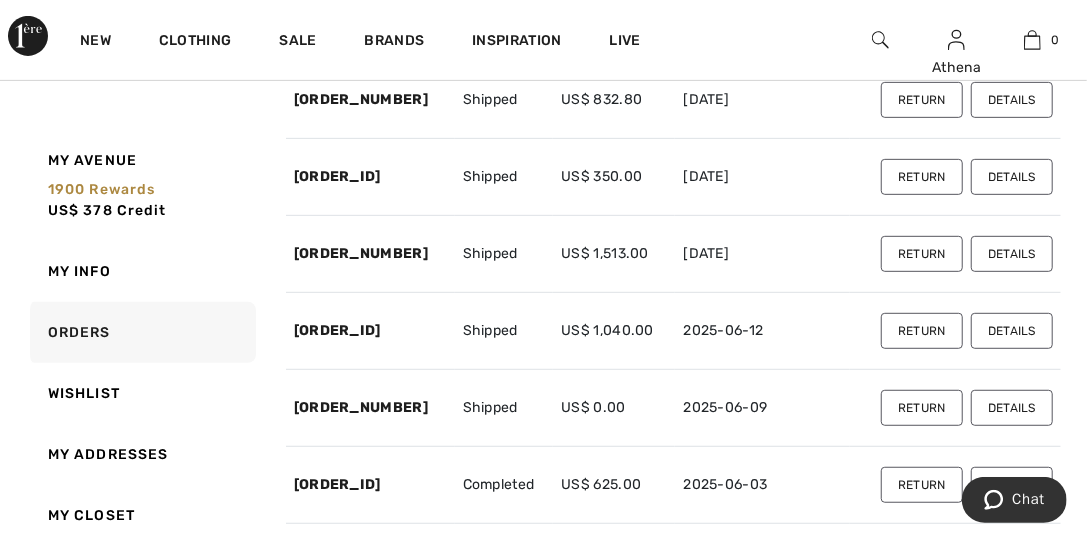 scroll, scrollTop: 256, scrollLeft: 0, axis: vertical 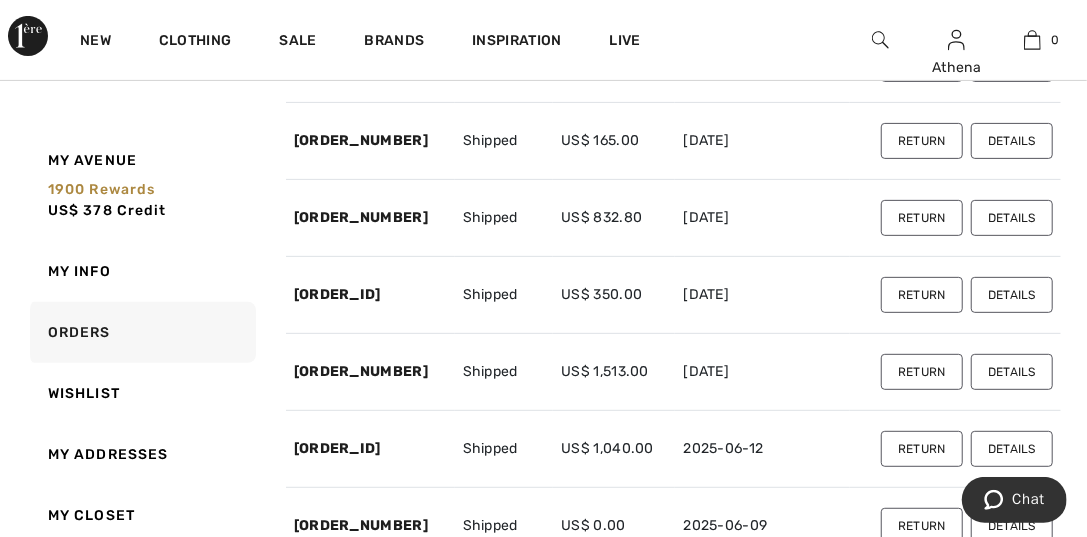 click on "Details" at bounding box center (1012, 295) 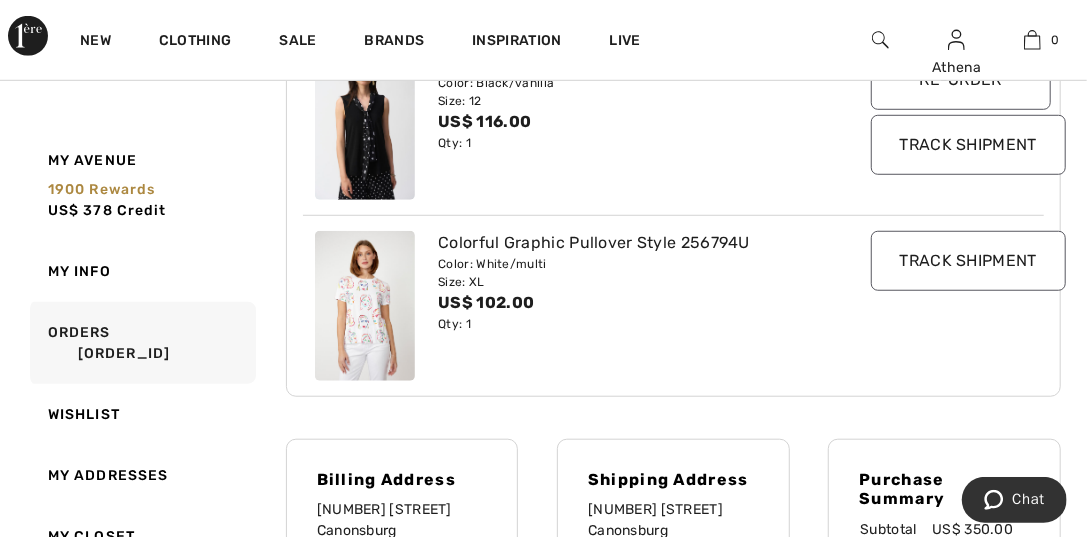 scroll, scrollTop: 656, scrollLeft: 0, axis: vertical 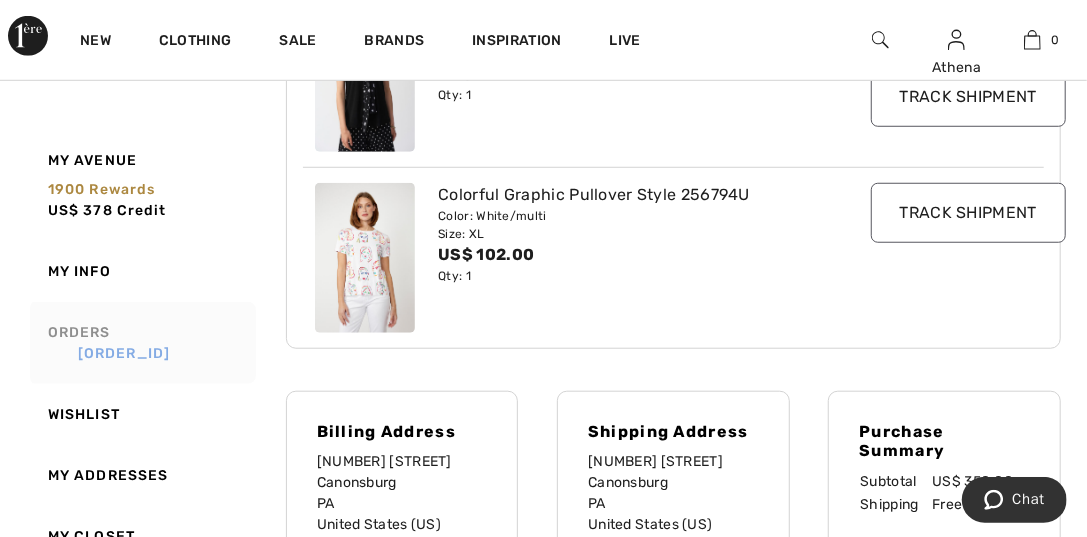 click on "250630-1363414" at bounding box center [149, 353] 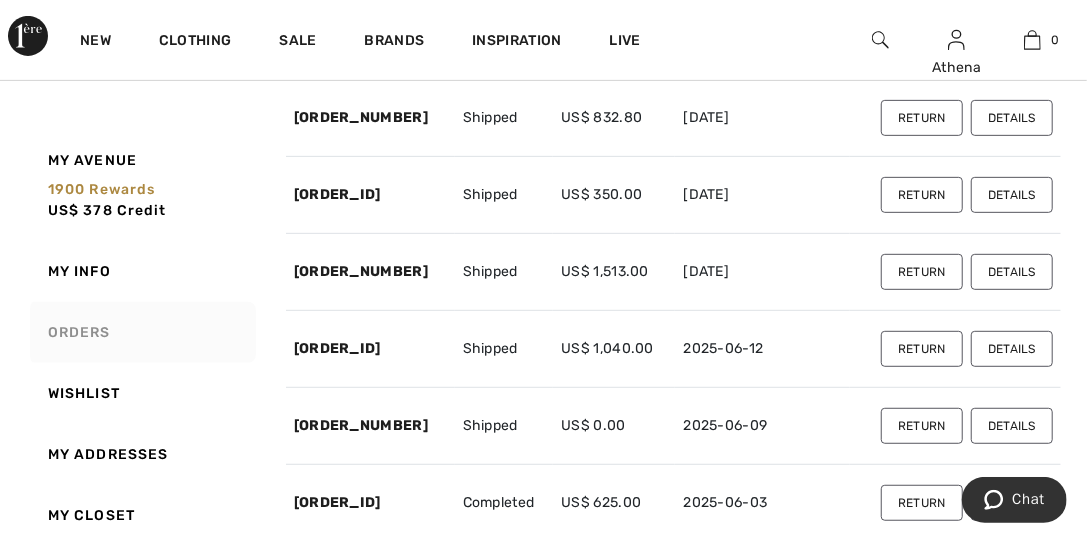 scroll, scrollTop: 256, scrollLeft: 0, axis: vertical 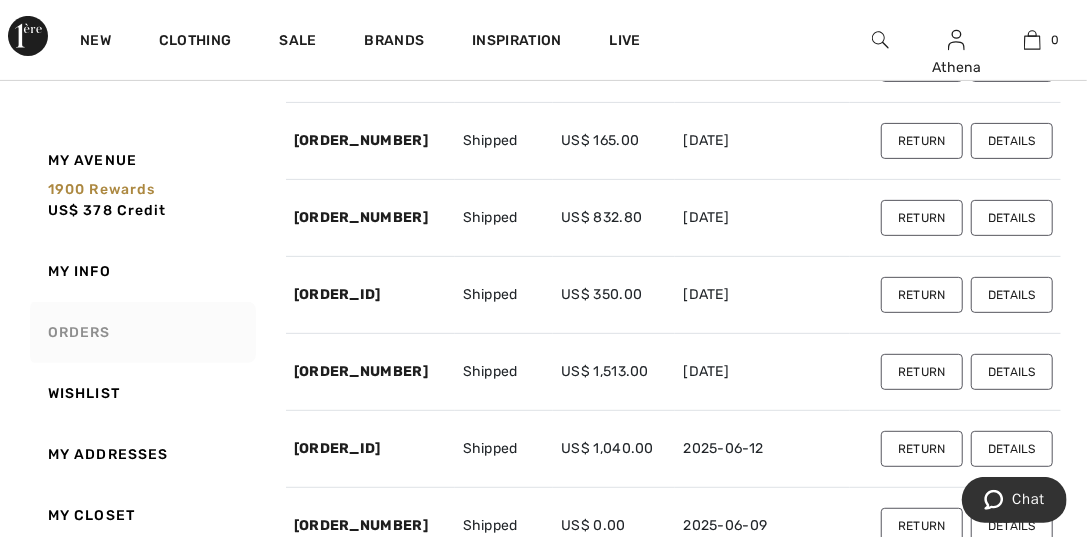 click on "Details" at bounding box center [1012, 218] 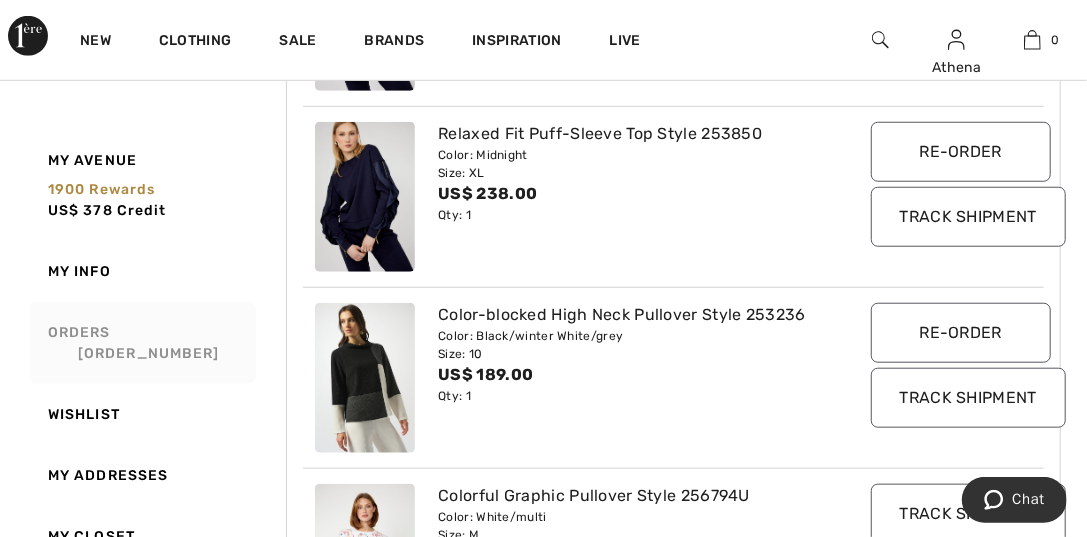 scroll, scrollTop: 856, scrollLeft: 0, axis: vertical 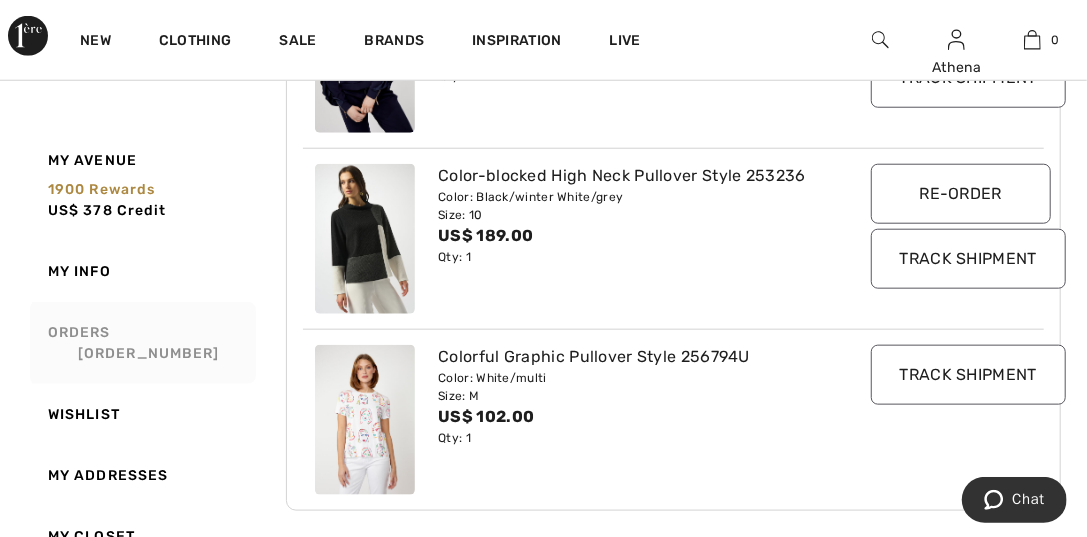 click on "Orders 250710-1366087" at bounding box center [141, 343] 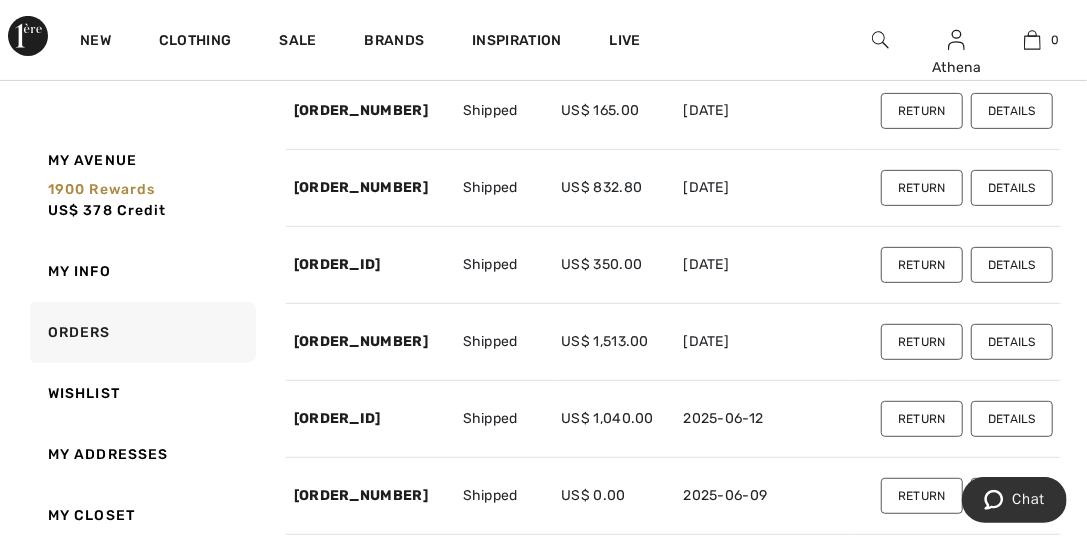scroll, scrollTop: 256, scrollLeft: 0, axis: vertical 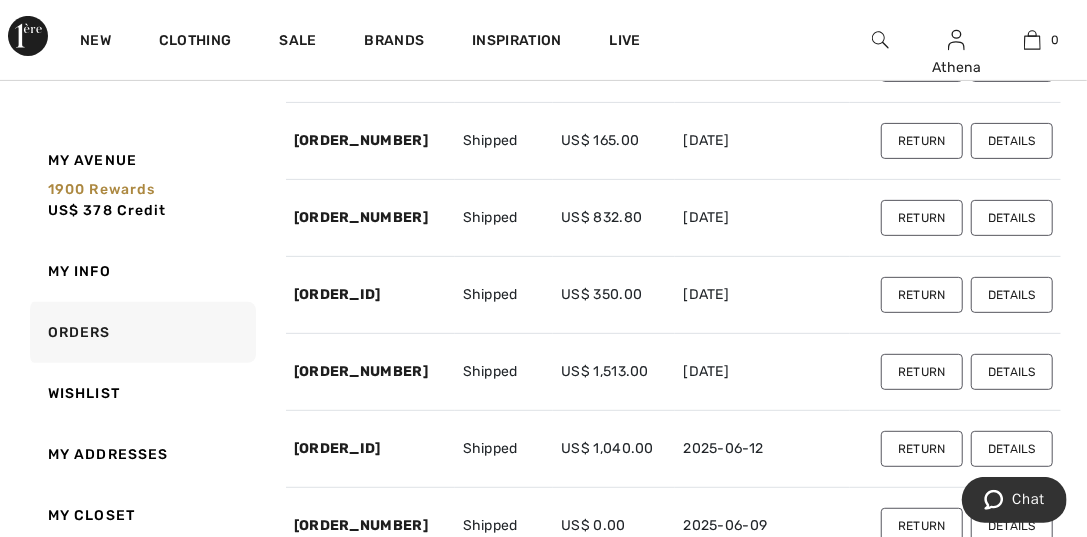 click on "Details" at bounding box center (1012, 218) 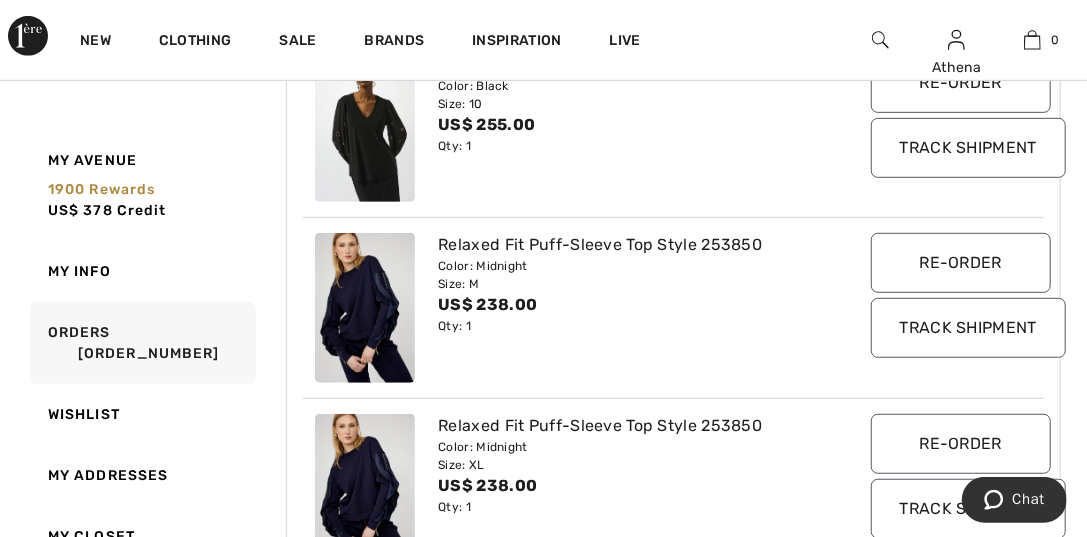 scroll, scrollTop: 456, scrollLeft: 0, axis: vertical 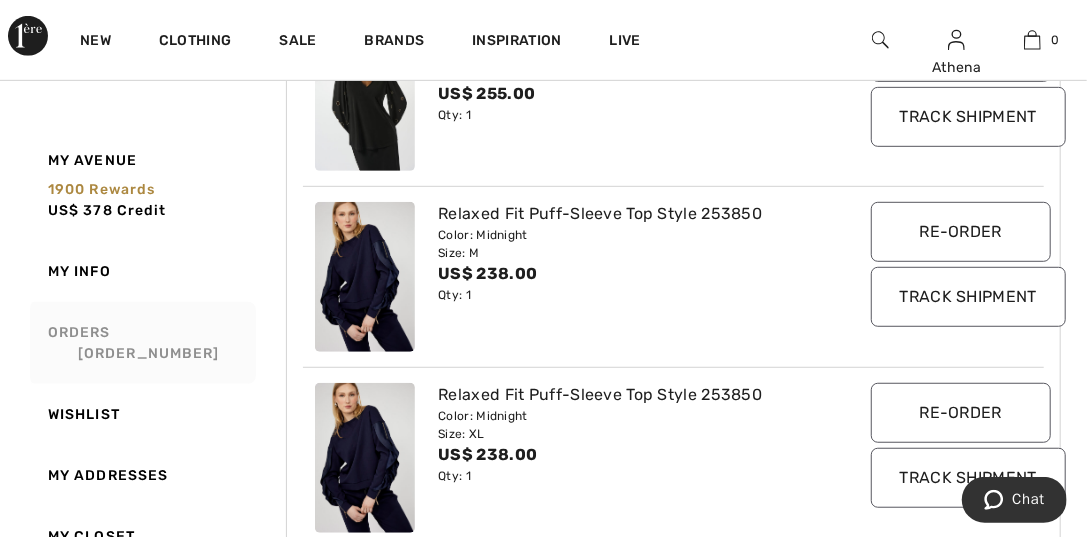 click on "Orders 250710-1366087" at bounding box center (141, 343) 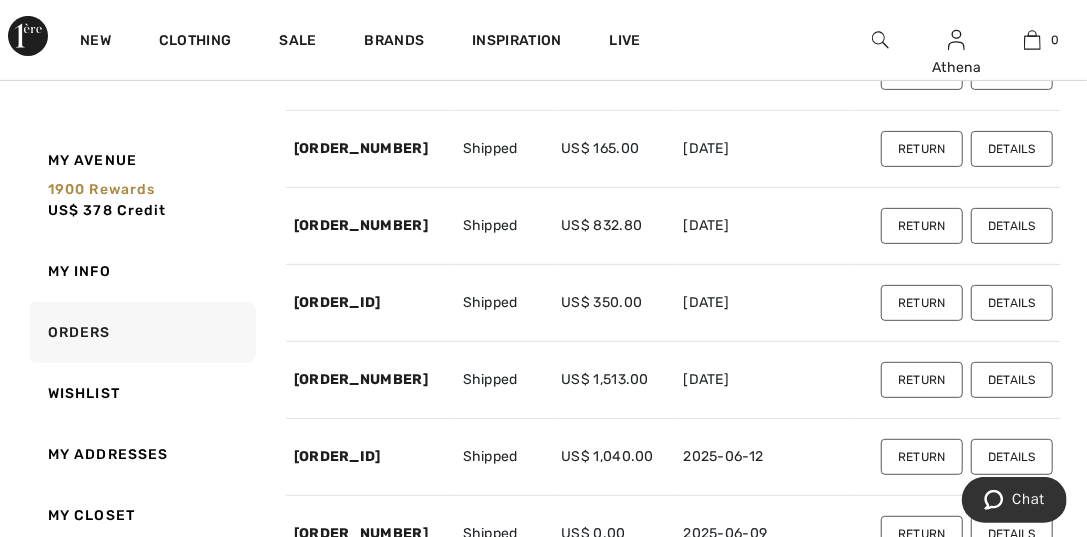 scroll, scrollTop: 156, scrollLeft: 0, axis: vertical 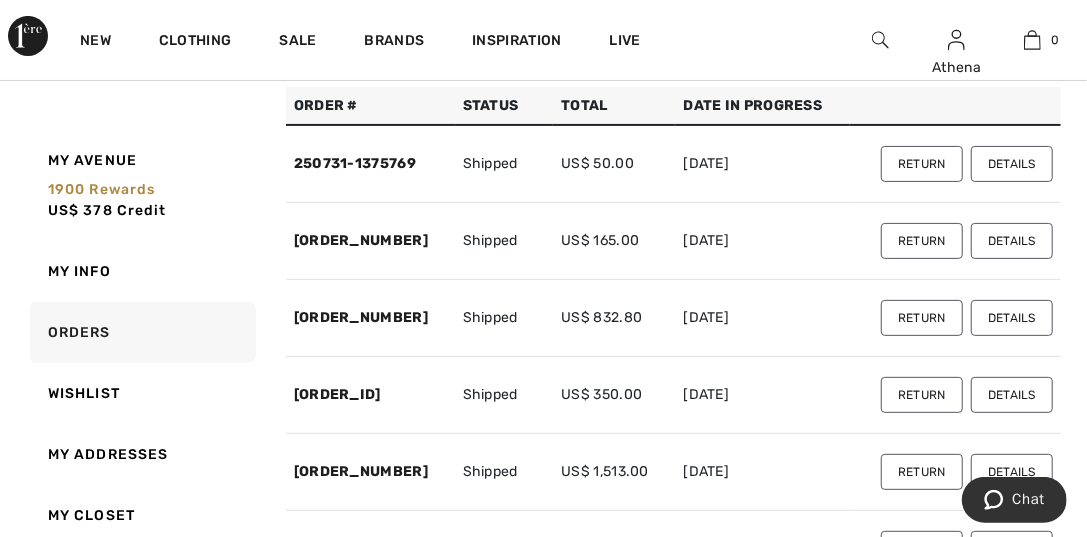 click on "Details" at bounding box center [1012, 241] 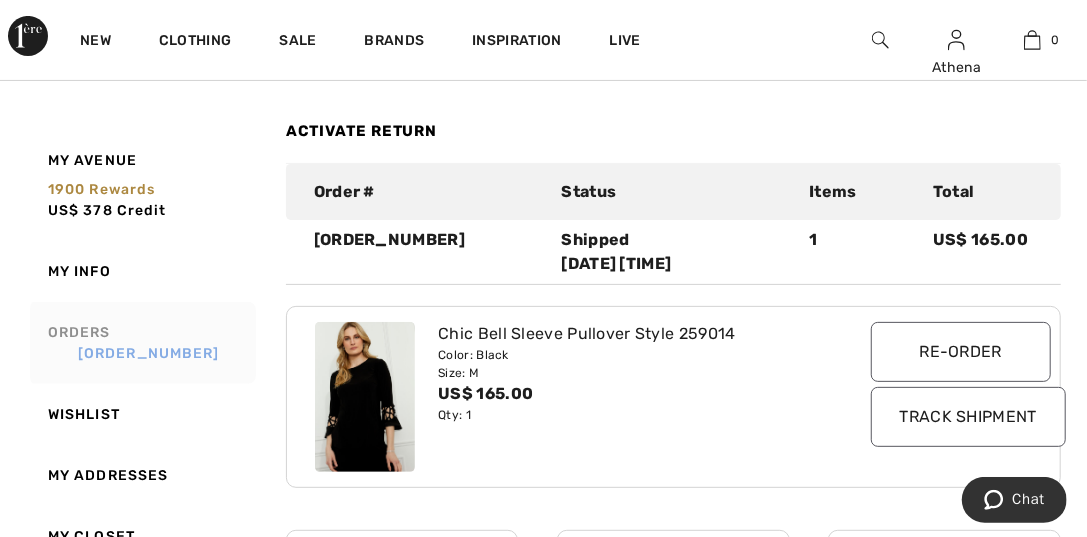 click on "250711-1368938" at bounding box center (149, 353) 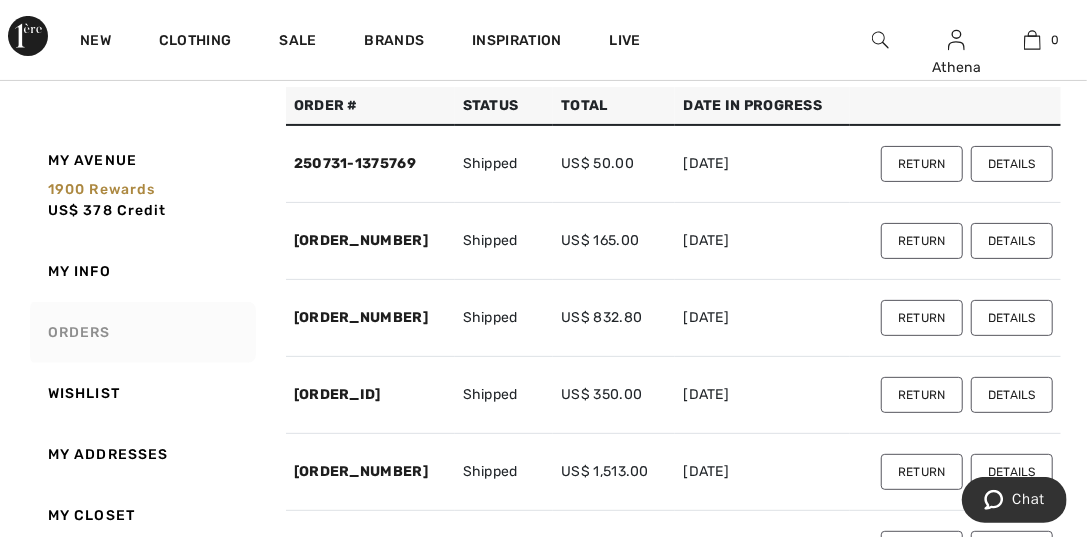 scroll, scrollTop: 0, scrollLeft: 0, axis: both 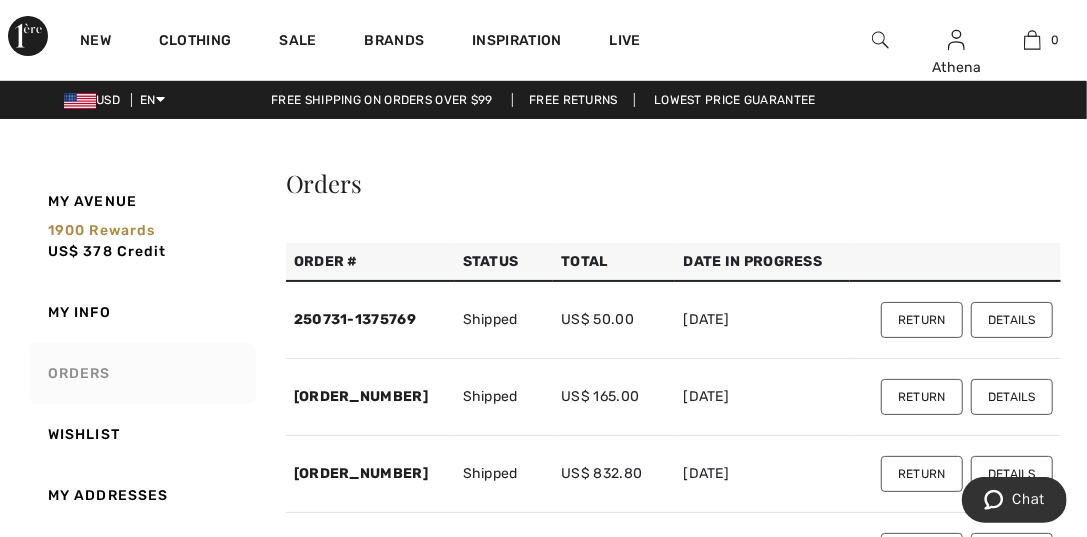 click on "Details" at bounding box center (1012, 320) 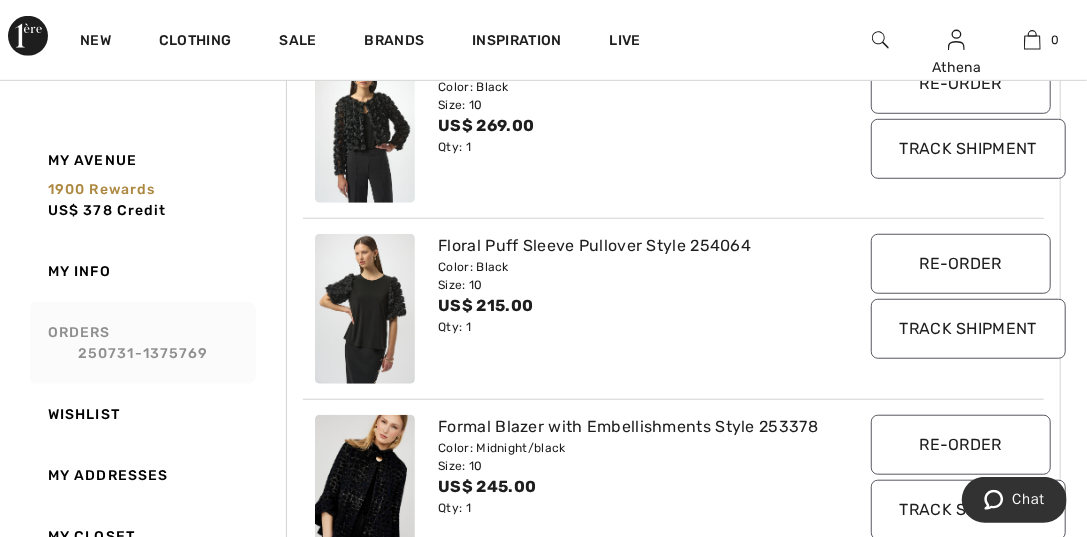 scroll, scrollTop: 499, scrollLeft: 0, axis: vertical 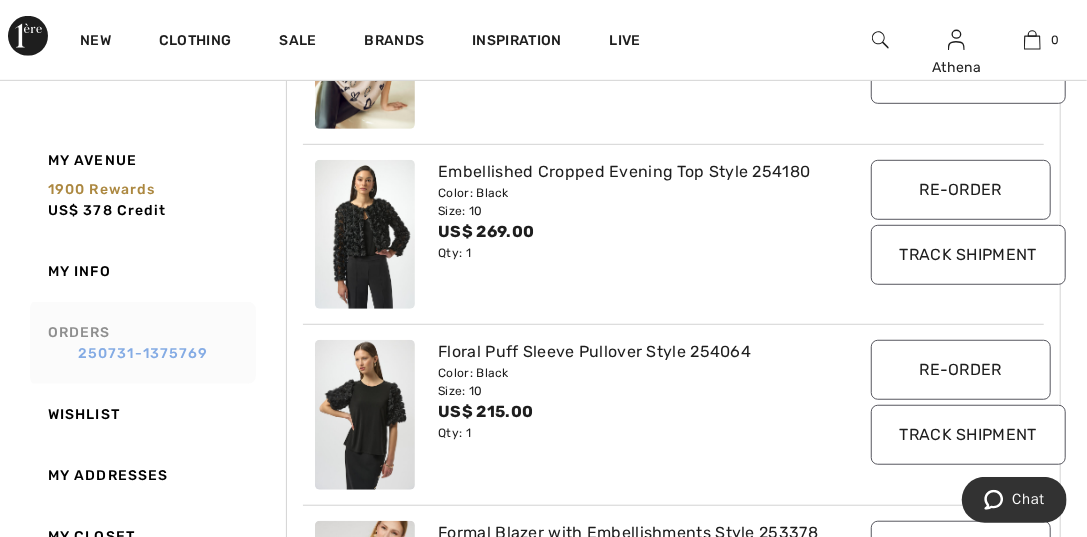 click on "250731-1375769" at bounding box center [149, 353] 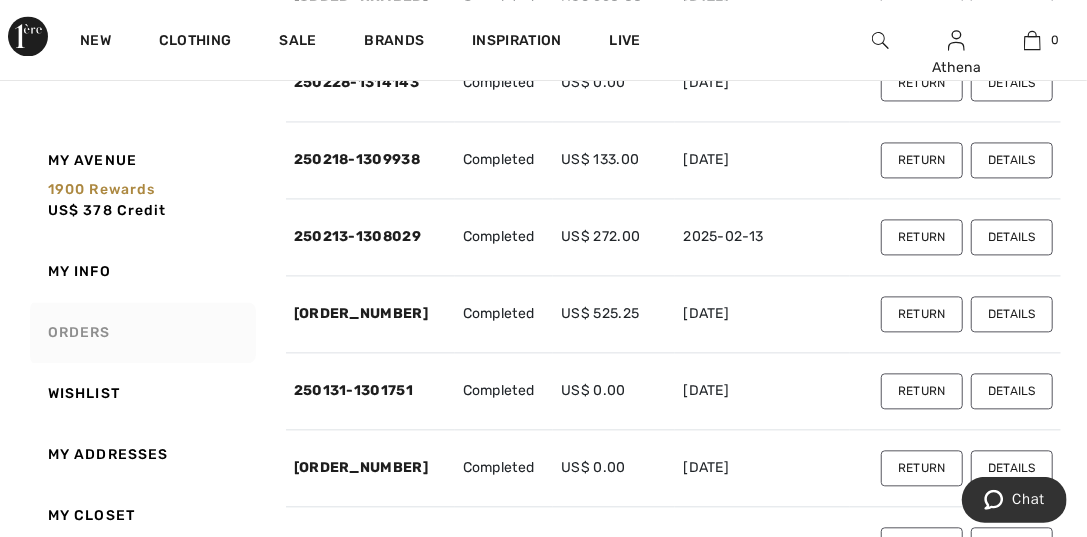 scroll, scrollTop: 1899, scrollLeft: 0, axis: vertical 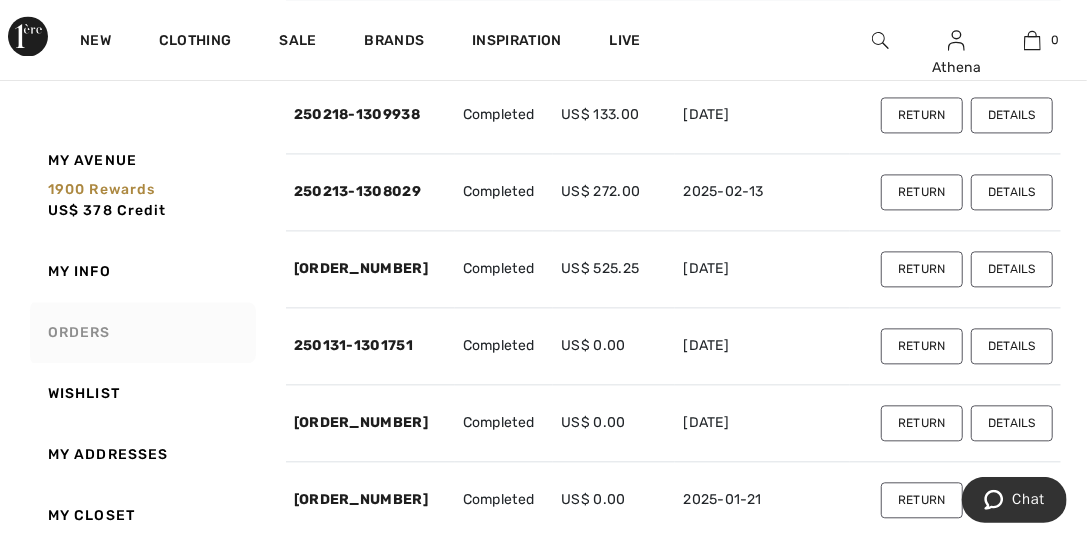 click on "Details" at bounding box center [1012, 192] 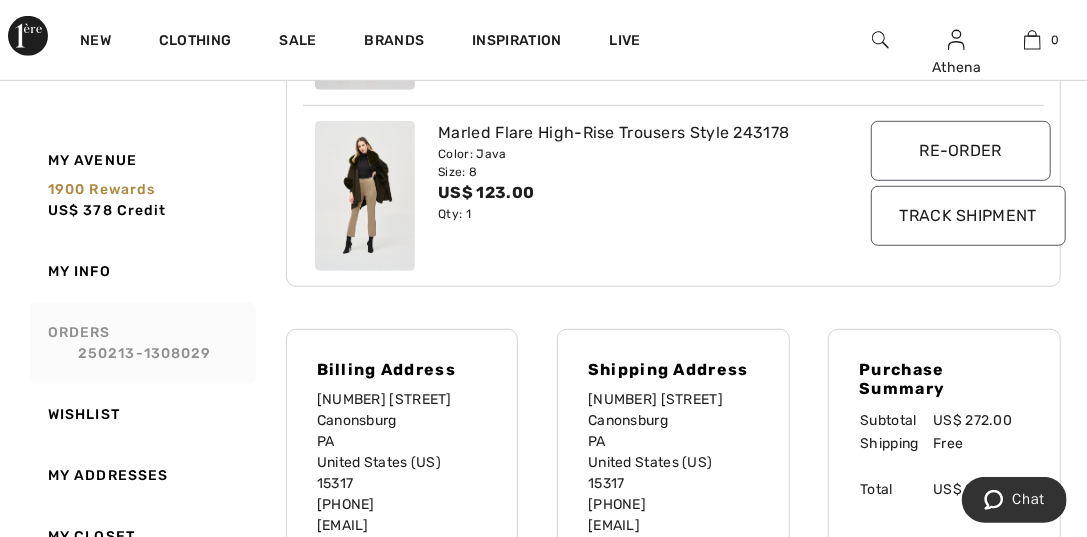 scroll, scrollTop: 237, scrollLeft: 0, axis: vertical 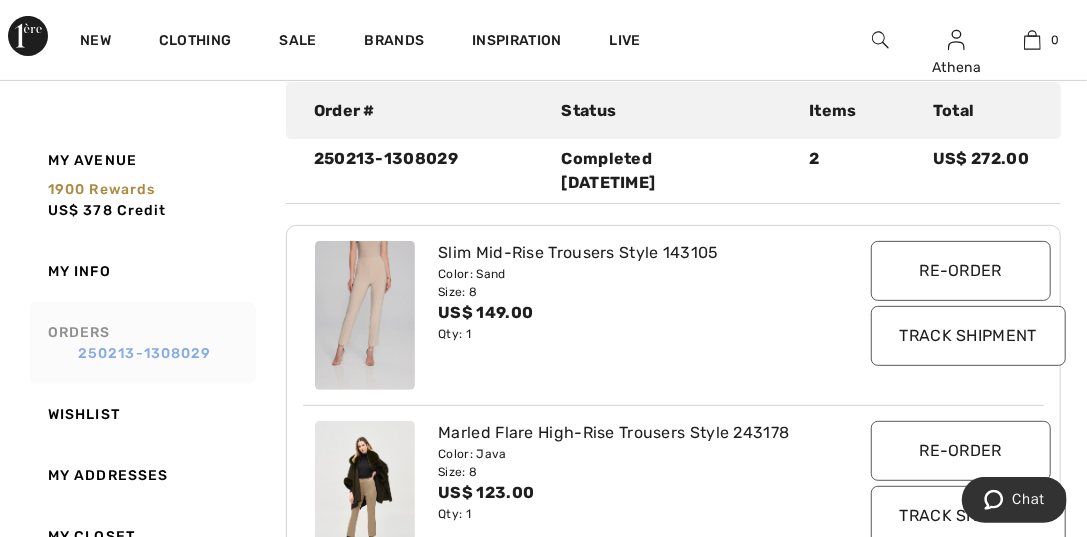 click on "250213-1308029" at bounding box center (149, 353) 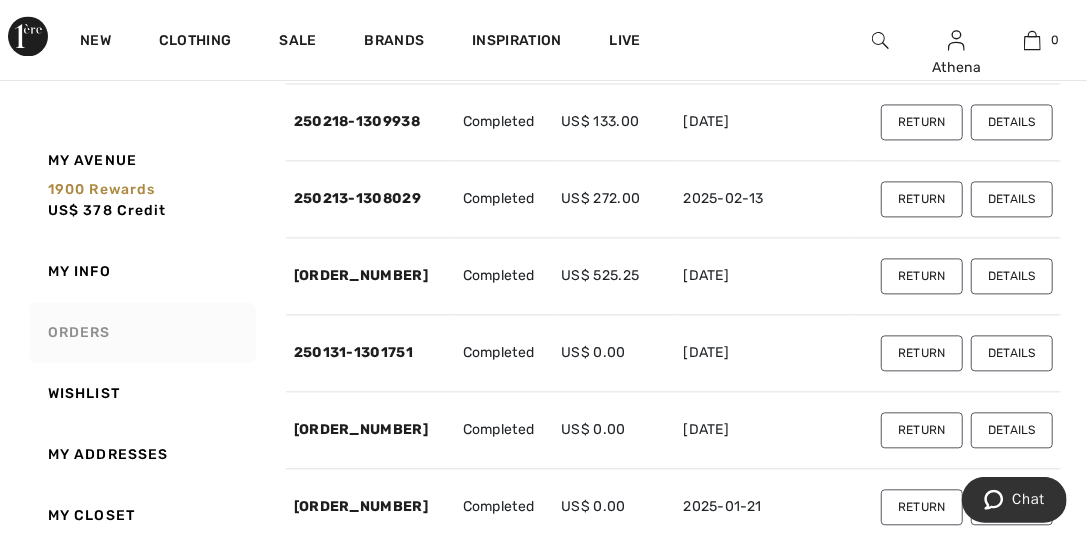scroll, scrollTop: 1937, scrollLeft: 0, axis: vertical 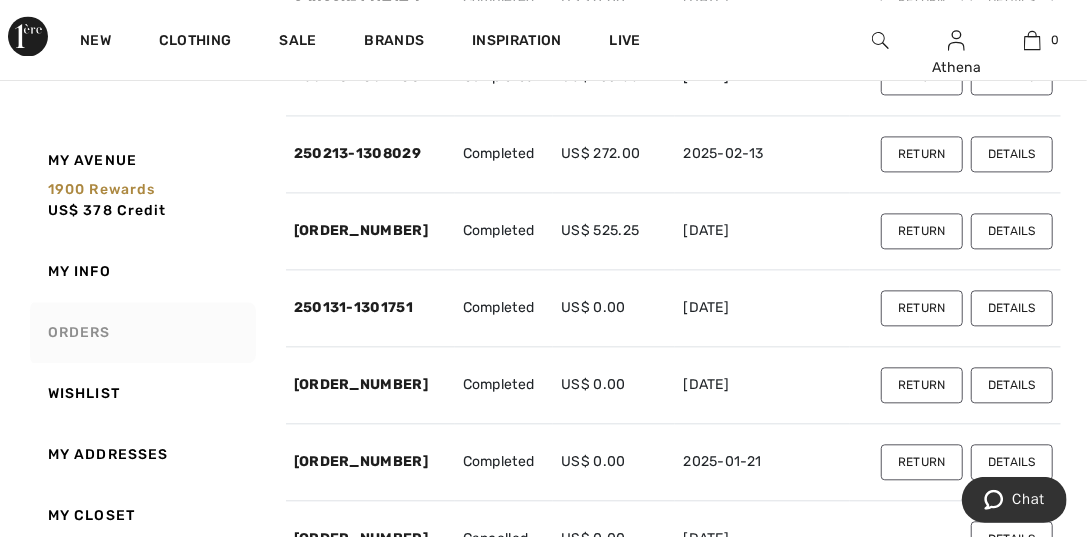 click on "Details" at bounding box center (1012, 231) 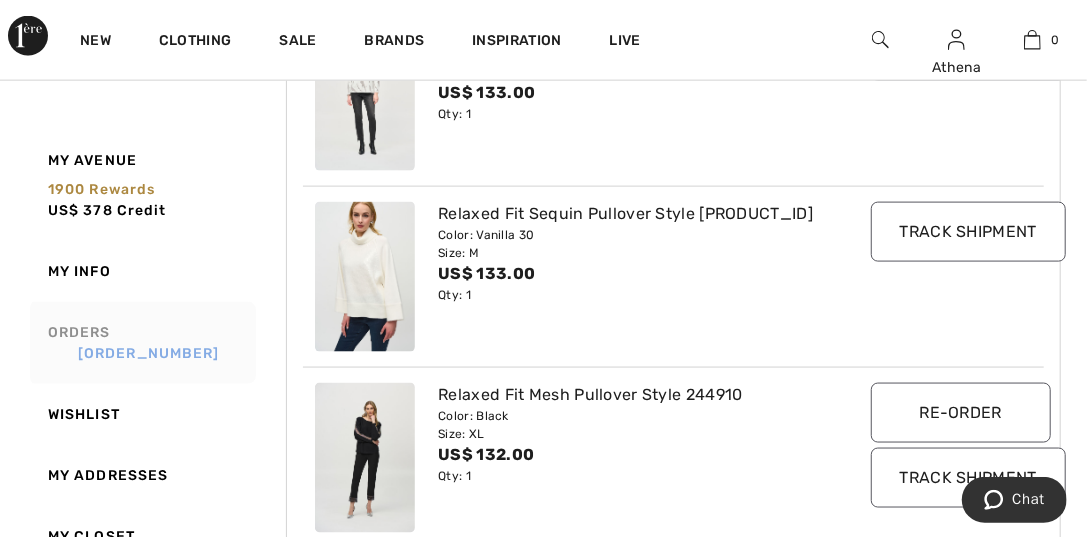 scroll, scrollTop: 1137, scrollLeft: 0, axis: vertical 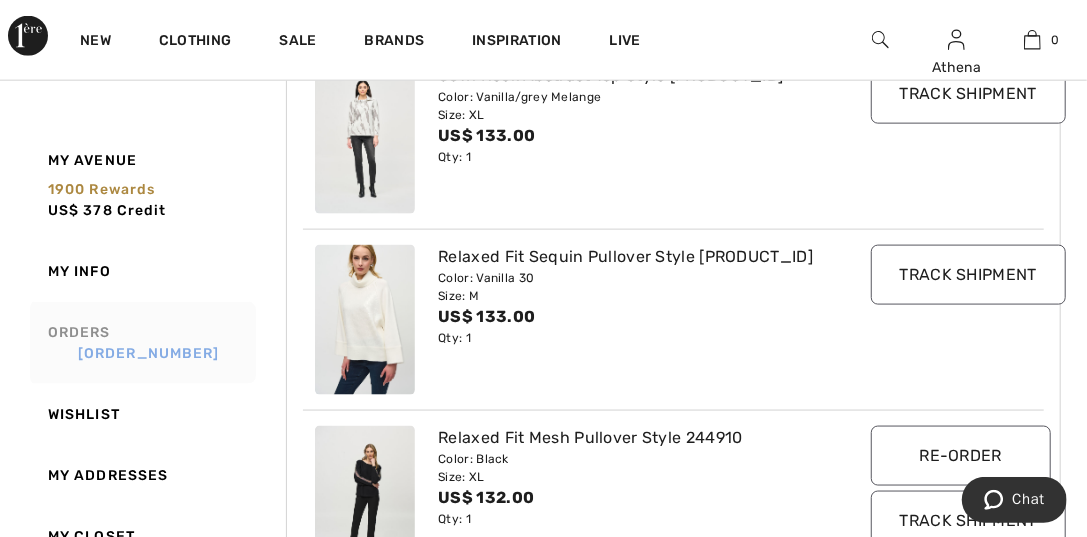 click on "250210-1306020" at bounding box center [149, 353] 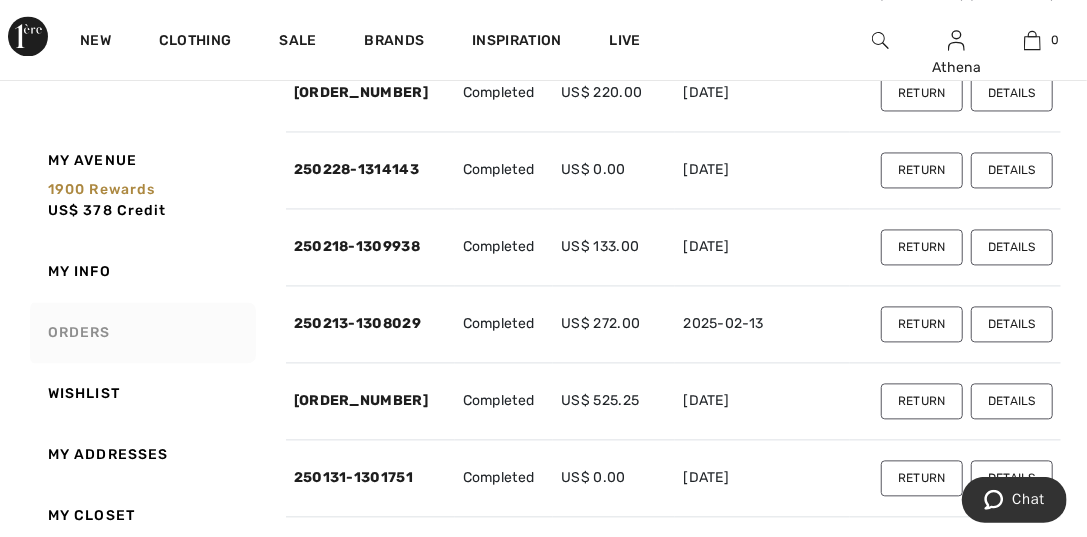 scroll, scrollTop: 1737, scrollLeft: 0, axis: vertical 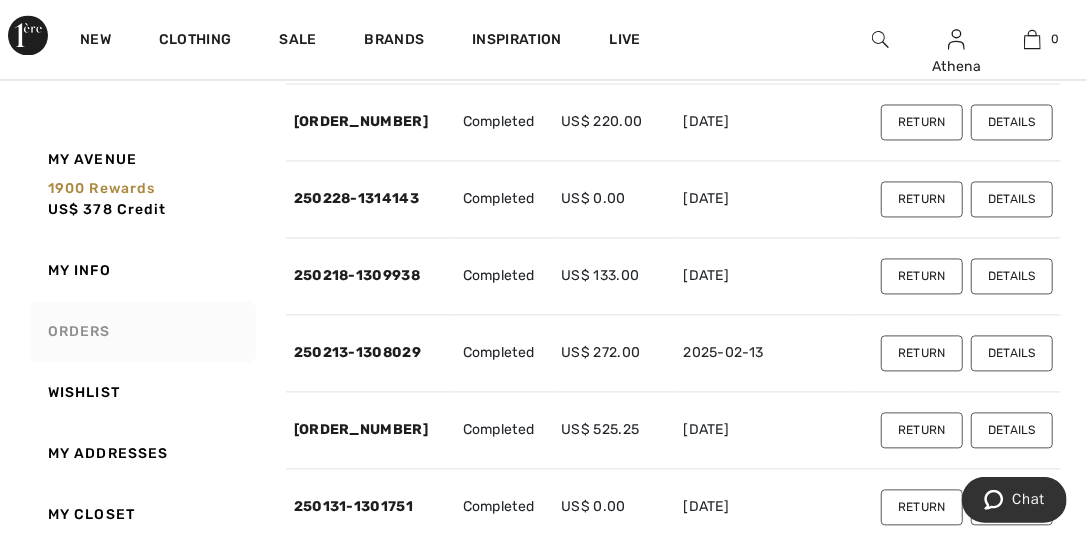 click on "Details" at bounding box center [1012, 277] 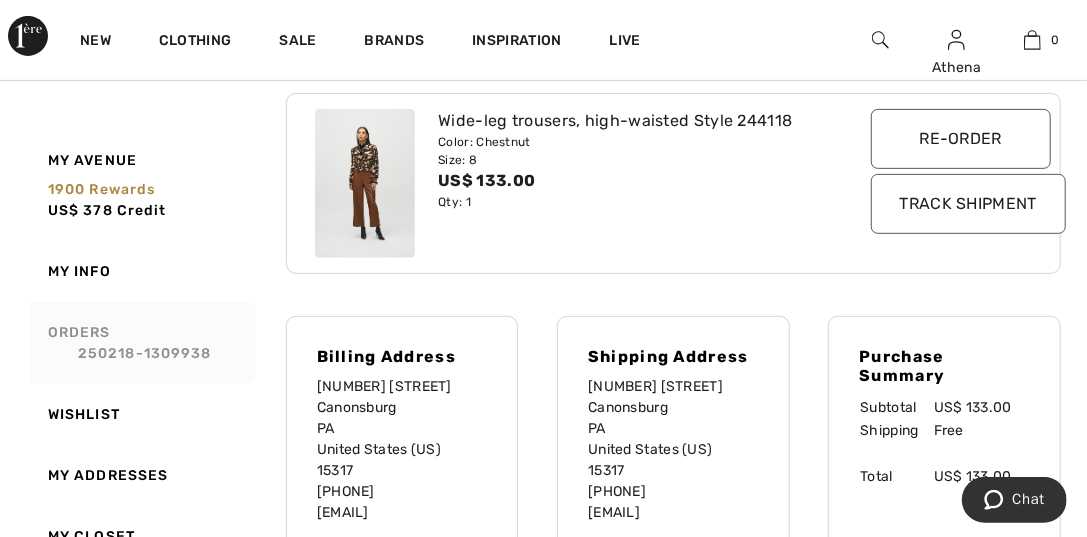 scroll, scrollTop: 256, scrollLeft: 0, axis: vertical 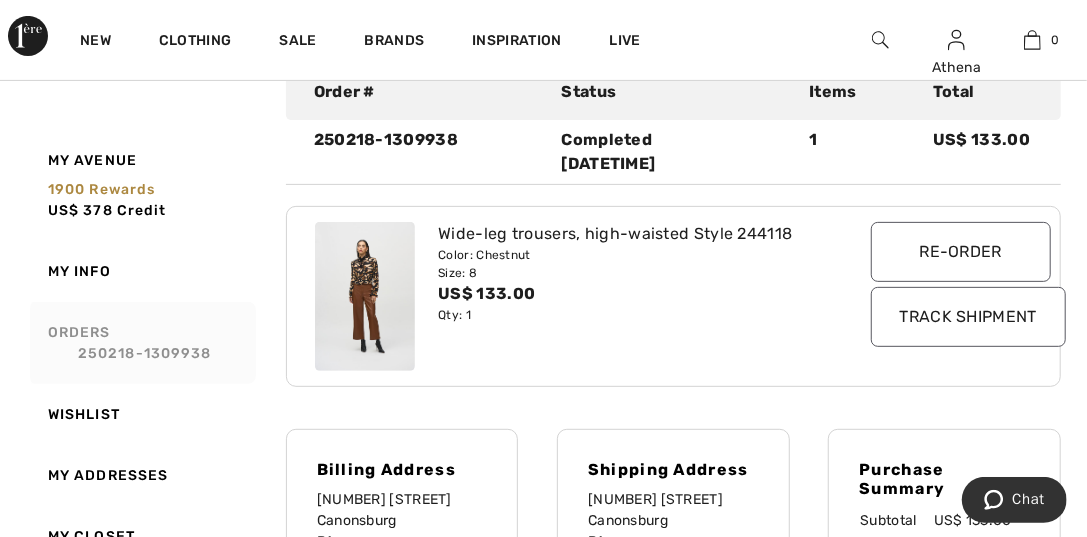 click on "Orders 250218-1309938" at bounding box center [141, 343] 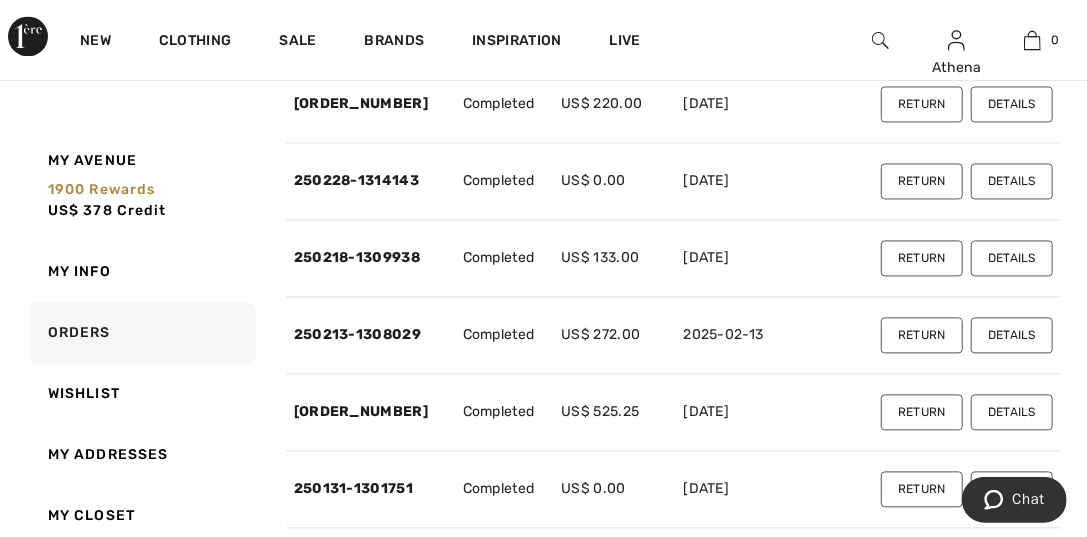 scroll, scrollTop: 1656, scrollLeft: 0, axis: vertical 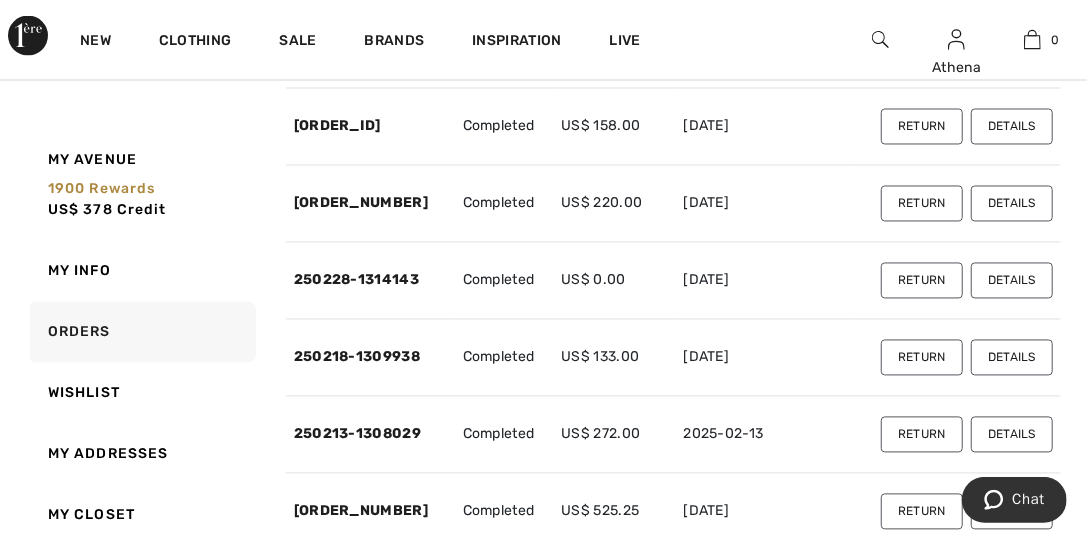 click on "Details" at bounding box center (1012, 281) 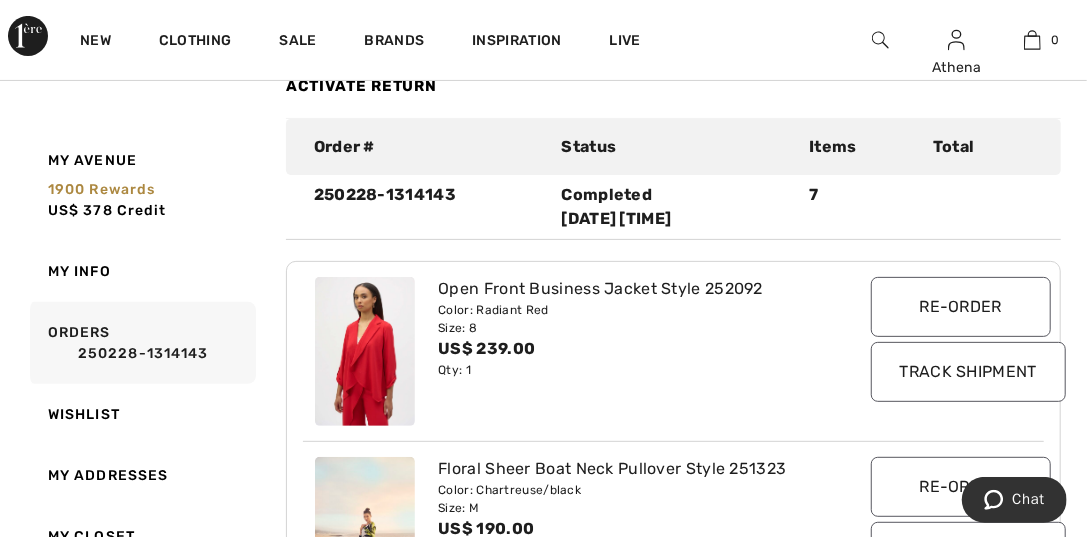 scroll, scrollTop: 156, scrollLeft: 0, axis: vertical 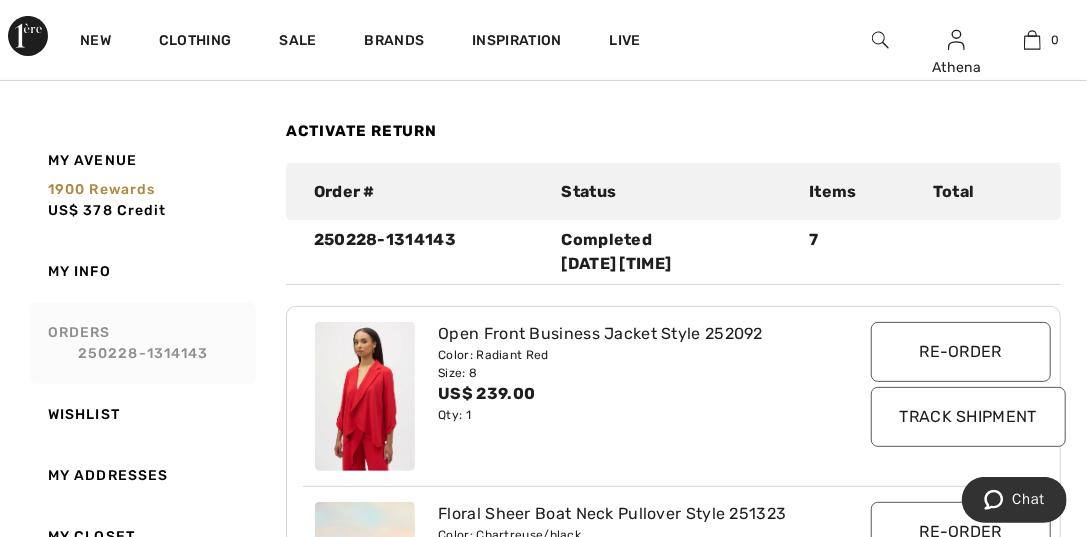click on "Orders 250228-1314143" at bounding box center (141, 343) 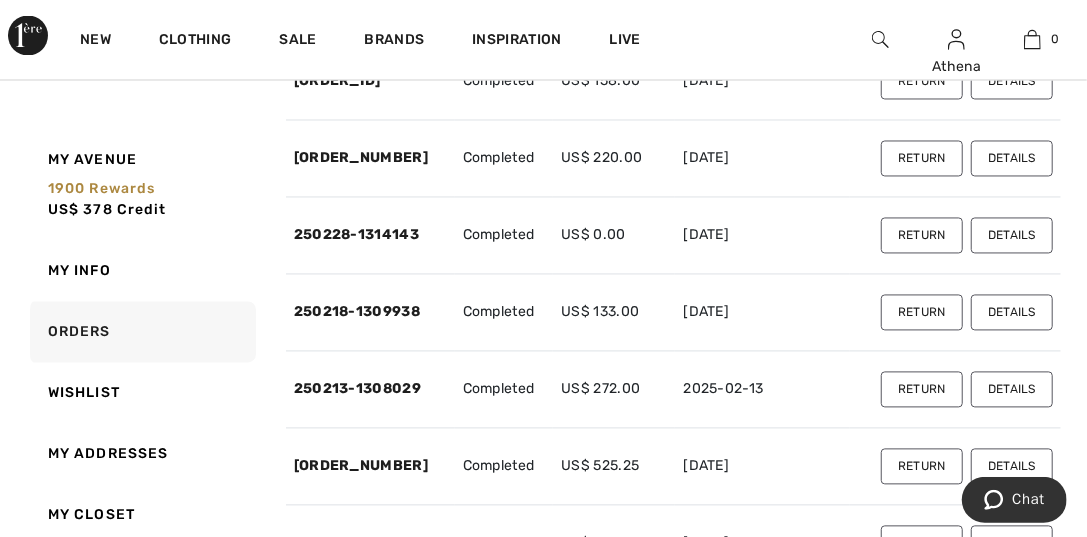 scroll, scrollTop: 1656, scrollLeft: 0, axis: vertical 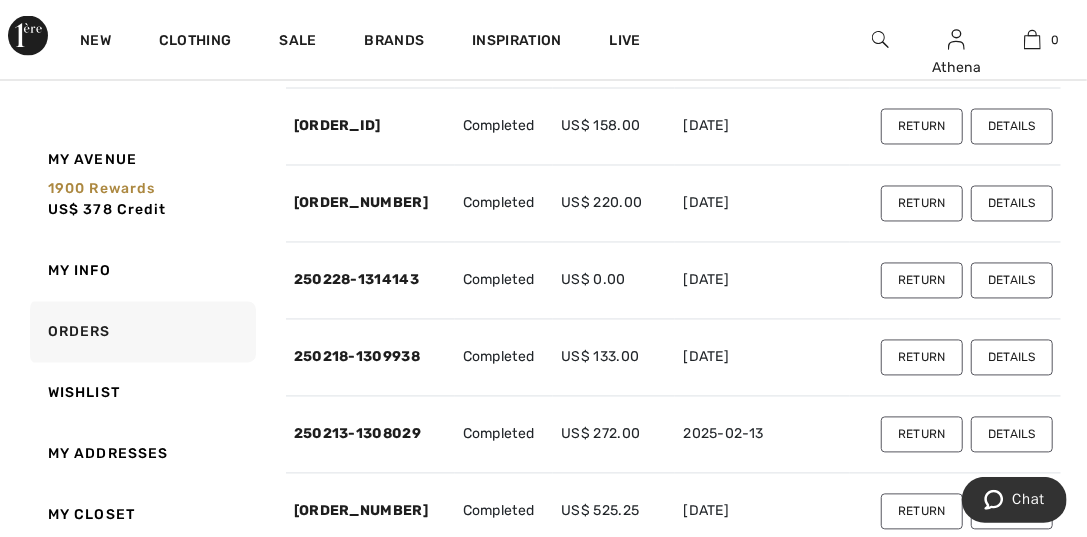 click on "Details" at bounding box center (1012, 281) 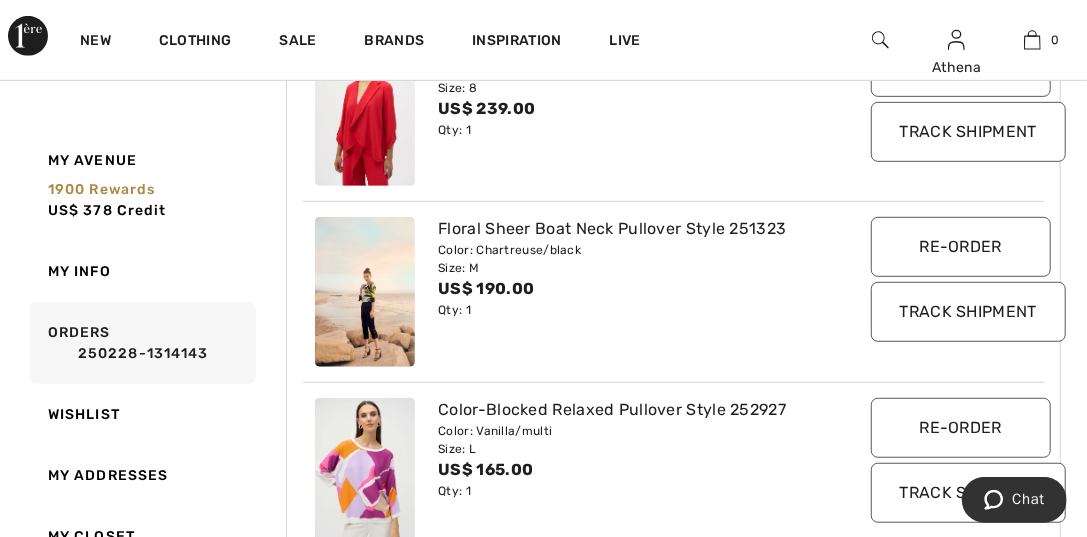 scroll, scrollTop: 240, scrollLeft: 0, axis: vertical 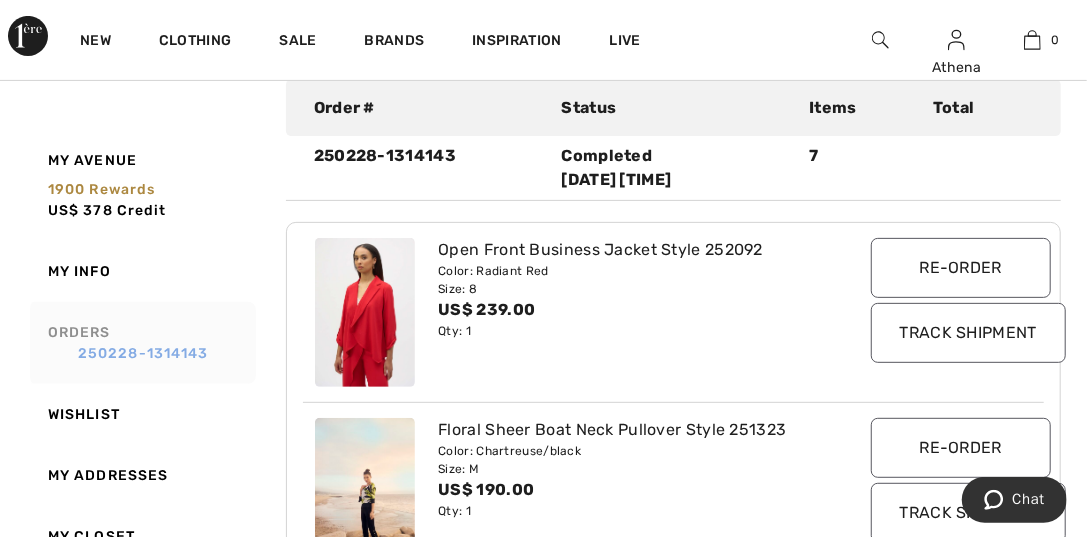 click on "250228-1314143" at bounding box center (149, 353) 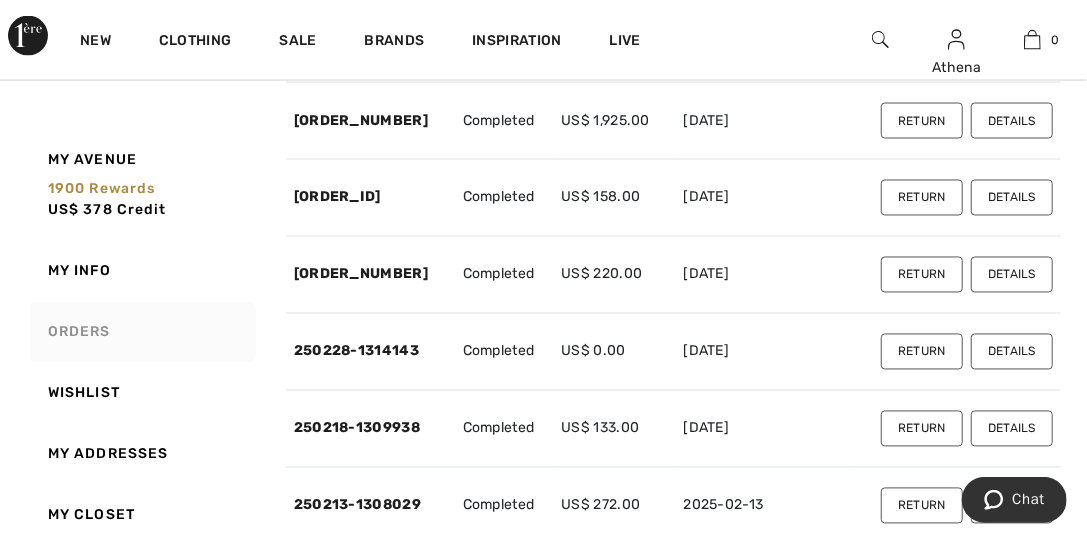 scroll, scrollTop: 1541, scrollLeft: 0, axis: vertical 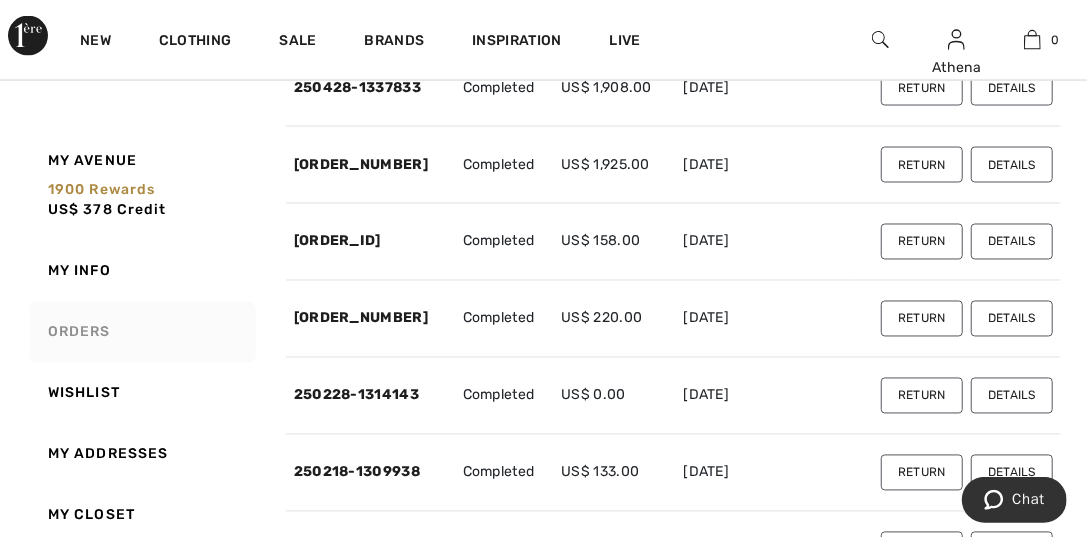 click on "Details" at bounding box center [1012, 319] 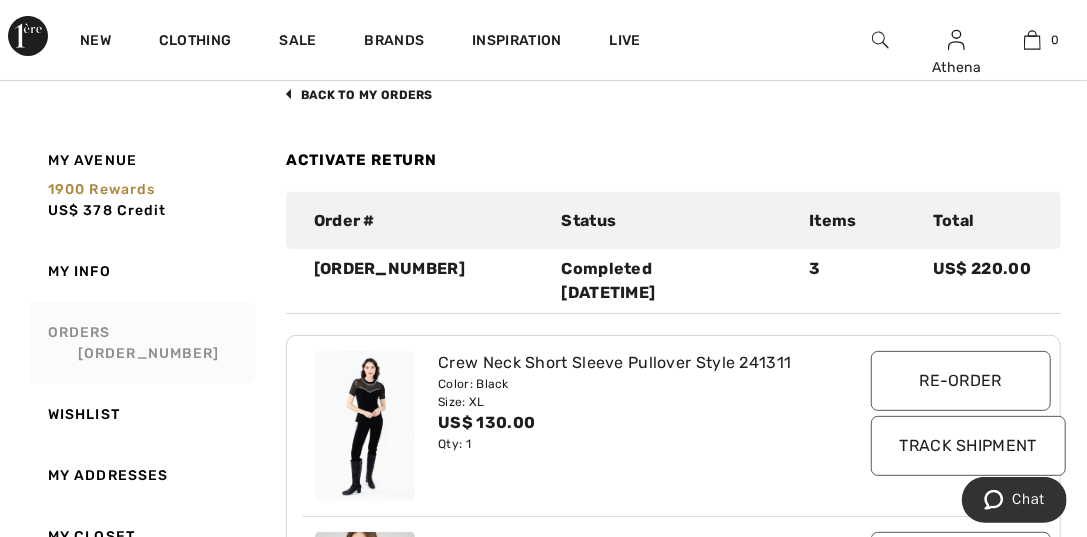 scroll, scrollTop: 118, scrollLeft: 0, axis: vertical 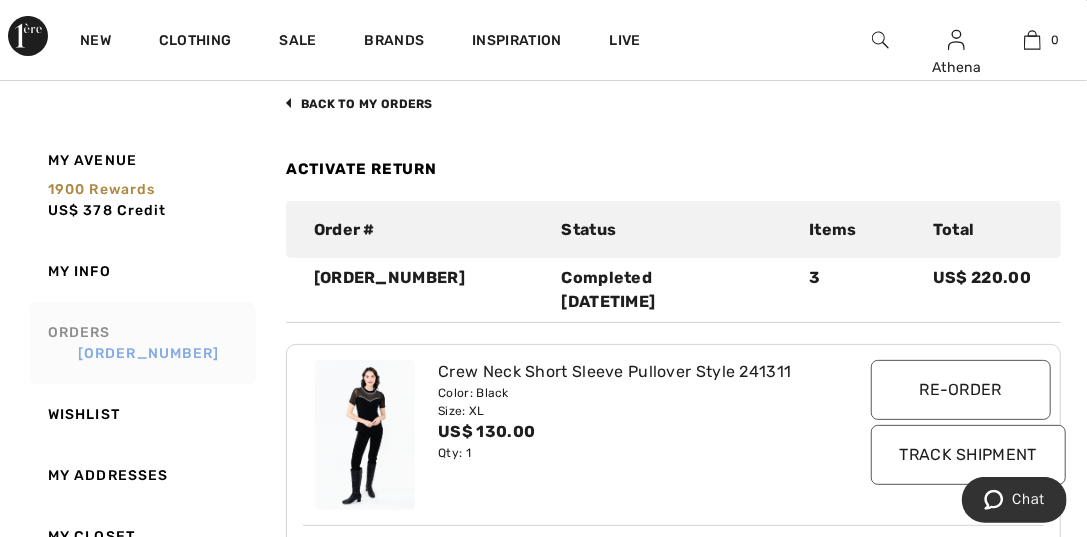 click on "250310-1318640" at bounding box center (149, 353) 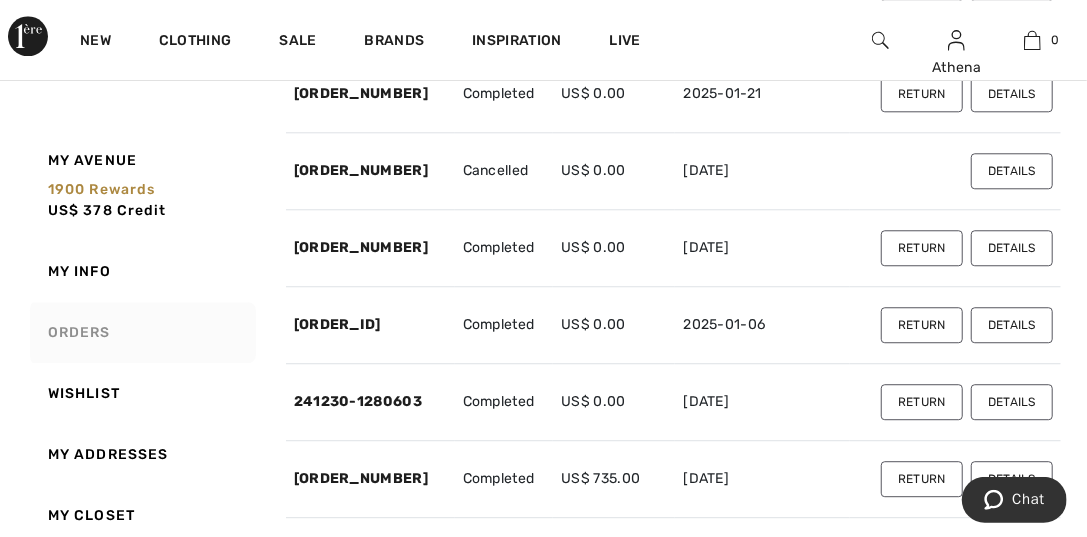 scroll, scrollTop: 2318, scrollLeft: 0, axis: vertical 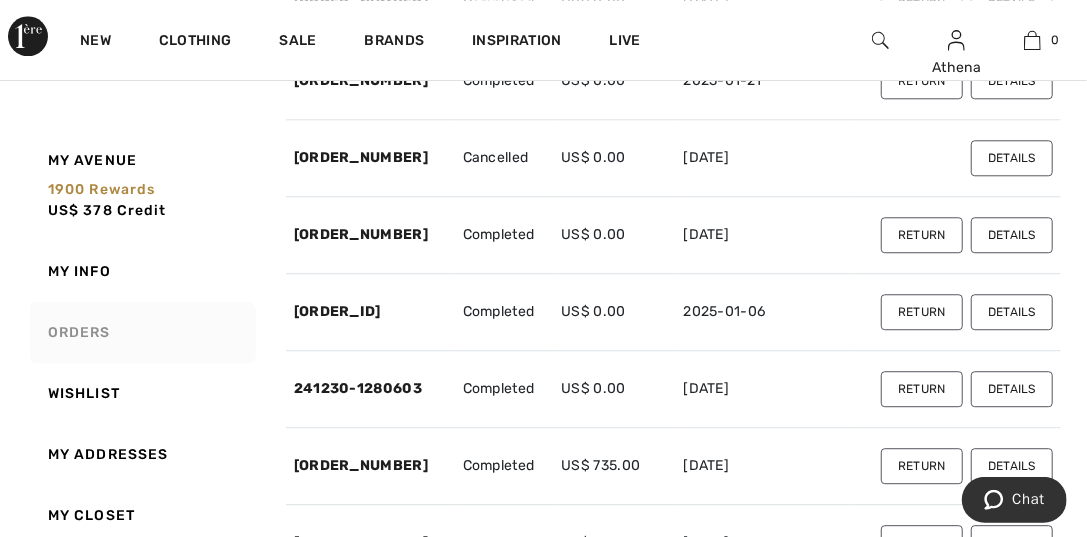 click on "Details" at bounding box center (1012, 312) 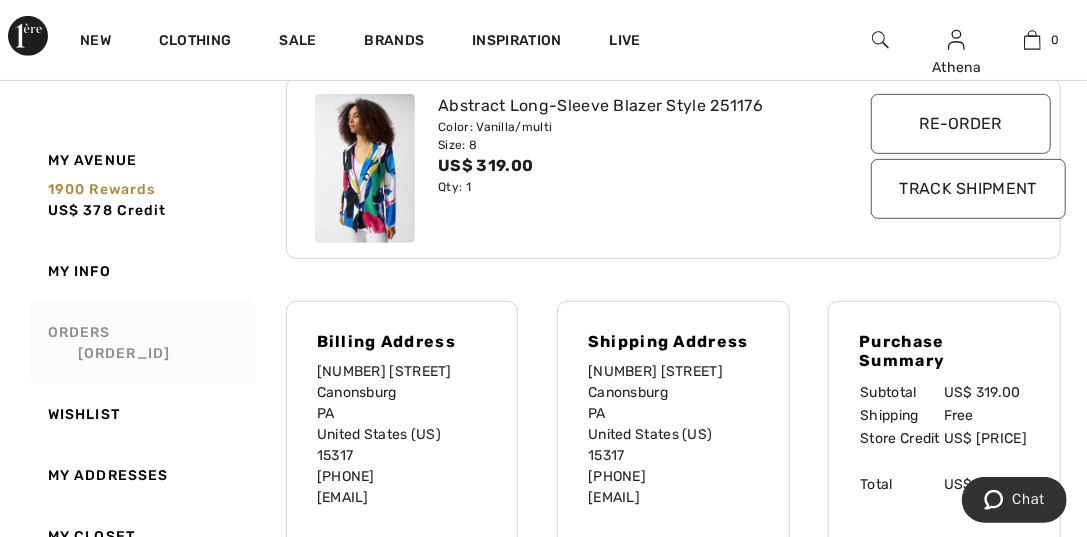 scroll, scrollTop: 156, scrollLeft: 0, axis: vertical 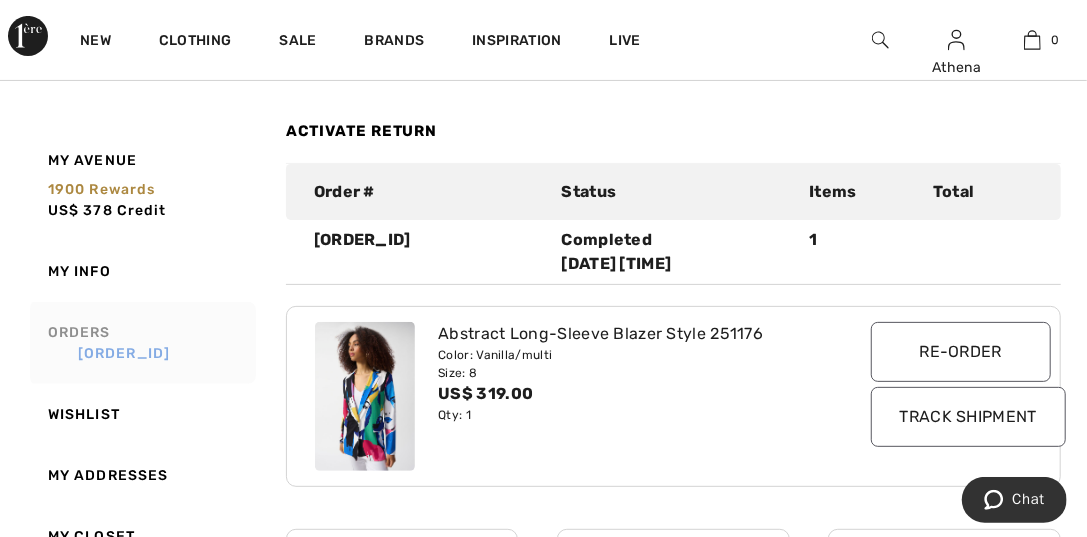 click on "250106-1291358" at bounding box center [149, 353] 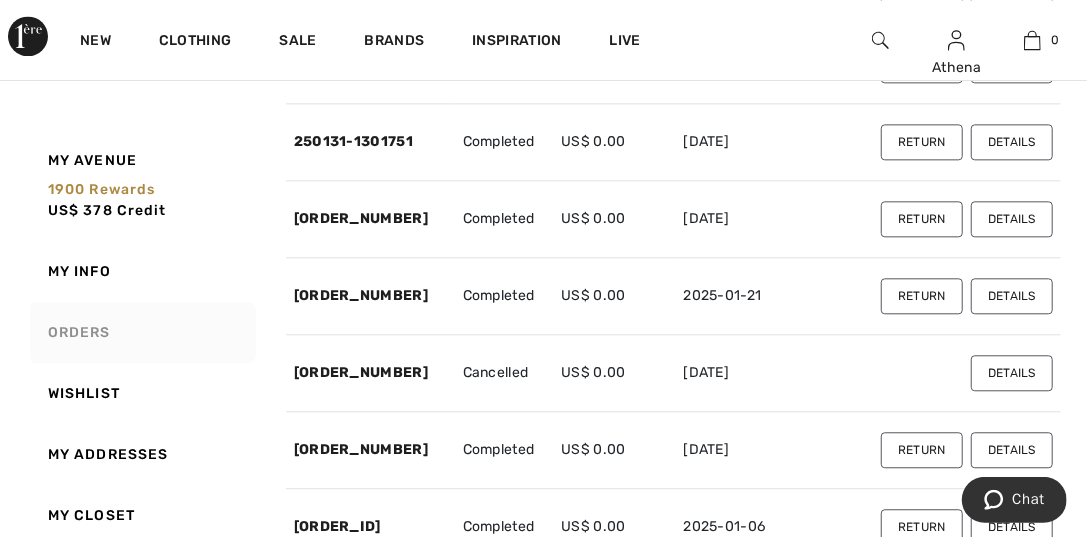 scroll, scrollTop: 2156, scrollLeft: 0, axis: vertical 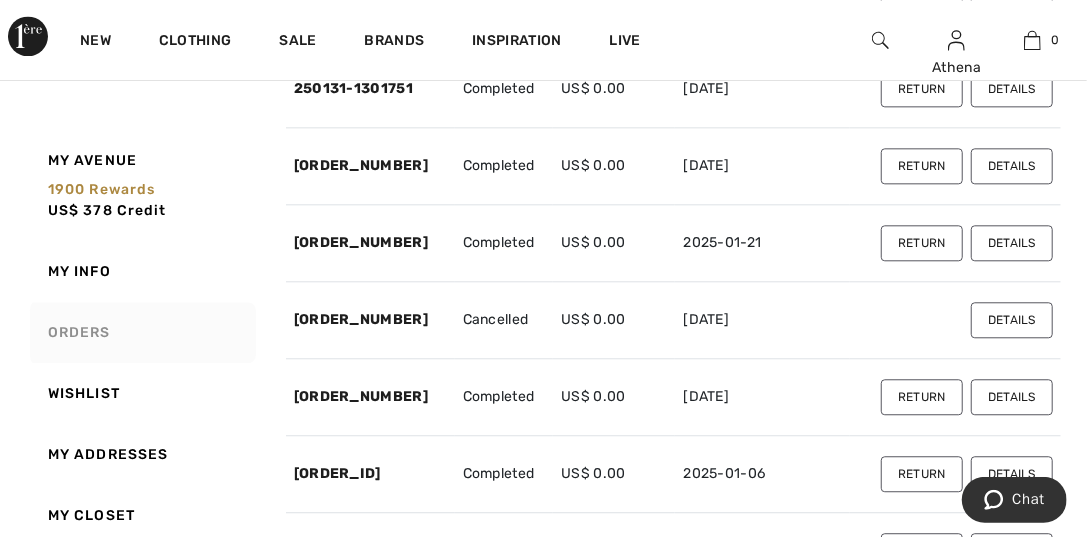click on "Details" at bounding box center [1012, 397] 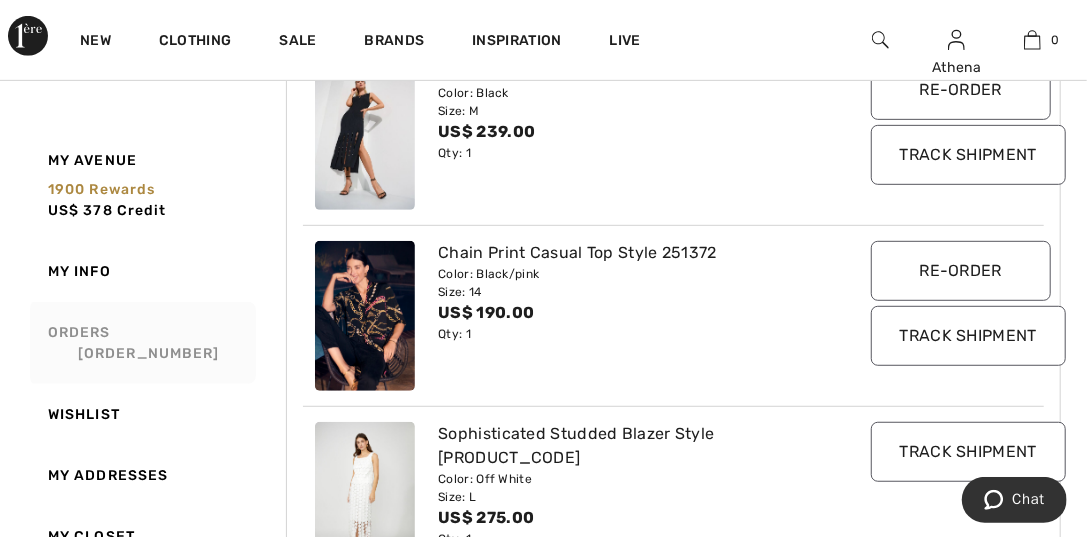scroll, scrollTop: 518, scrollLeft: 0, axis: vertical 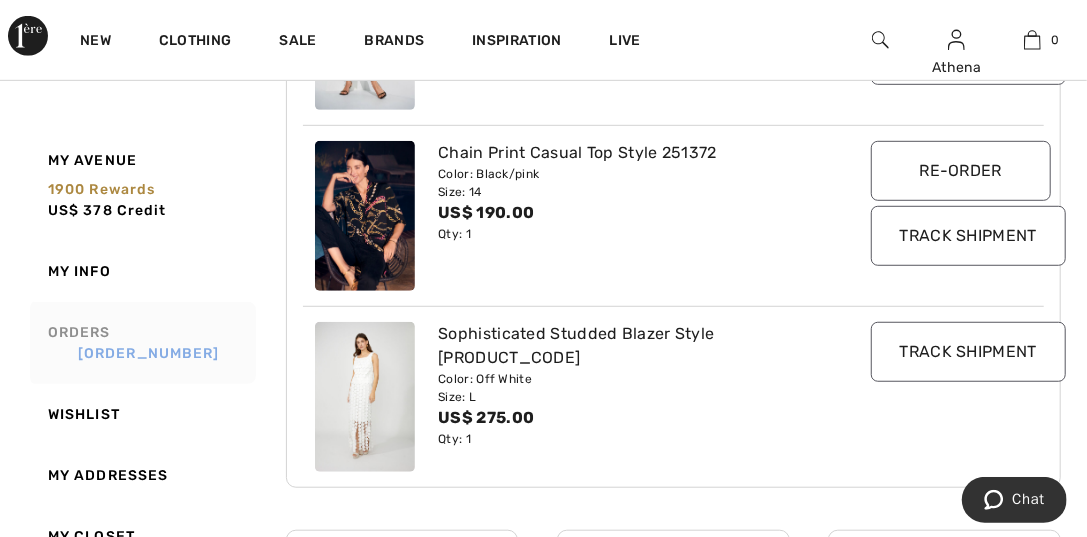 click on "250117-1296622" at bounding box center (149, 353) 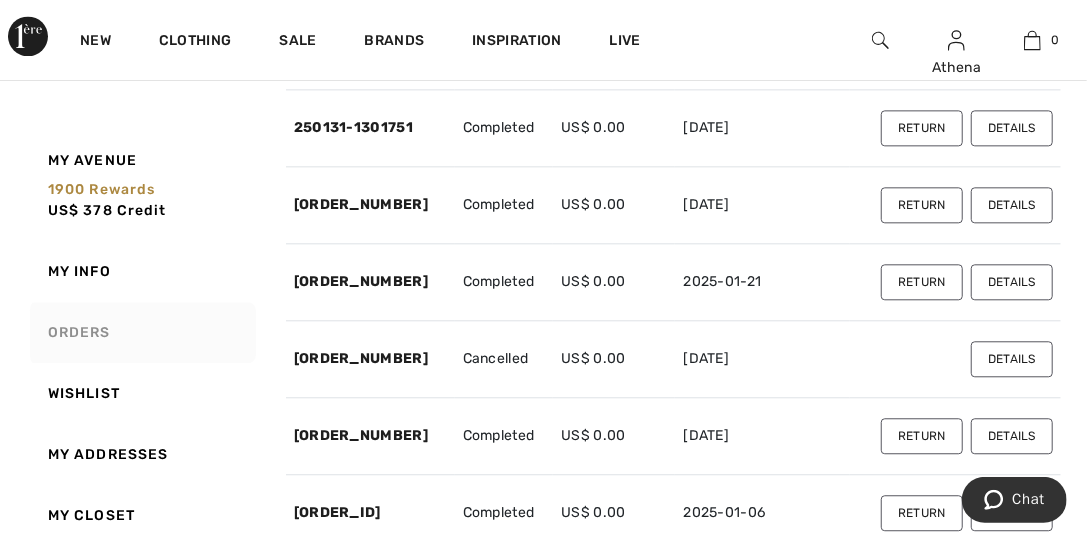 scroll, scrollTop: 2118, scrollLeft: 0, axis: vertical 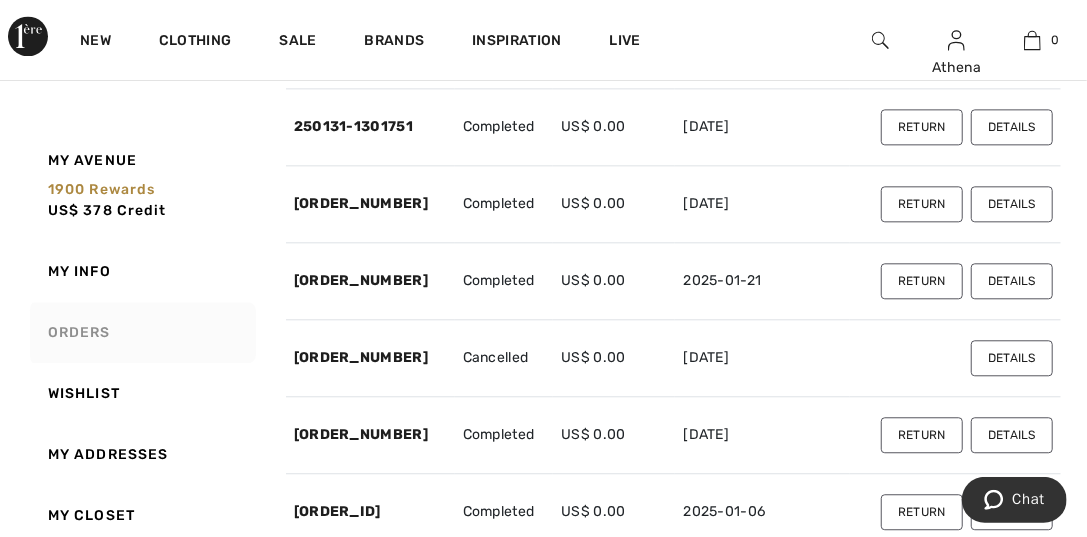 click on "Details" at bounding box center (1012, 358) 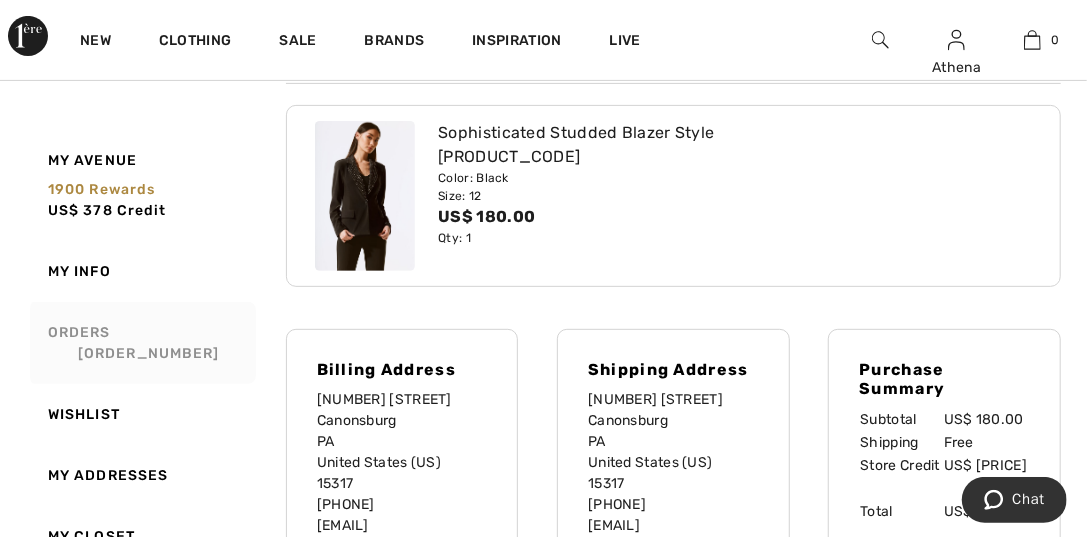scroll, scrollTop: 193, scrollLeft: 0, axis: vertical 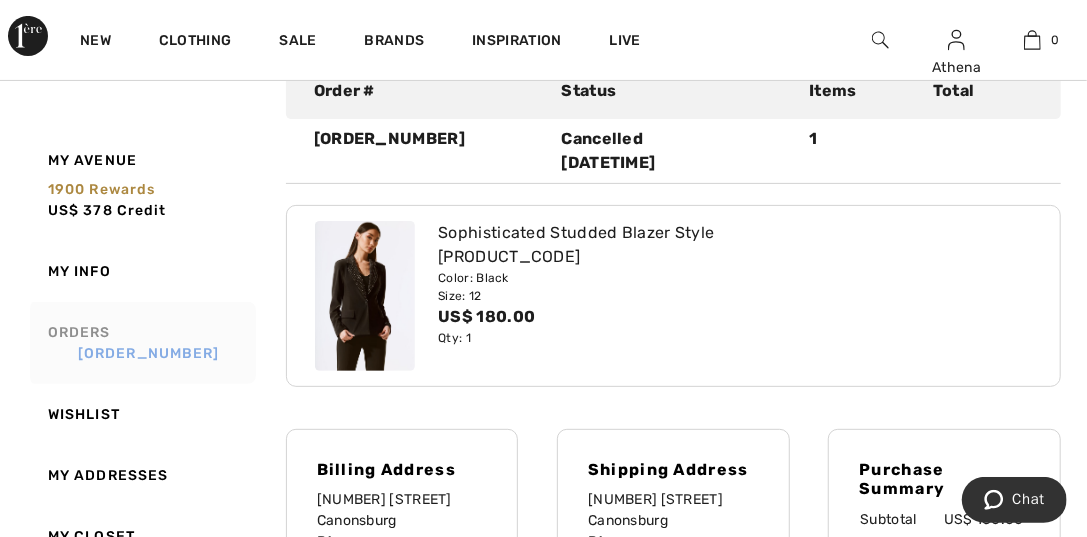 click on "250120-1297089" at bounding box center [149, 353] 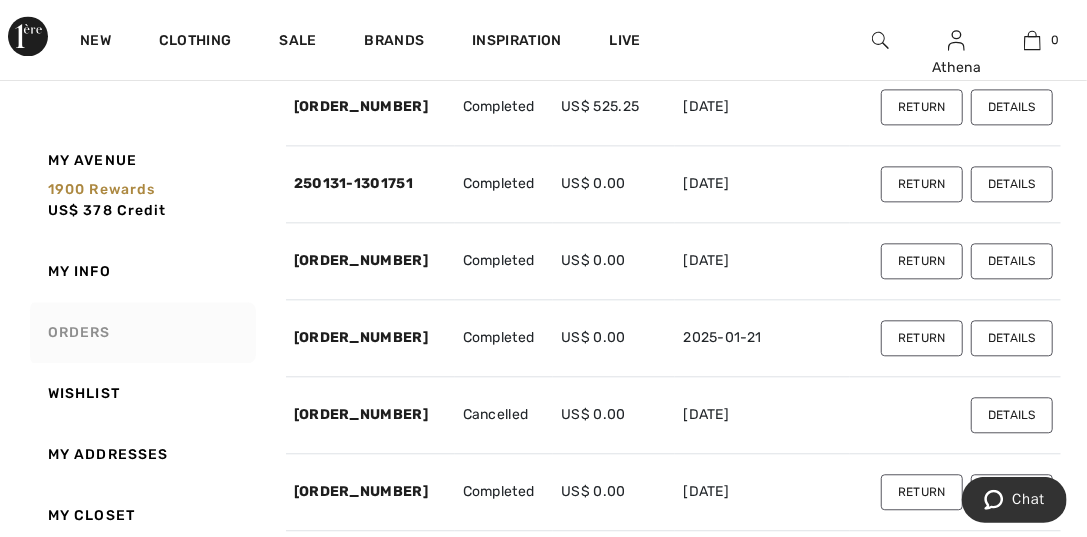 scroll, scrollTop: 2093, scrollLeft: 0, axis: vertical 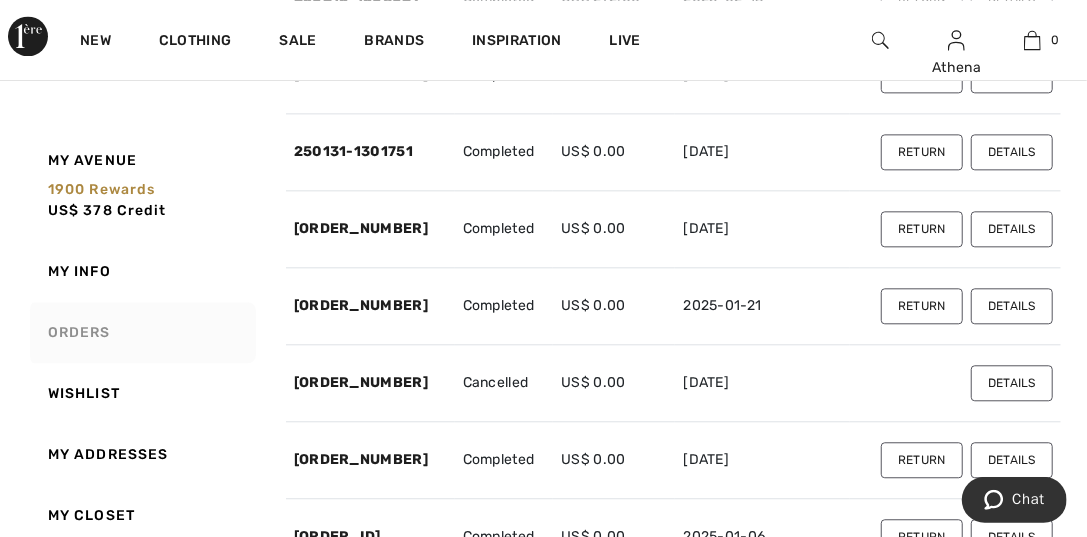 click on "Details" at bounding box center [1012, 306] 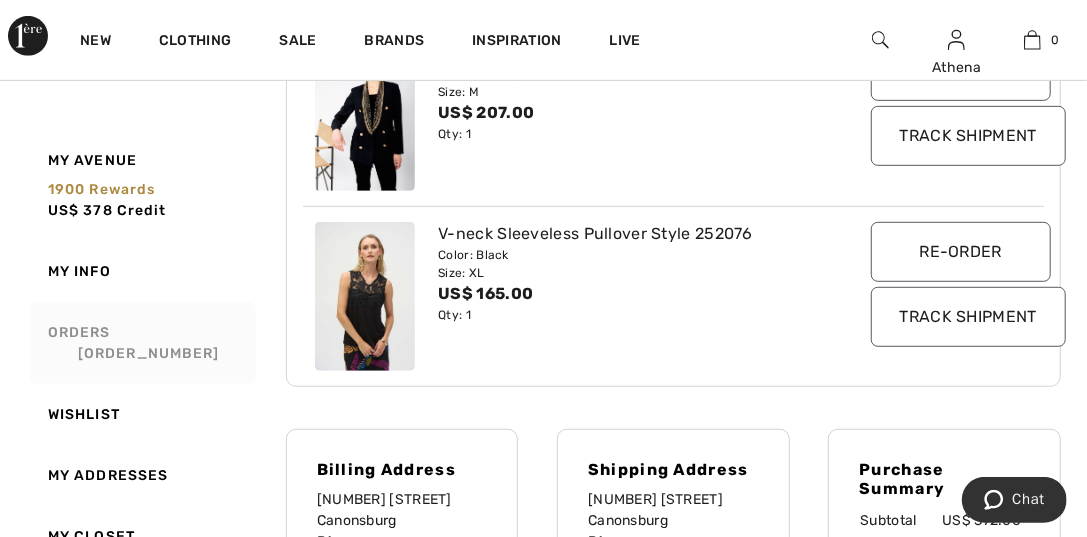 scroll, scrollTop: 137, scrollLeft: 0, axis: vertical 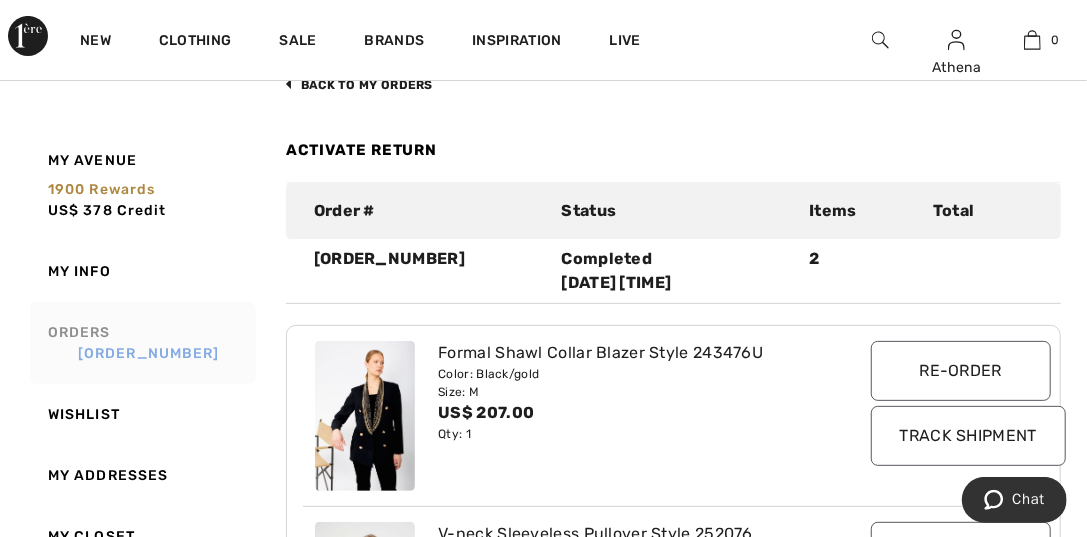 click on "250121-1298109" at bounding box center [149, 353] 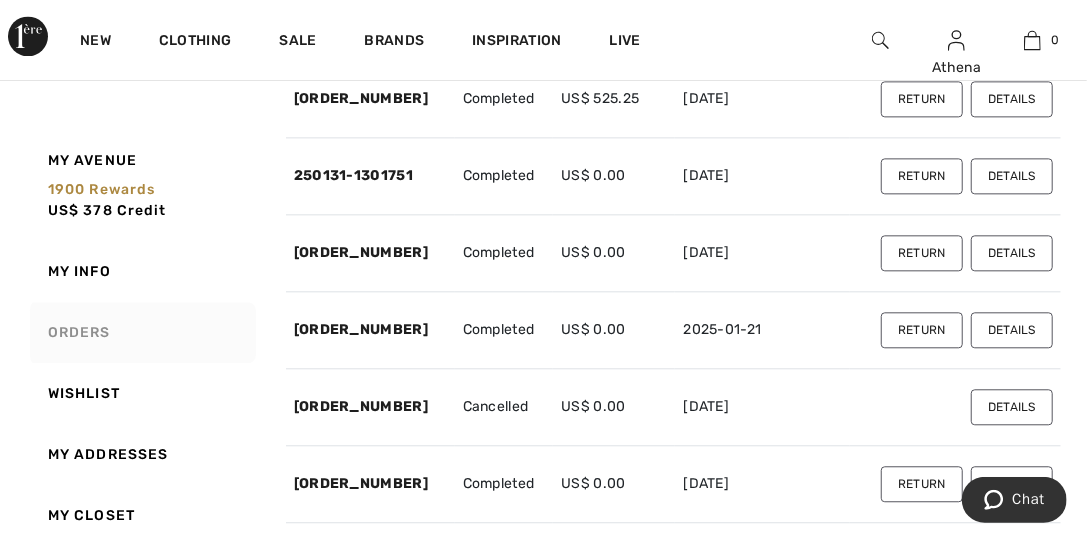 scroll, scrollTop: 2037, scrollLeft: 0, axis: vertical 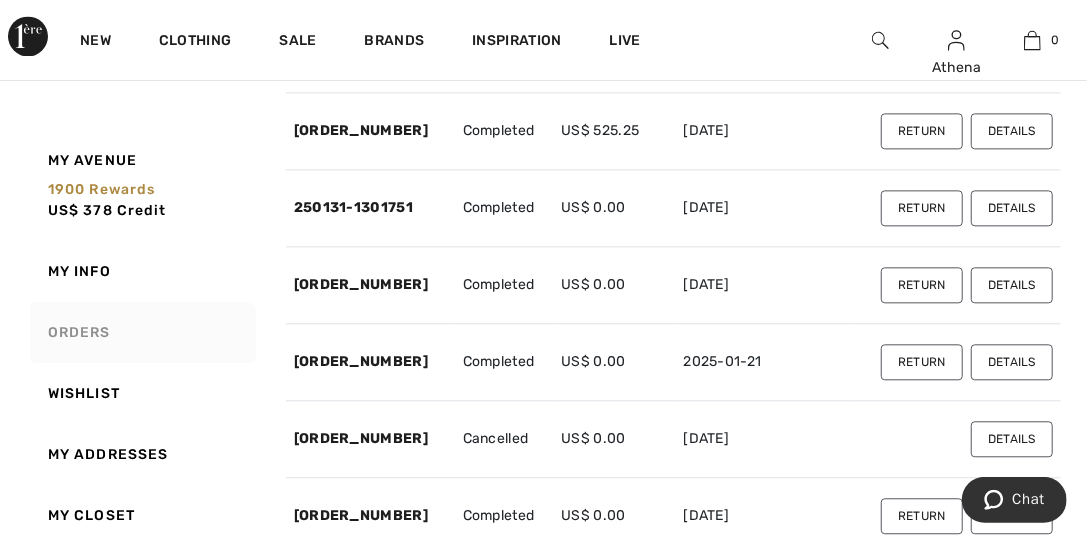 click on "Details" at bounding box center [1012, 285] 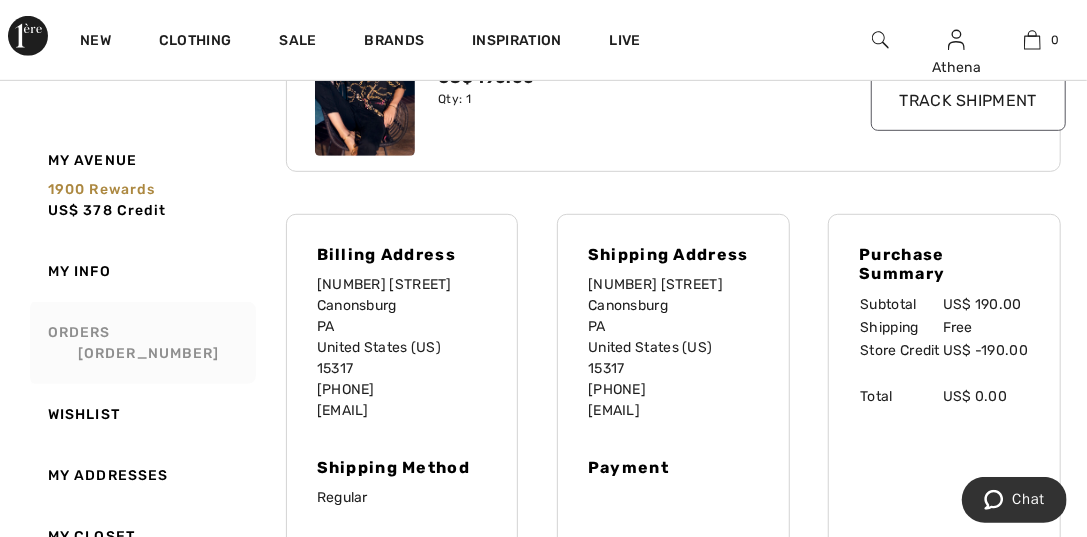 scroll, scrollTop: 256, scrollLeft: 0, axis: vertical 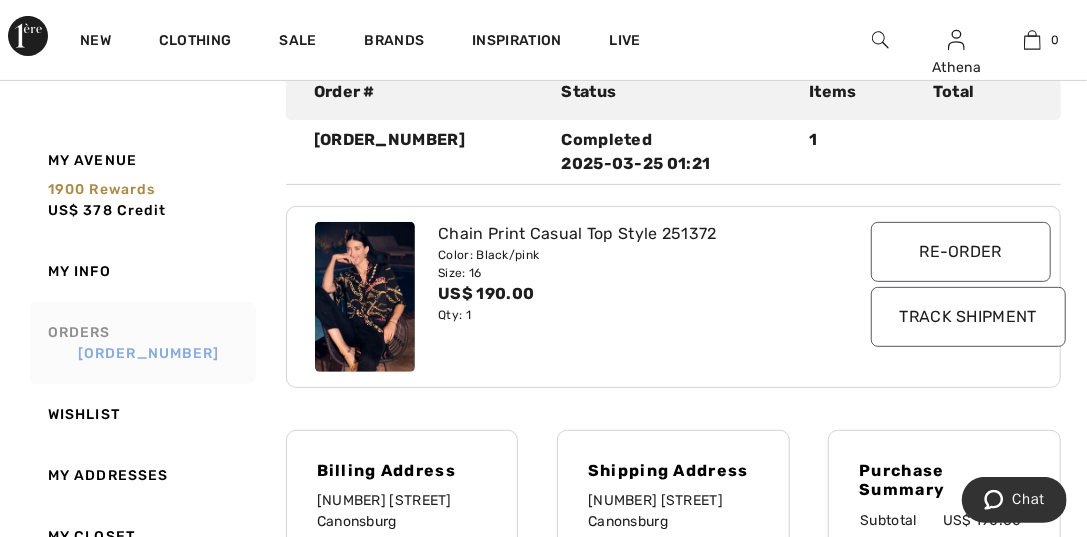 click on "250123-1299195" at bounding box center (149, 353) 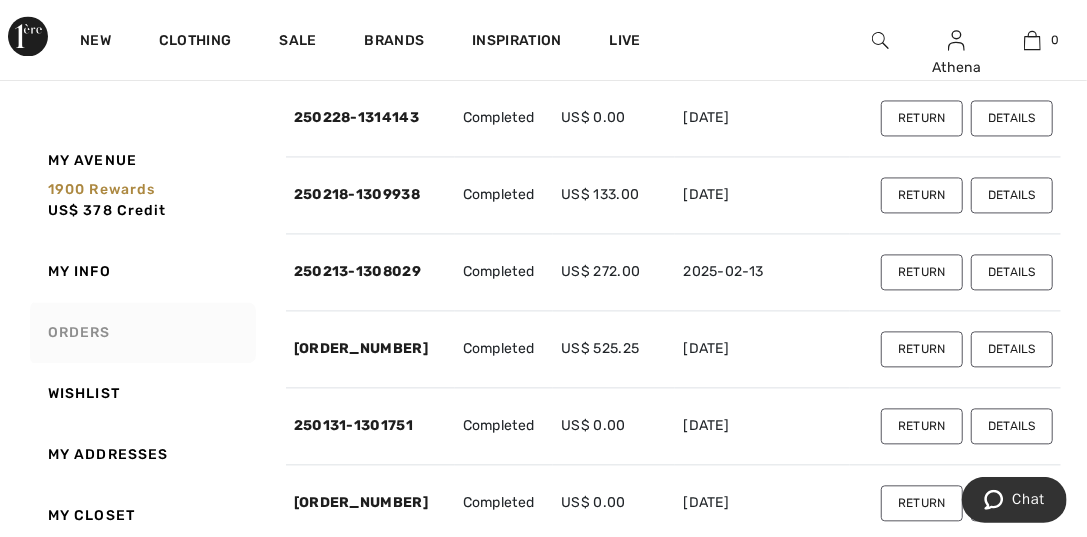 scroll, scrollTop: 1956, scrollLeft: 0, axis: vertical 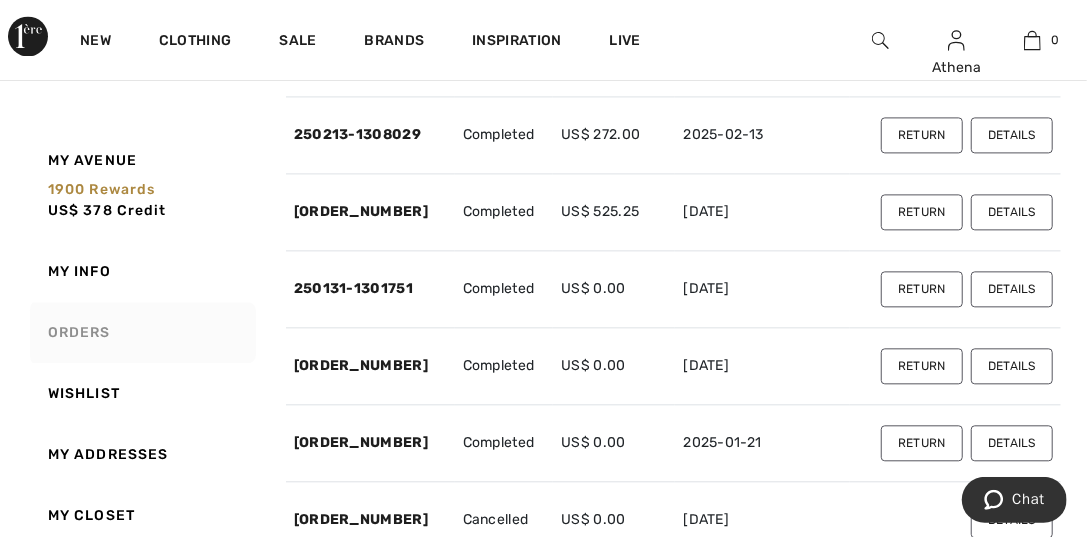 click on "Details" at bounding box center (1012, 289) 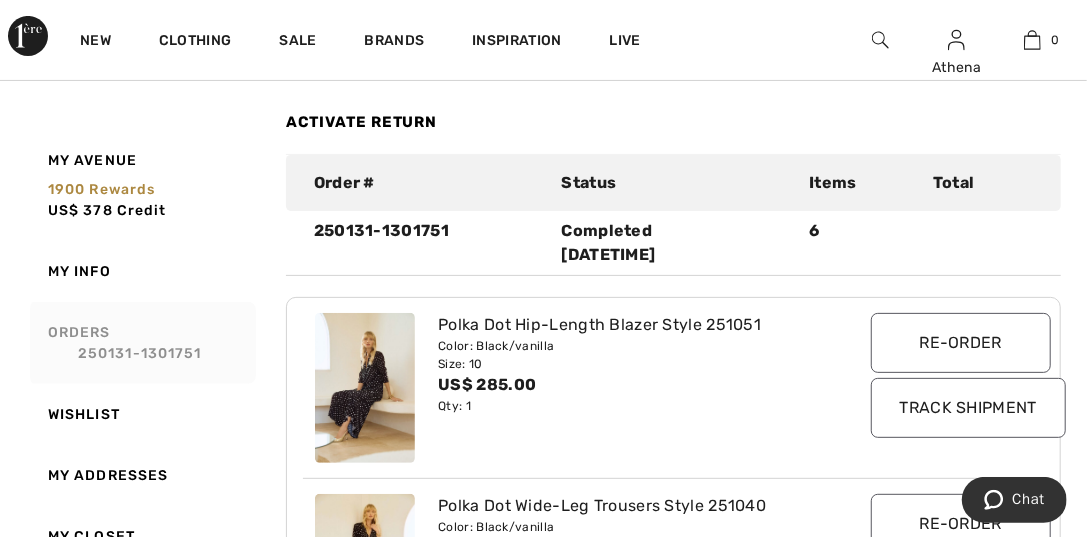 scroll, scrollTop: 60, scrollLeft: 0, axis: vertical 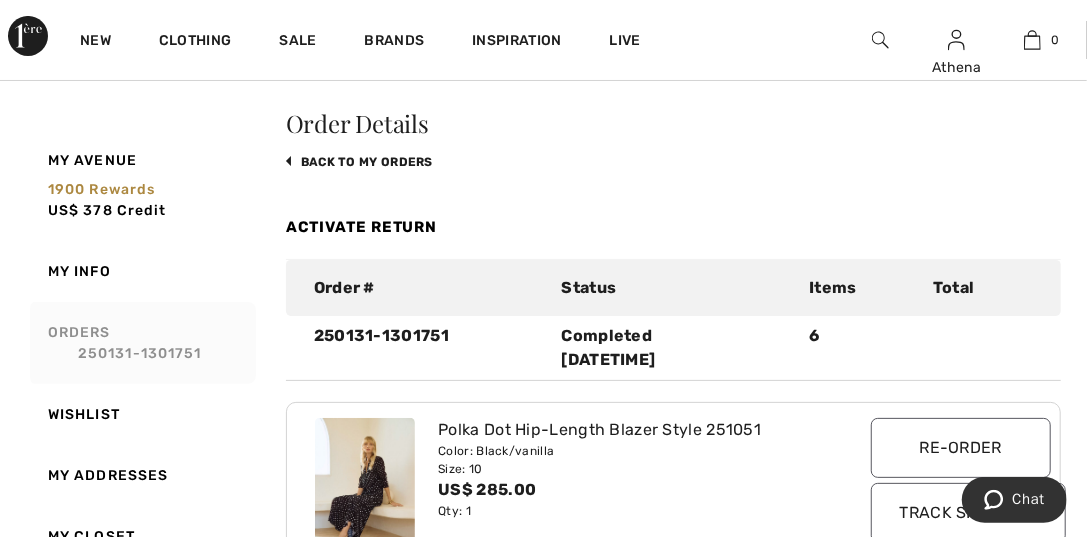 click on "Orders 250131-1301751" at bounding box center [141, 343] 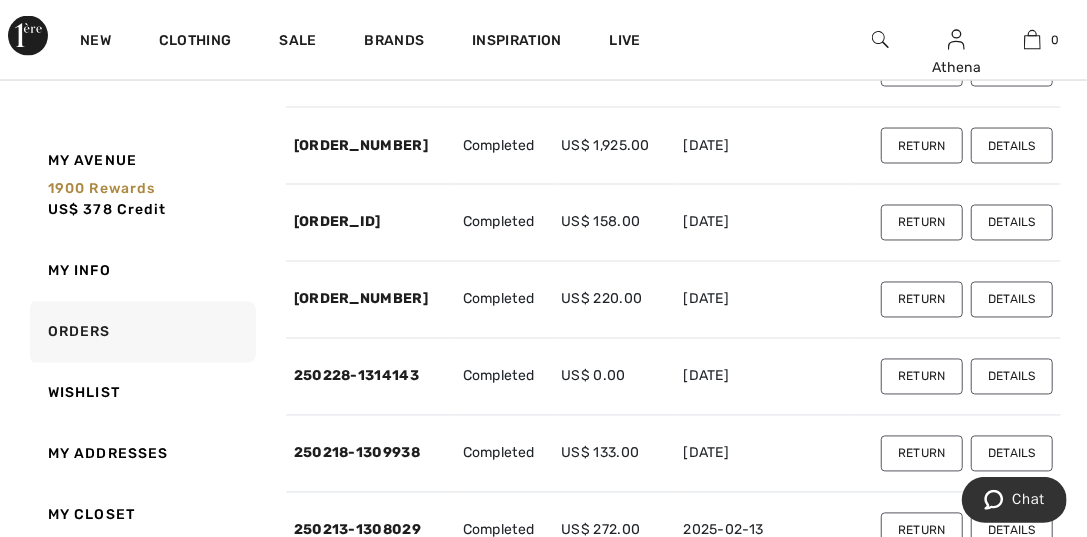 scroll, scrollTop: 1760, scrollLeft: 0, axis: vertical 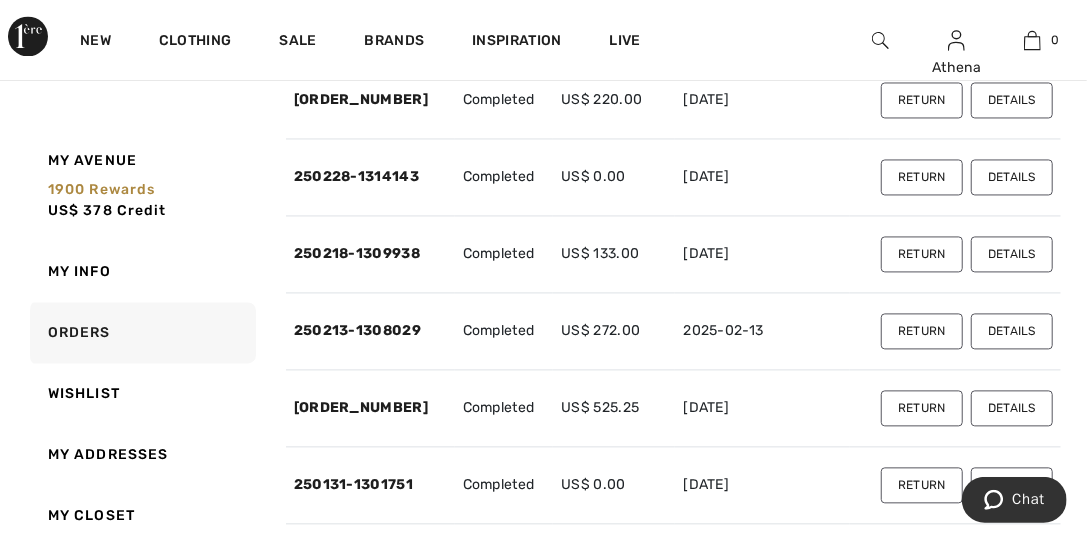 click on "Details" at bounding box center [1012, 408] 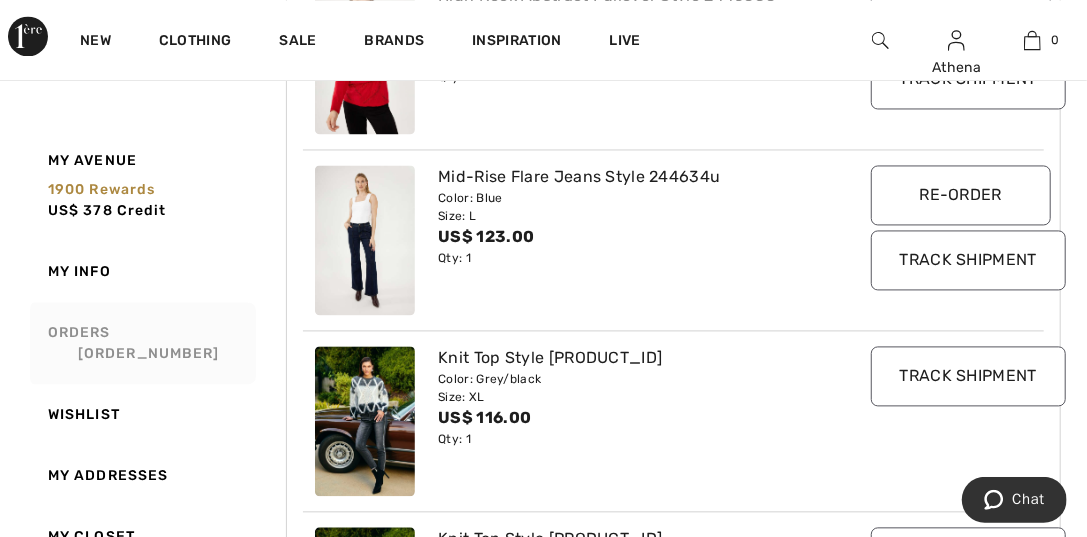 click on "Orders 250210-1306020" at bounding box center (141, 343) 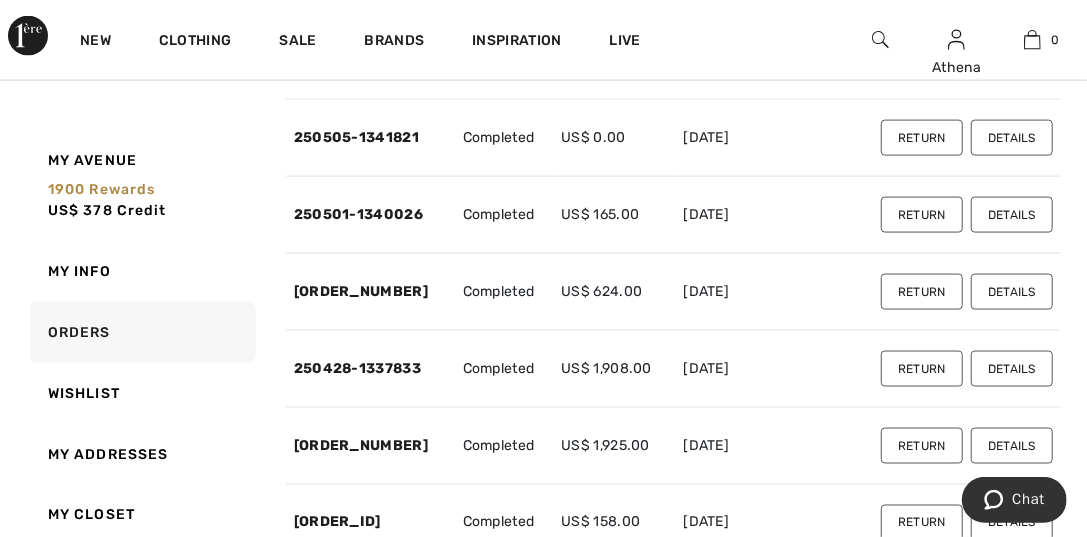 scroll, scrollTop: 760, scrollLeft: 0, axis: vertical 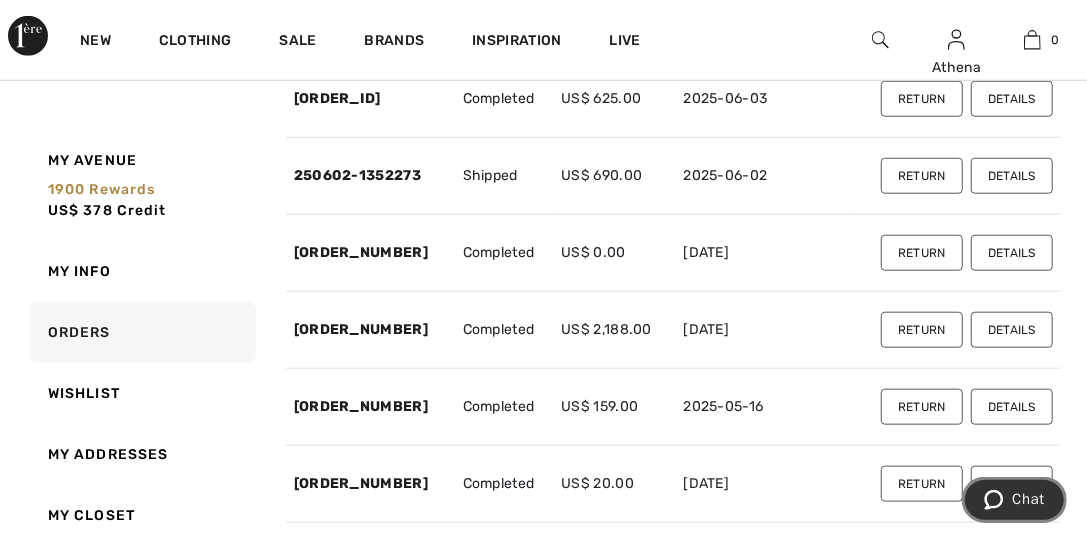 click on "Chat" at bounding box center (1027, 498) 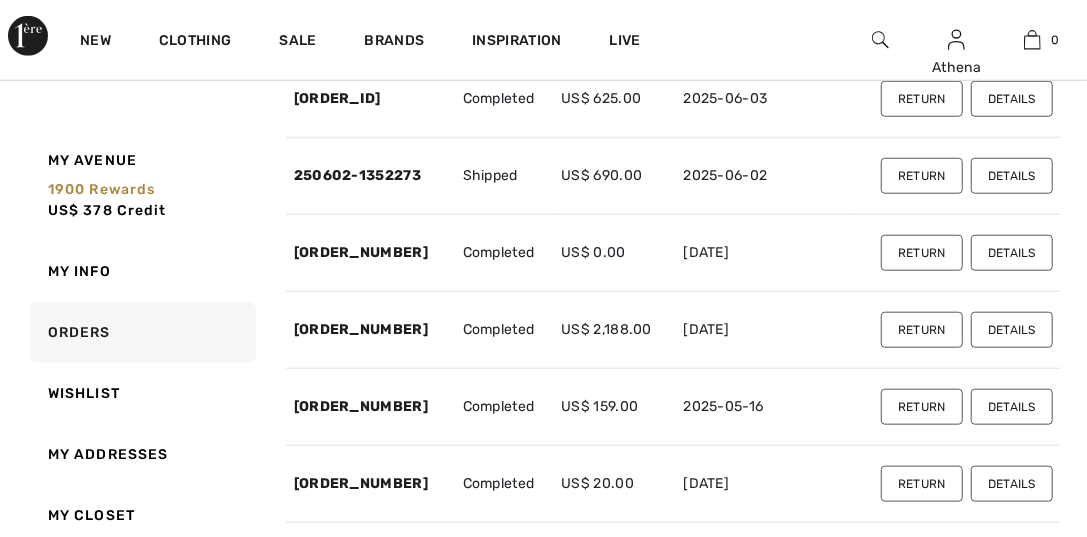 scroll, scrollTop: 0, scrollLeft: 0, axis: both 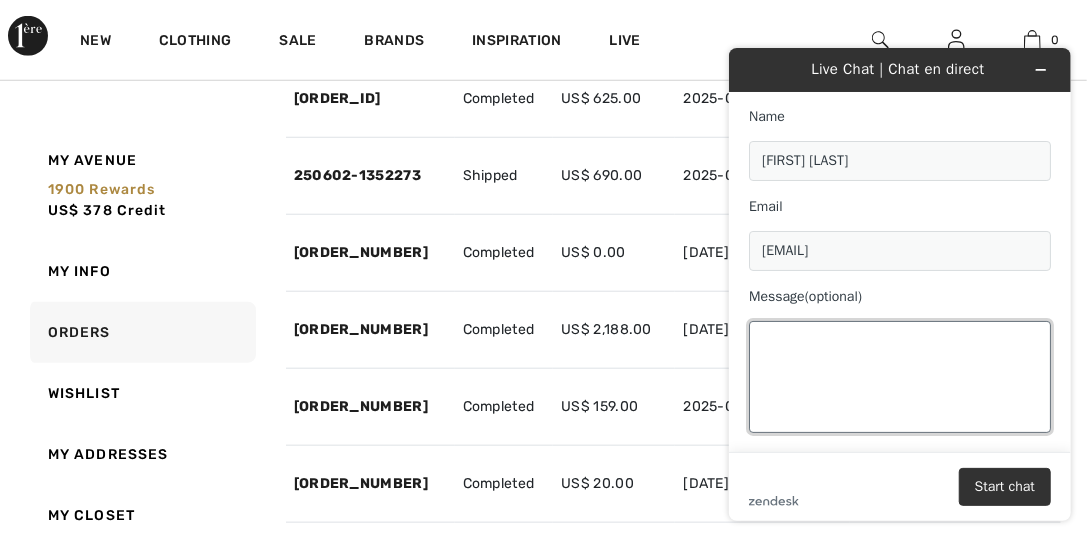 click on "Message  (optional)" at bounding box center (899, 376) 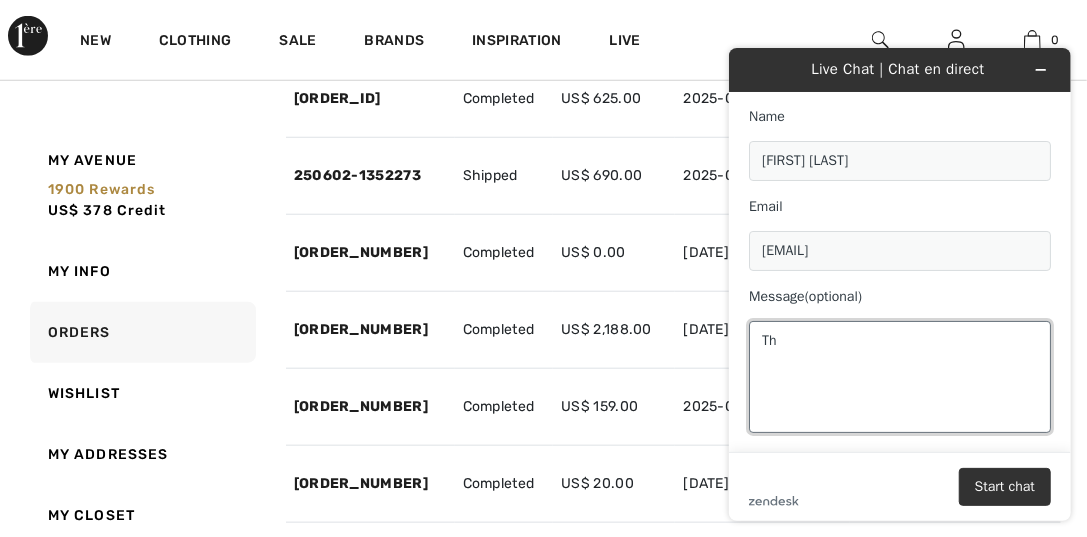 type on "T" 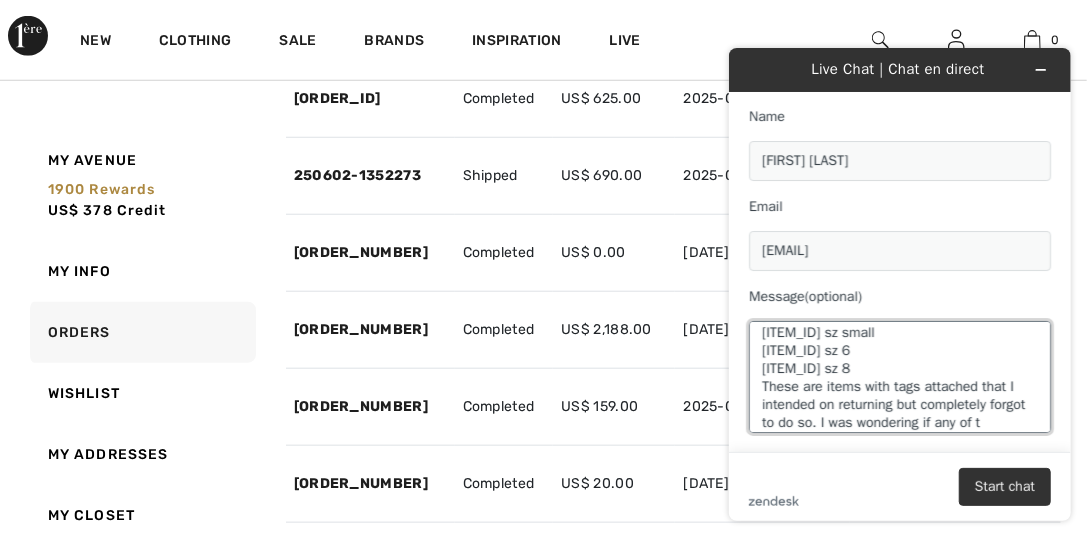 scroll, scrollTop: 62, scrollLeft: 0, axis: vertical 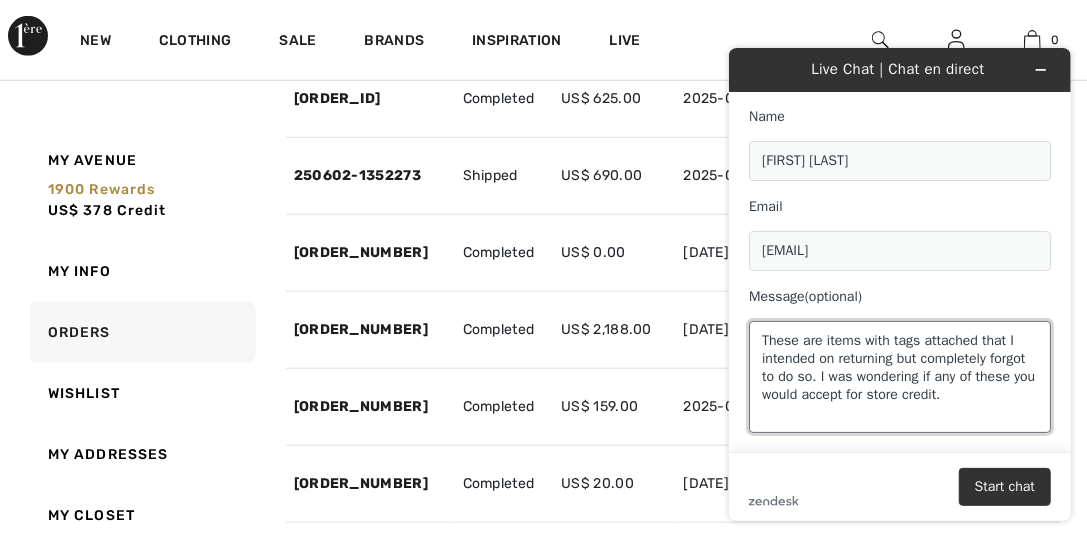 click on "#258287 sz 6
#201038 sz 6
#253339 sz small
#258281 sz 6
#244118 sz 8
These are items with tags attached that I intended on returning but completely forgot to do so. I was wondering if any of these you would accept for store credit." at bounding box center (899, 376) 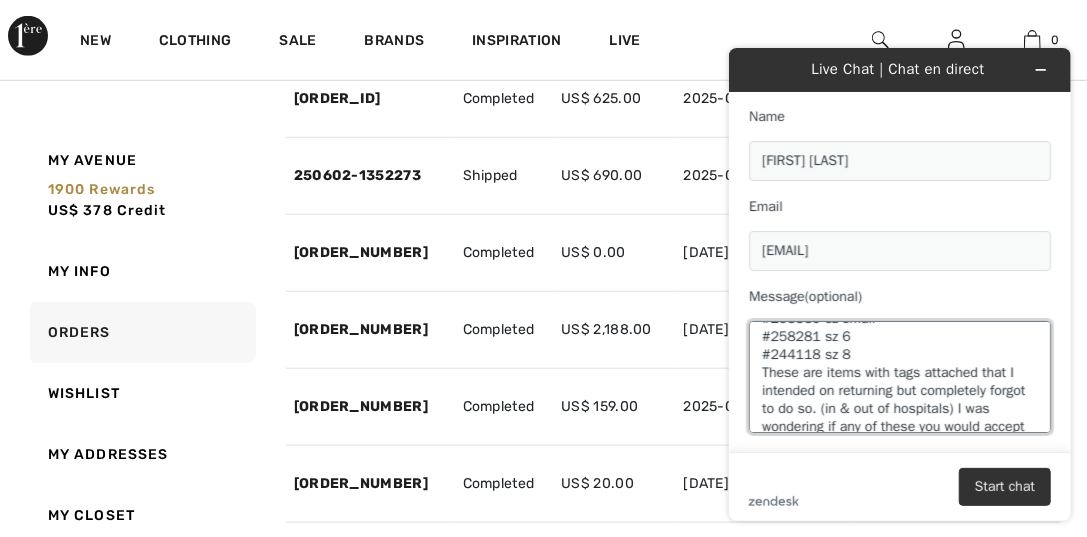 scroll, scrollTop: 89, scrollLeft: 0, axis: vertical 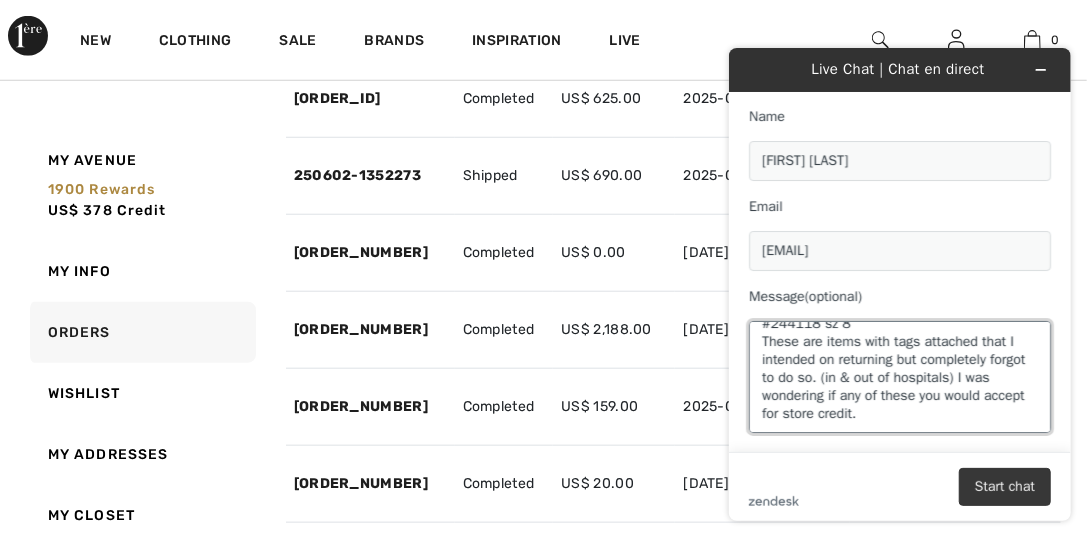type on "#258287 sz 6
#201038 sz 6
#253339 sz small
#258281 sz 6
#244118 sz 8
These are items with tags attached that I intended on returning but completely forgot to do so. (in & out of hospitals) I was wondering if any of these you would accept for store credit." 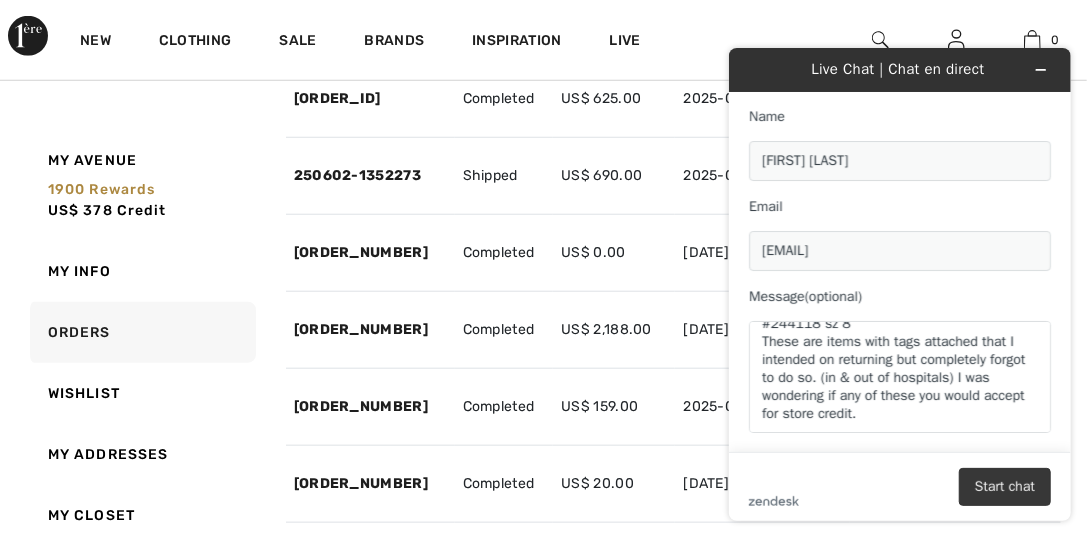 click on "Start chat" at bounding box center (1004, 486) 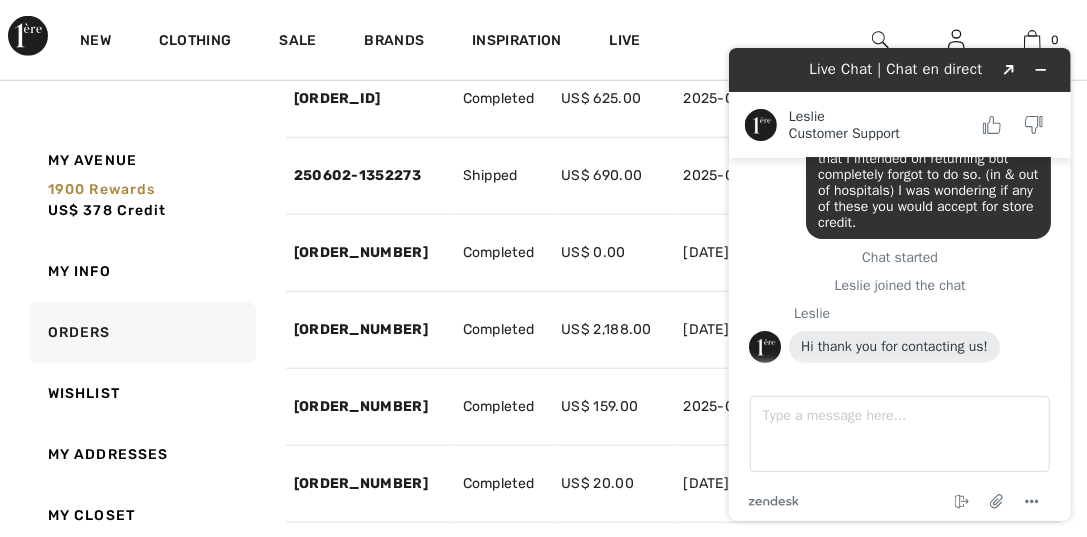 scroll, scrollTop: 211, scrollLeft: 0, axis: vertical 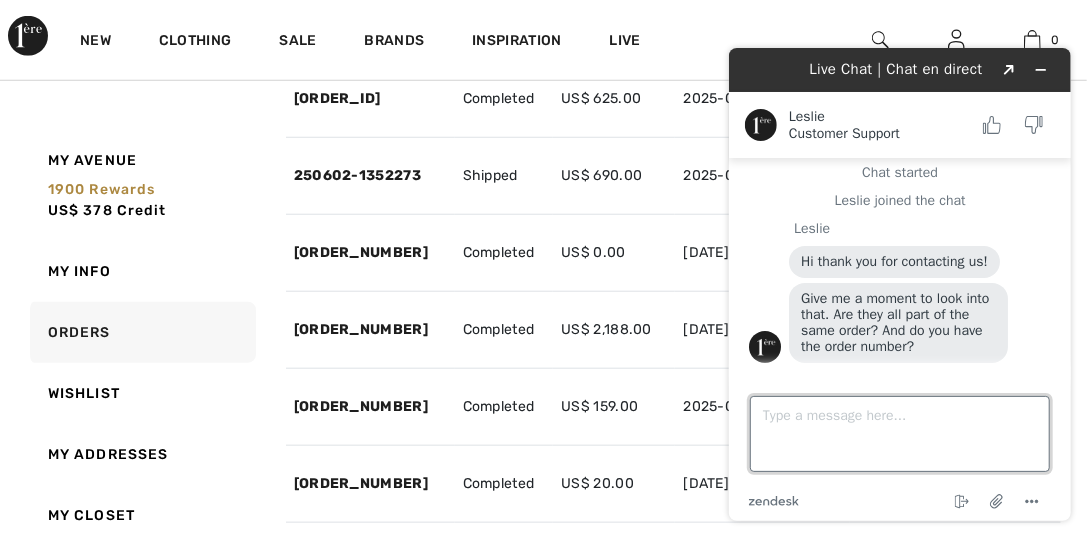 click on "Type a message here..." at bounding box center [899, 433] 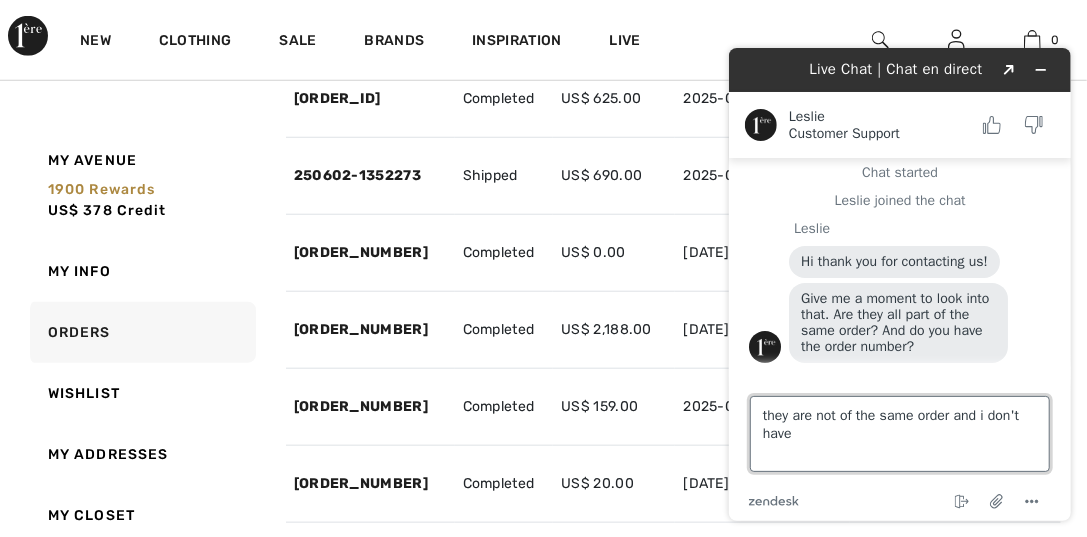 click on "they are not of the same order and i don't have" at bounding box center [899, 433] 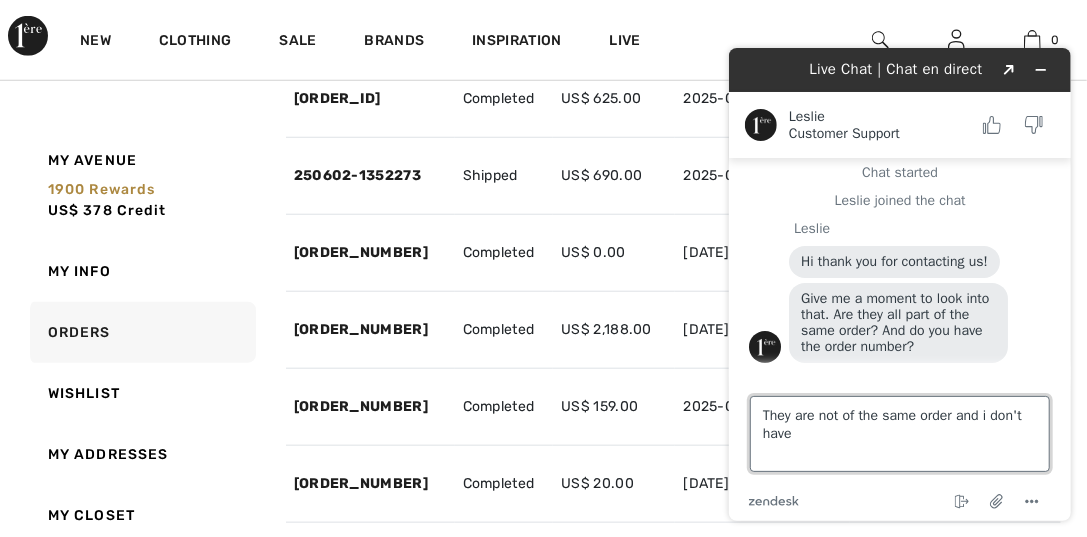 click on "They are not of the same order and i don't have" at bounding box center (899, 433) 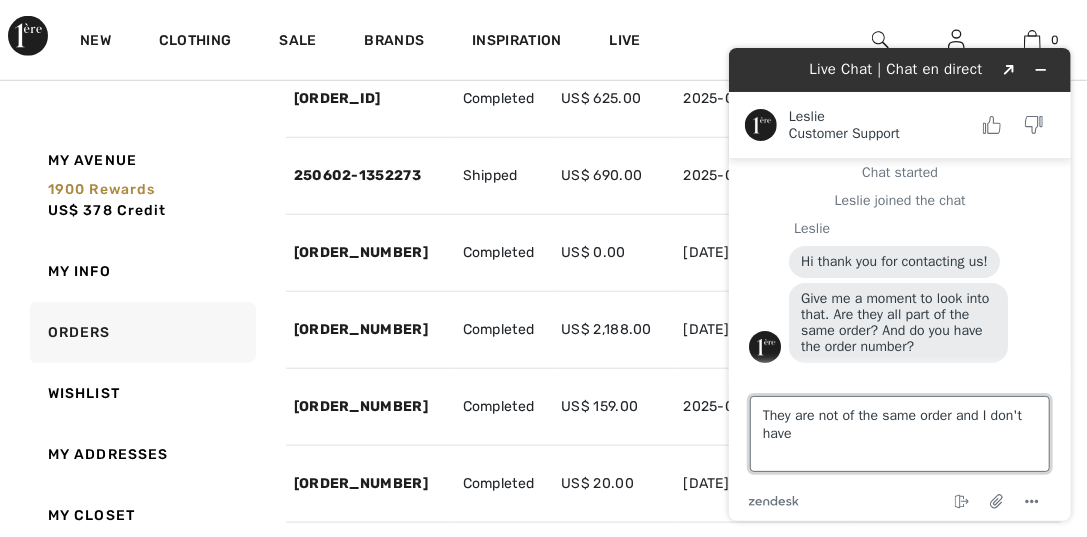 click on "They are not of the same order and I don't have" at bounding box center (899, 433) 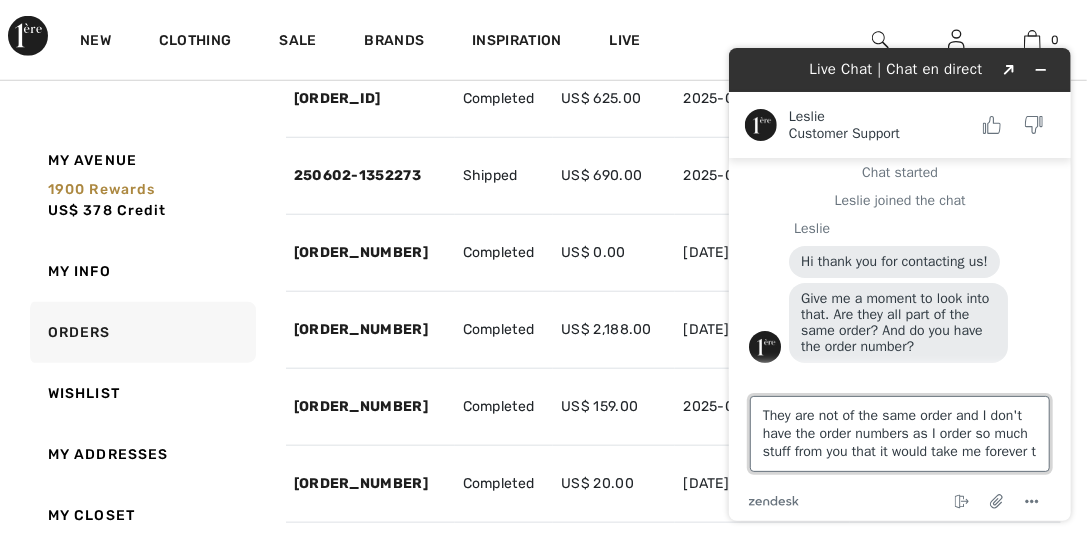 scroll, scrollTop: 8, scrollLeft: 0, axis: vertical 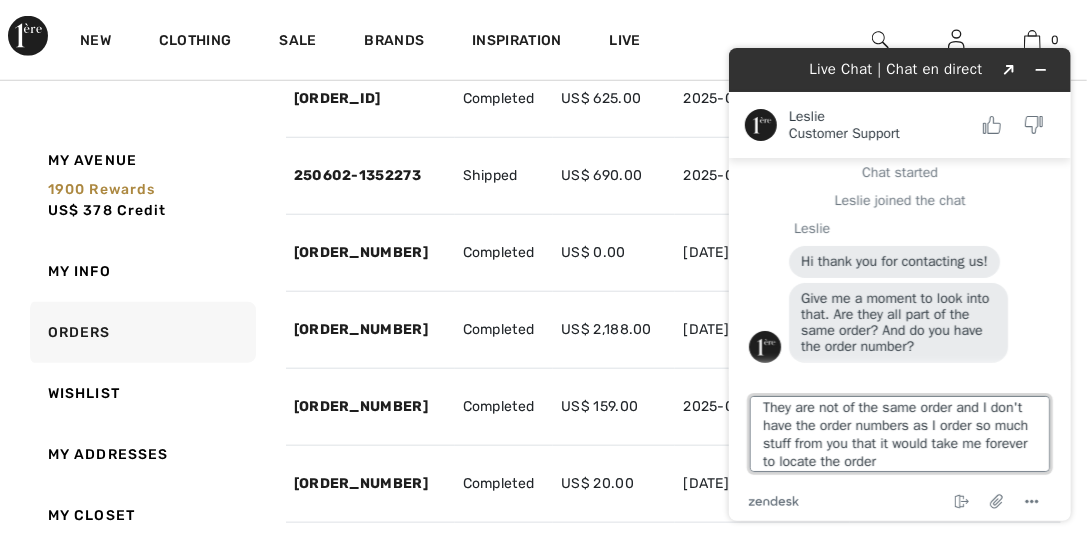 type on "They are not of the same order and I don't have the order numbers as I order so much stuff from you that it would take me forever to locate the orders" 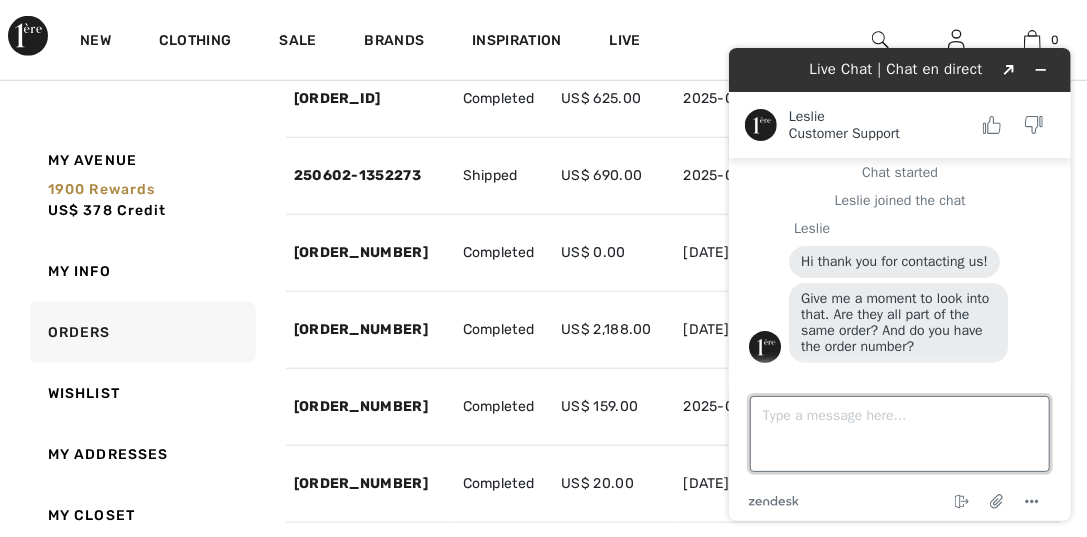 scroll, scrollTop: 0, scrollLeft: 0, axis: both 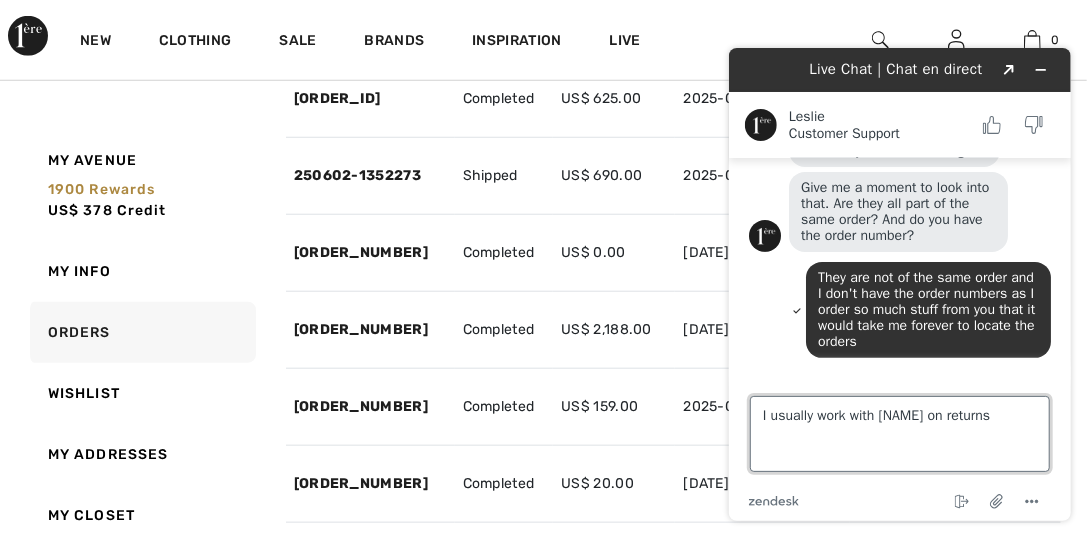 type on "I usually work with Giuliano on returns." 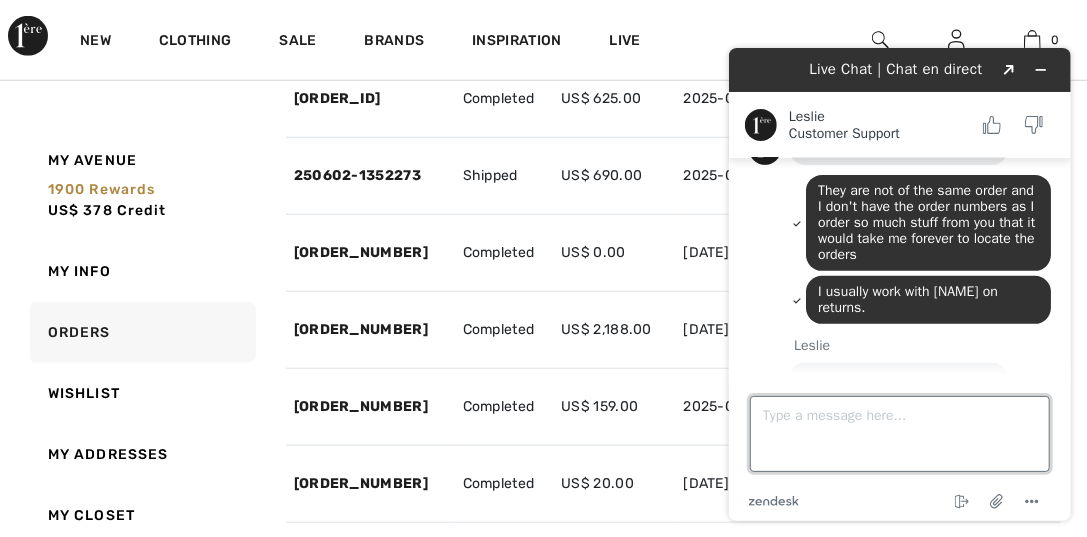 scroll, scrollTop: 522, scrollLeft: 0, axis: vertical 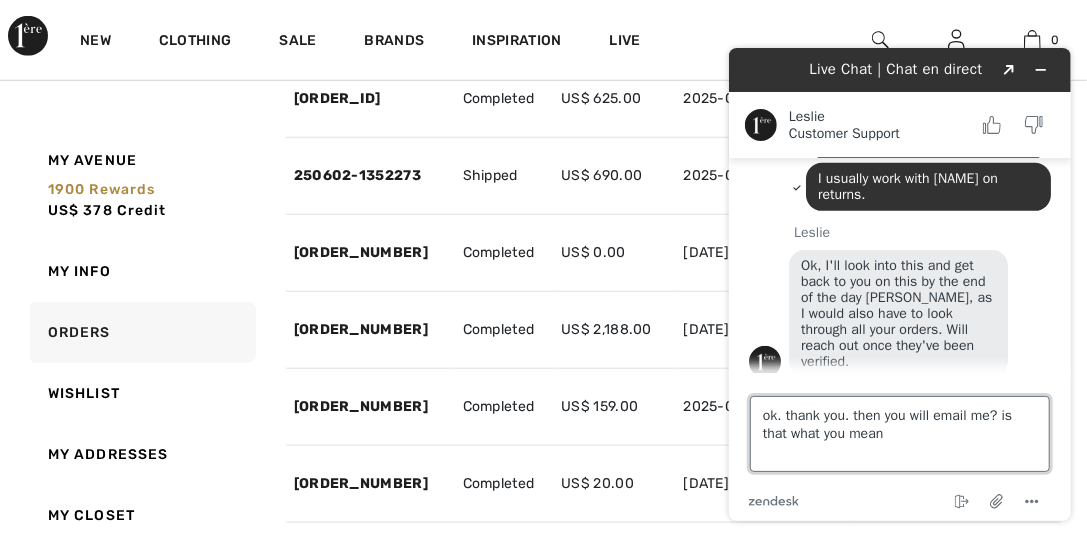 type on "ok. thank you. then you will email me? is that what you mean?" 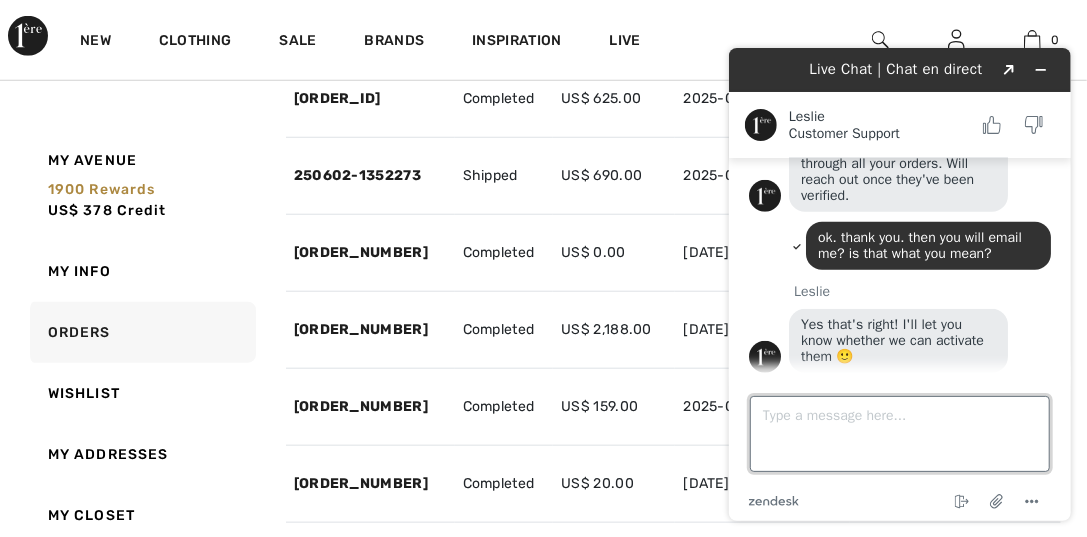 scroll, scrollTop: 683, scrollLeft: 0, axis: vertical 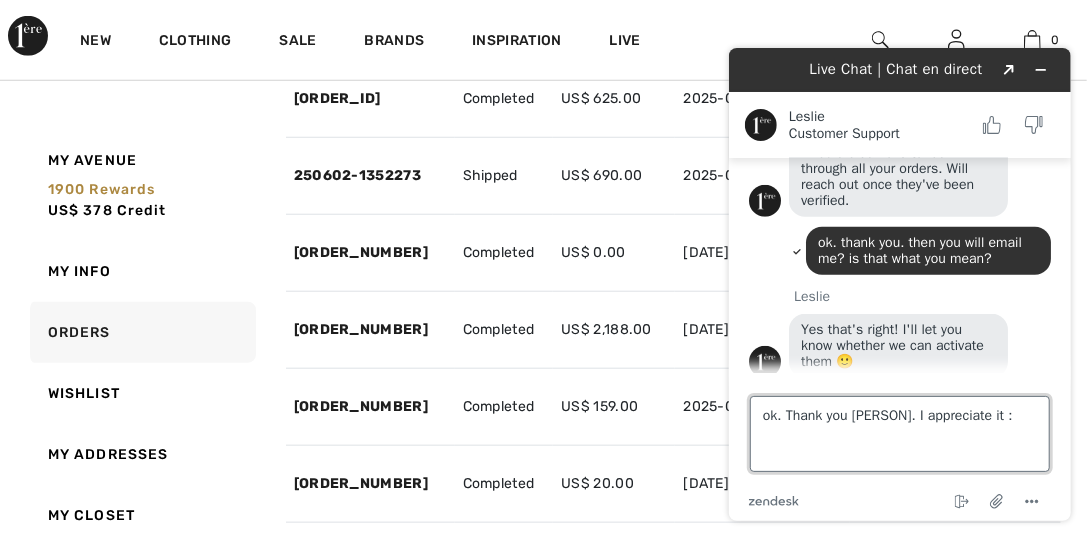type on "ok. Thank you Leslie. I appreciate it :)" 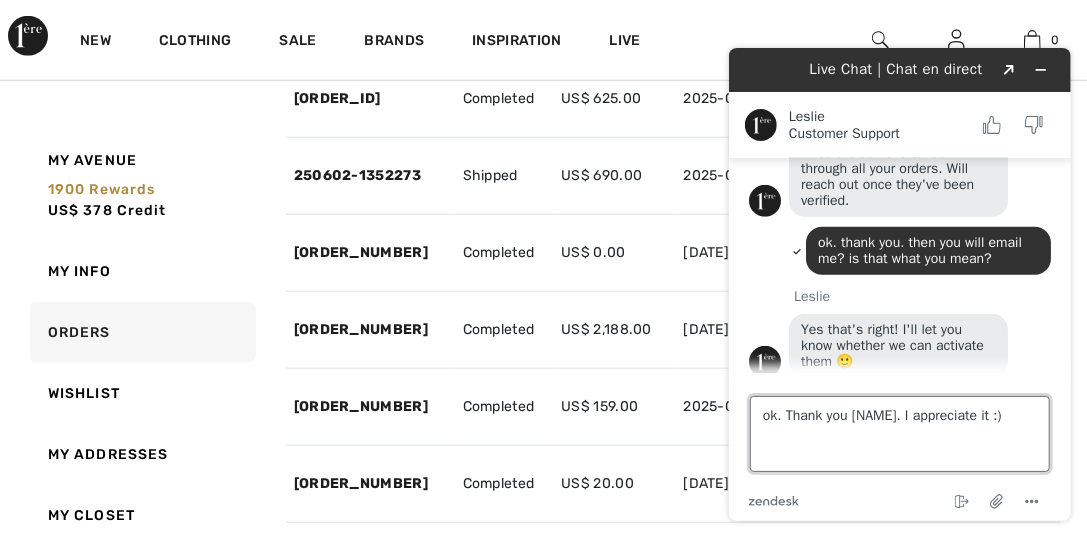 type 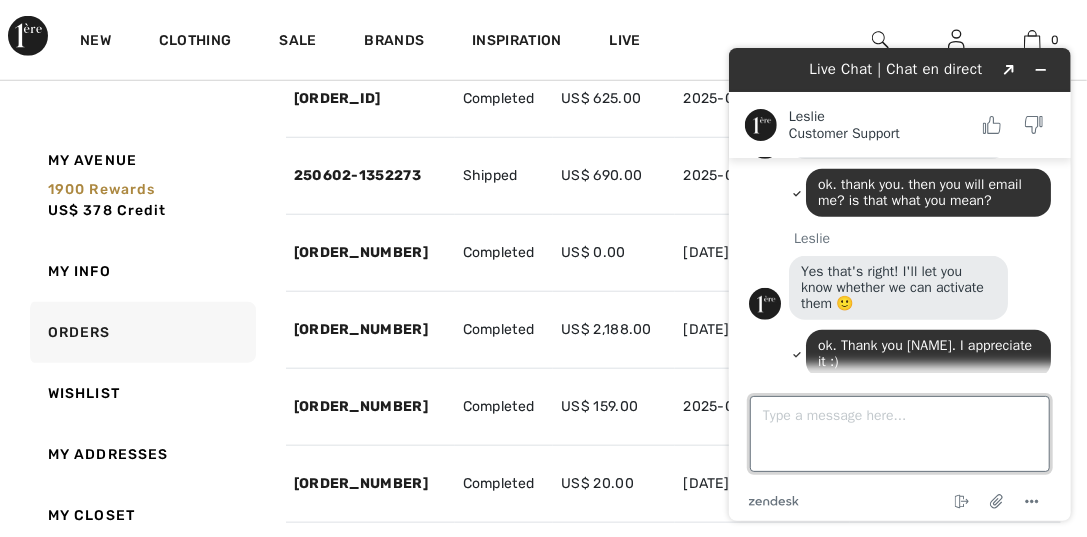 scroll, scrollTop: 828, scrollLeft: 0, axis: vertical 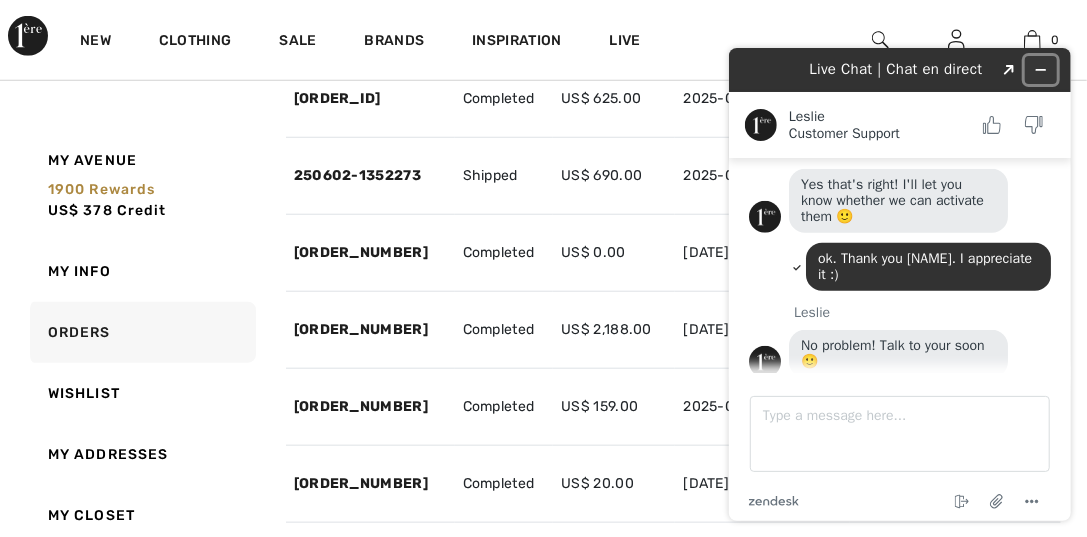 click 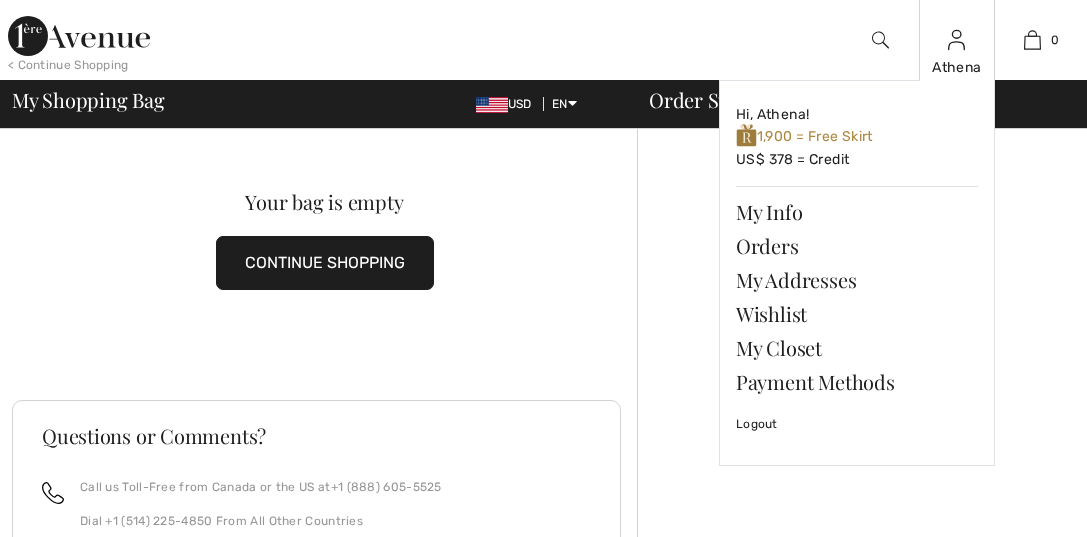 scroll, scrollTop: 0, scrollLeft: 0, axis: both 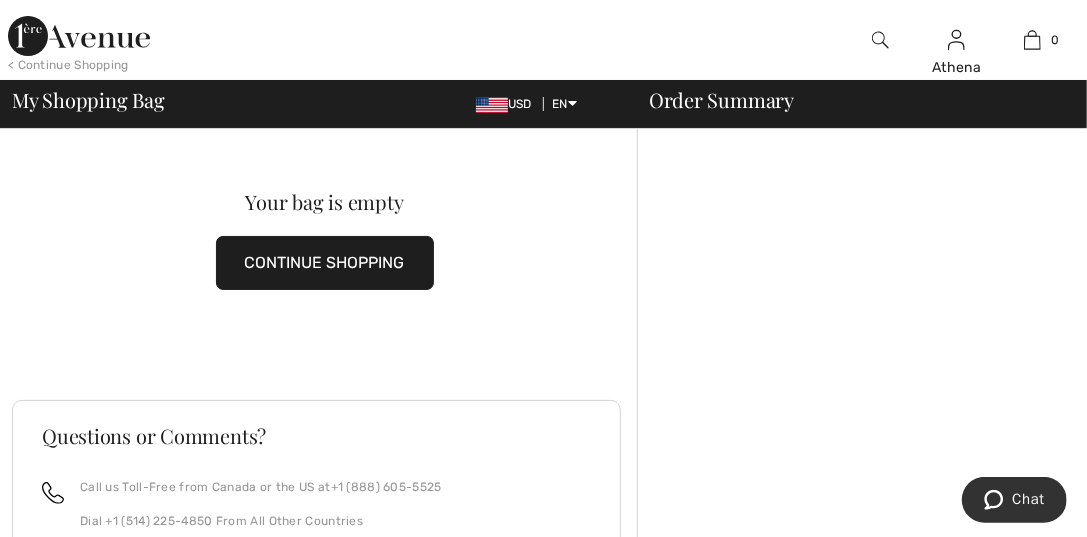 click at bounding box center [79, 36] 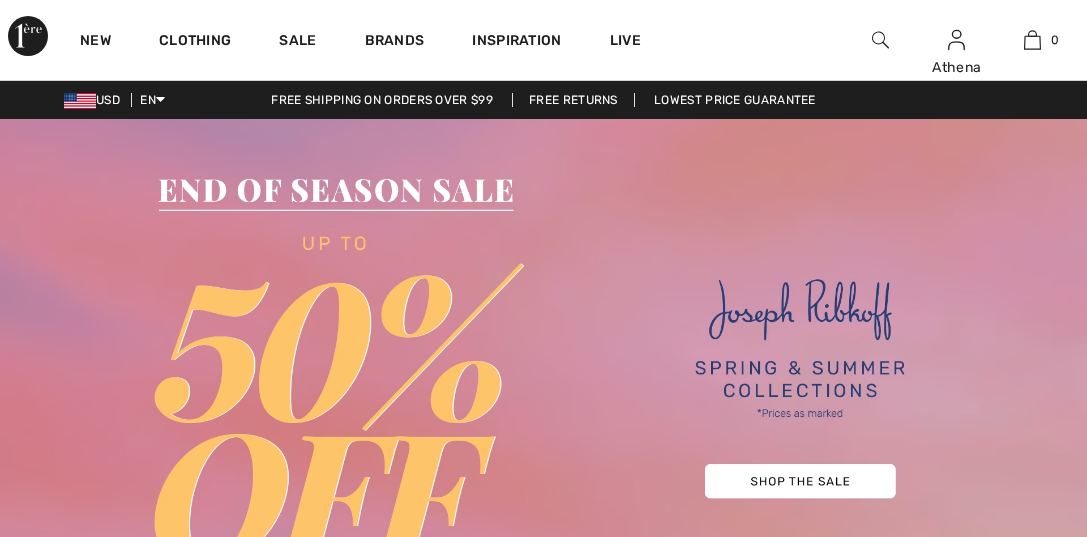 scroll, scrollTop: 0, scrollLeft: 0, axis: both 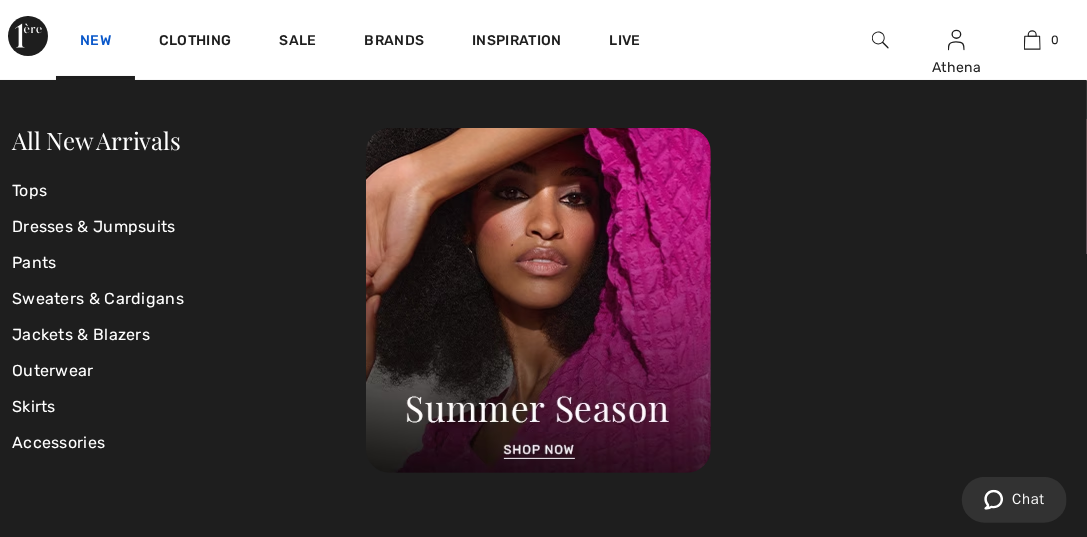 click on "New" at bounding box center (95, 42) 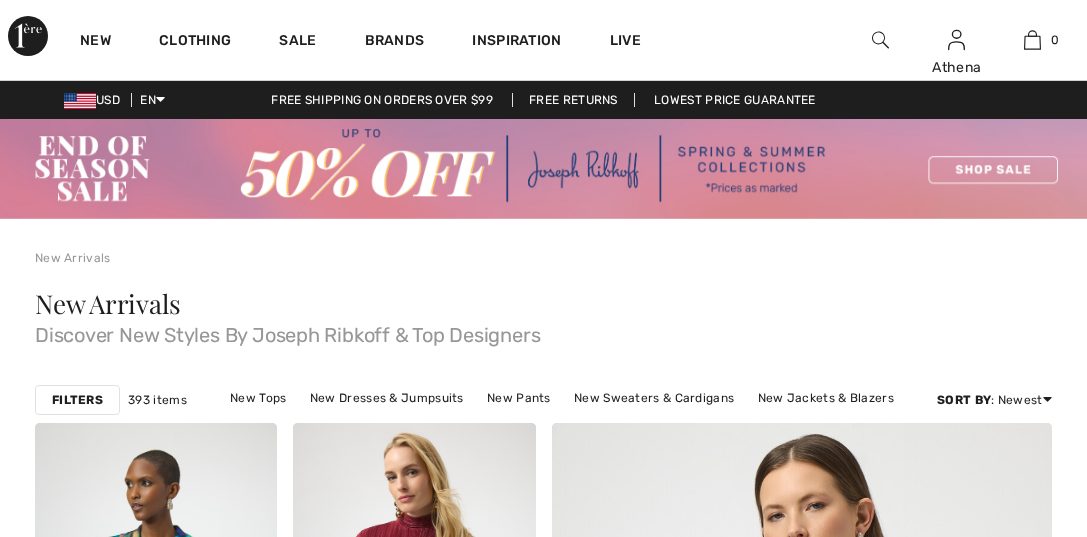 scroll, scrollTop: 0, scrollLeft: 0, axis: both 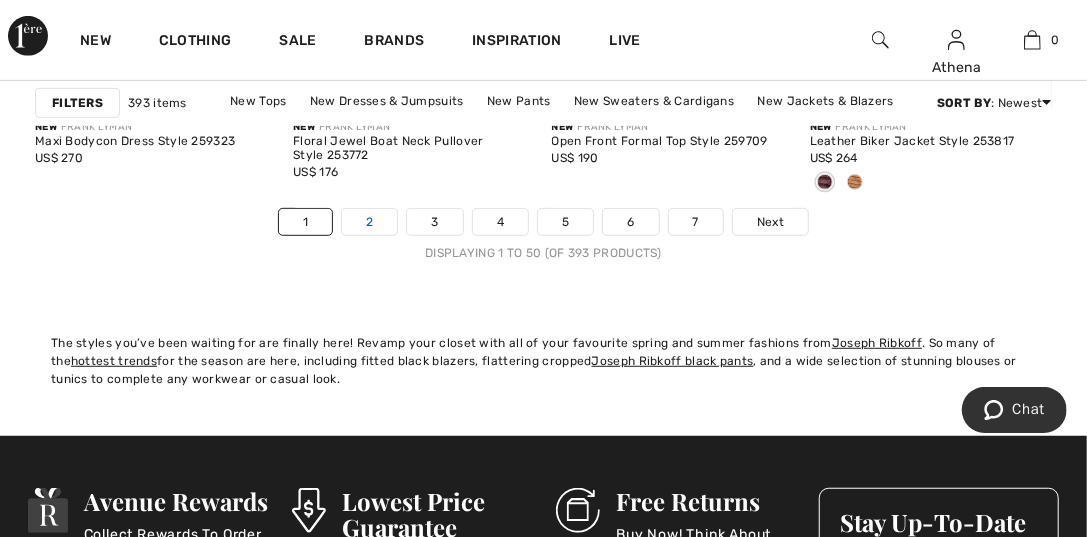 click on "2" at bounding box center [369, 222] 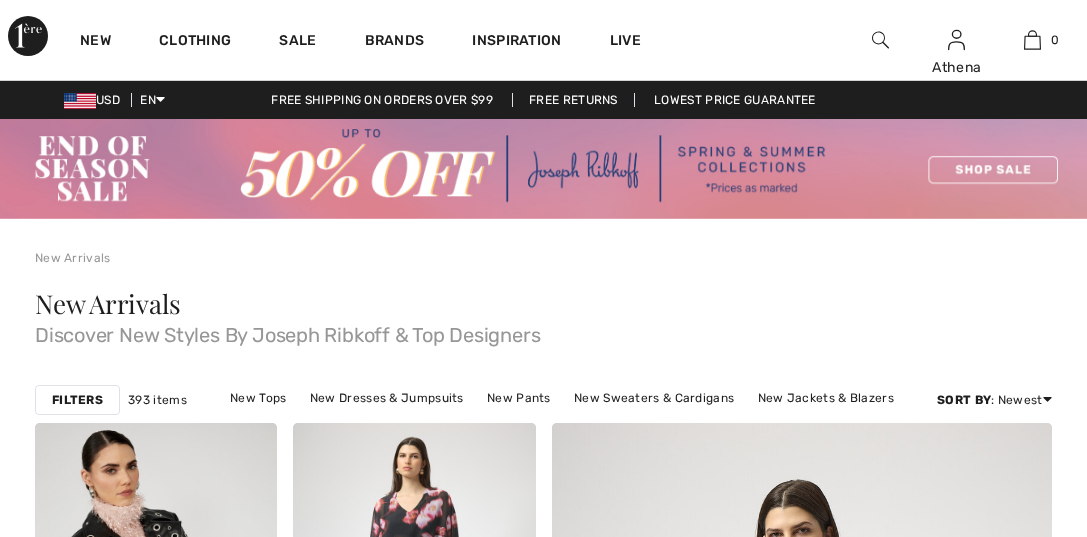 scroll, scrollTop: 0, scrollLeft: 0, axis: both 